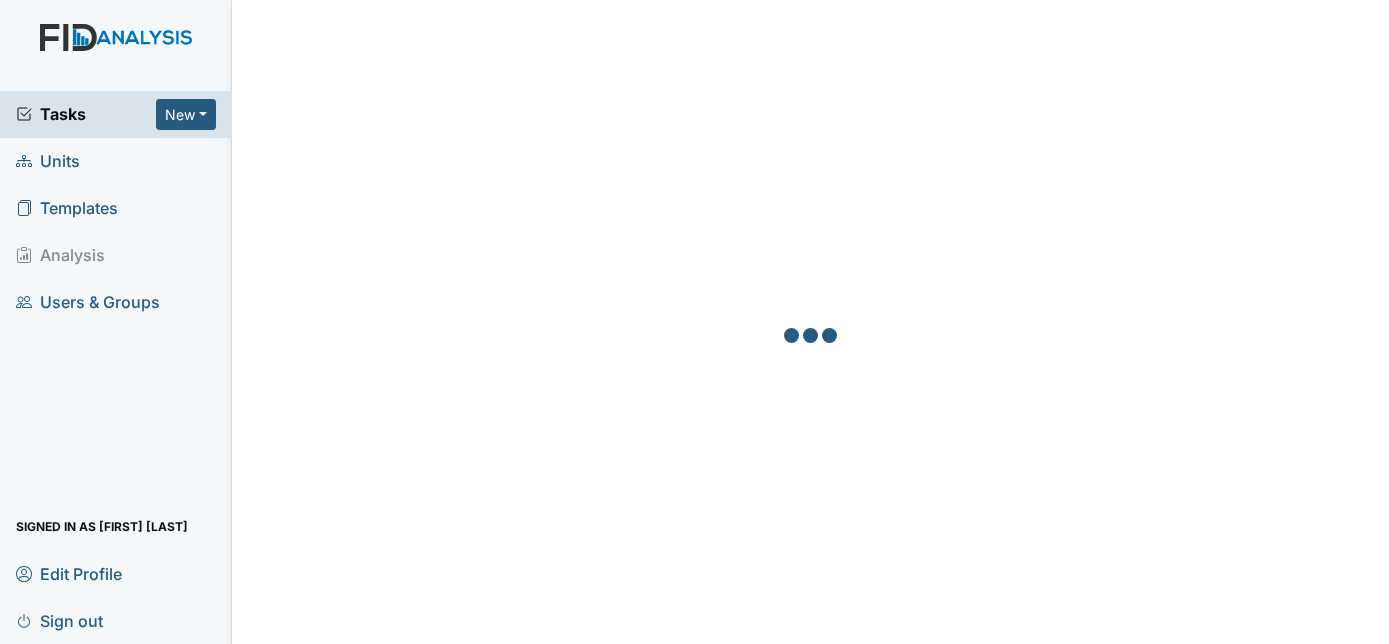 scroll, scrollTop: 0, scrollLeft: 0, axis: both 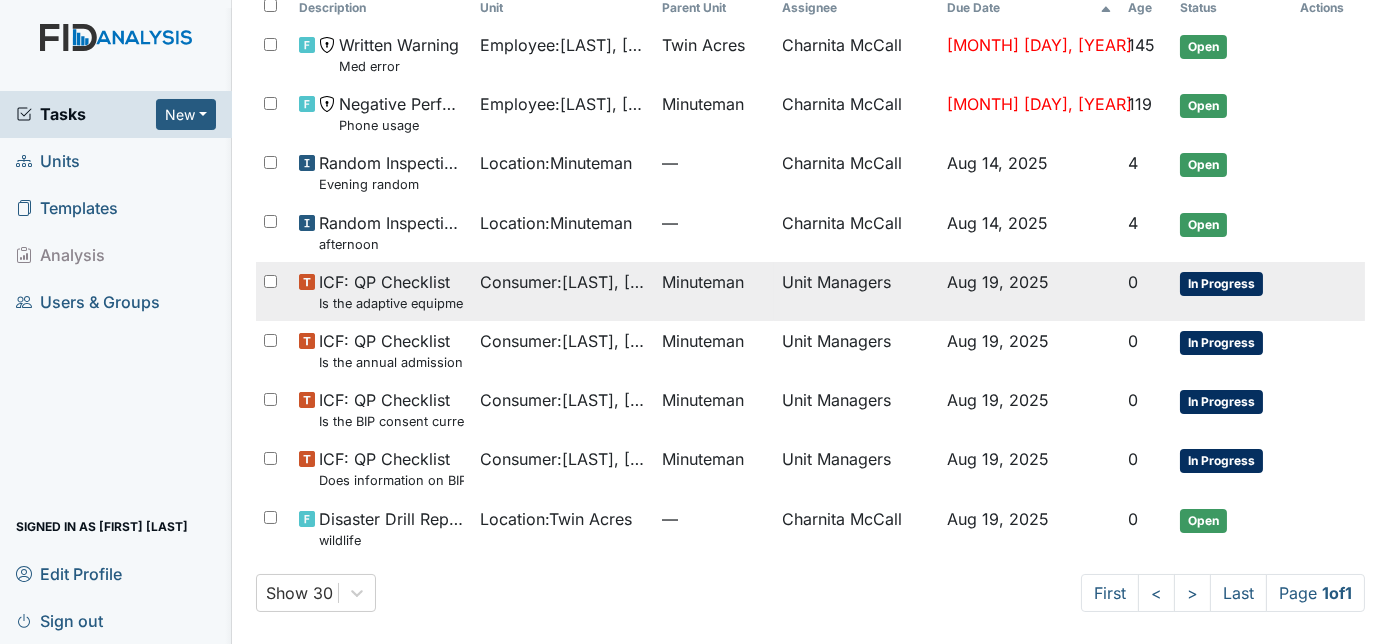 click on "Consumer :  Brakers, Annie" at bounding box center (563, 291) 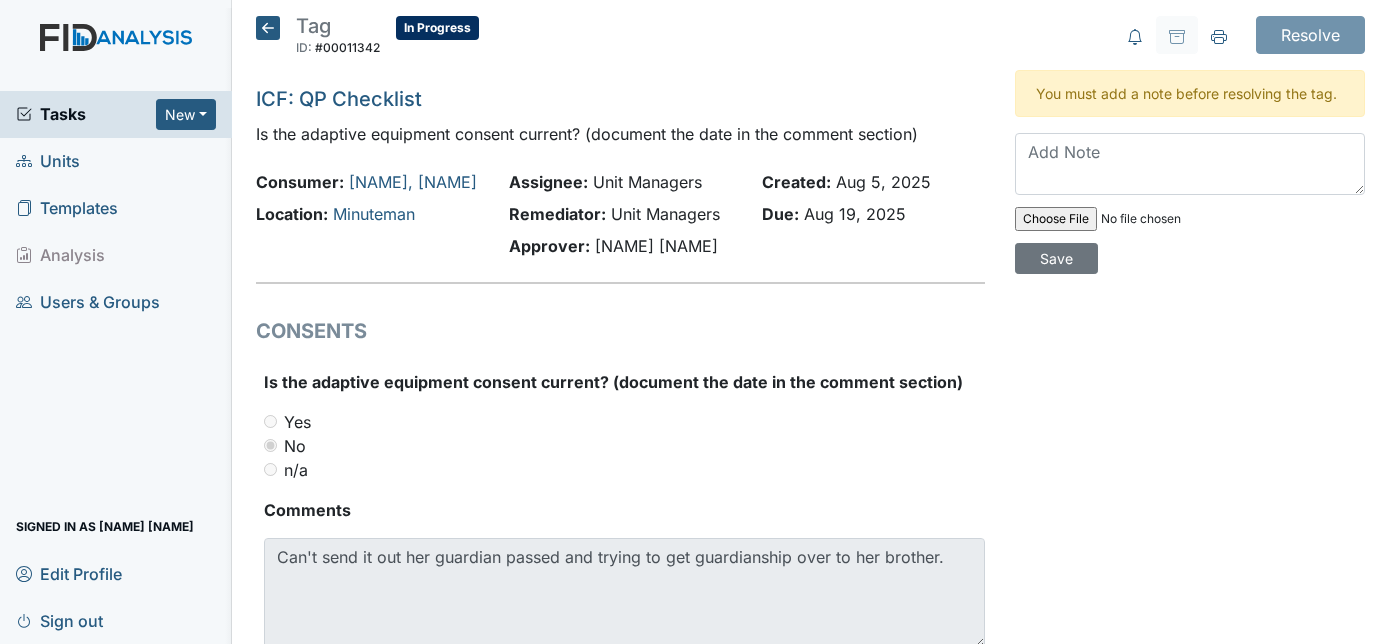 scroll, scrollTop: 0, scrollLeft: 0, axis: both 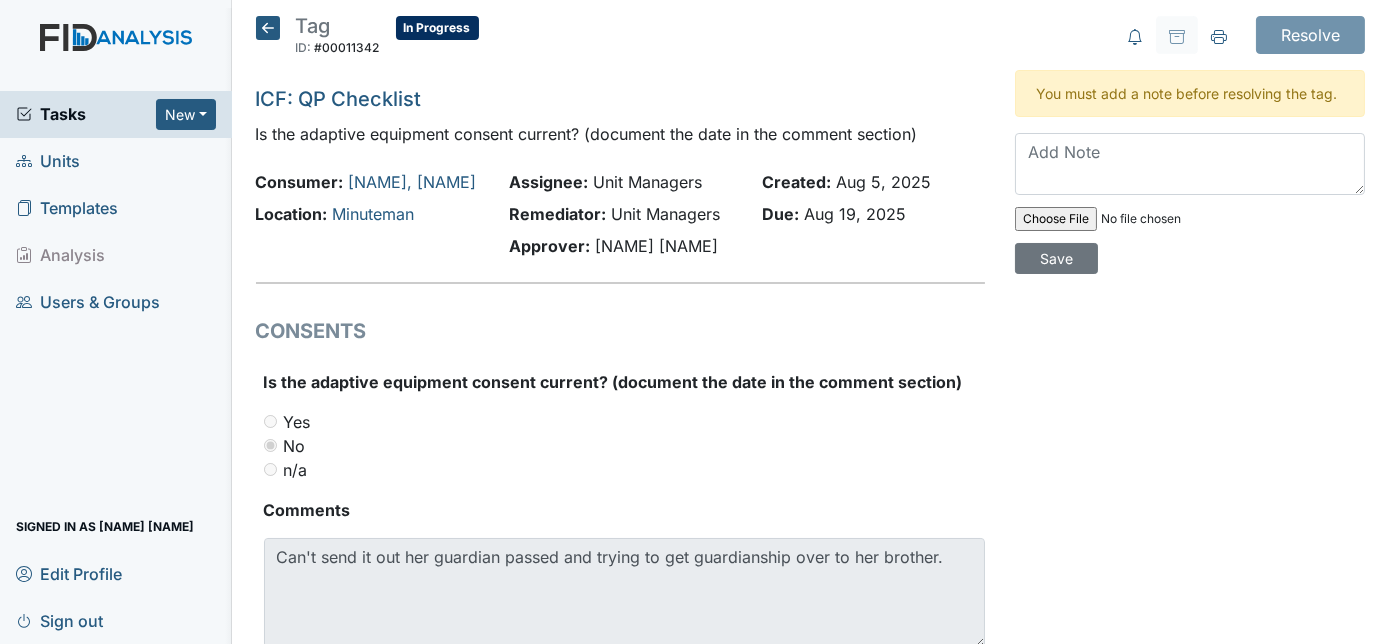 click 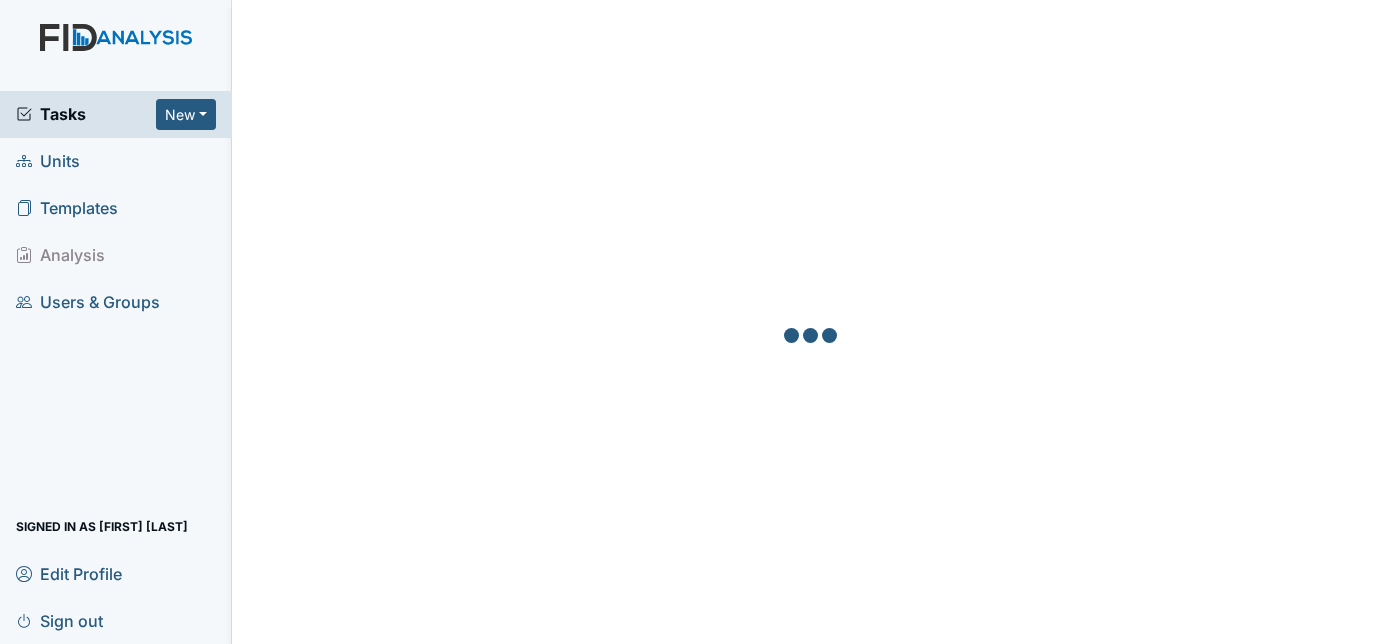scroll, scrollTop: 0, scrollLeft: 0, axis: both 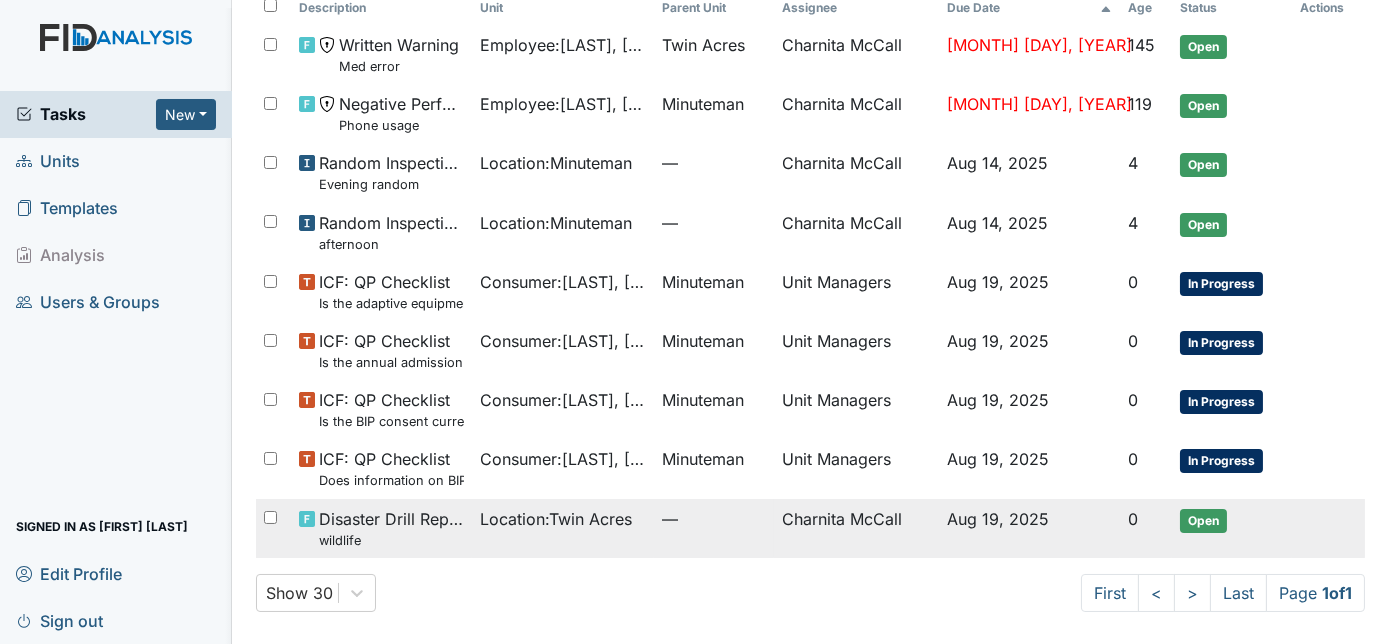 click on "Charnita McCall" at bounding box center [856, 528] 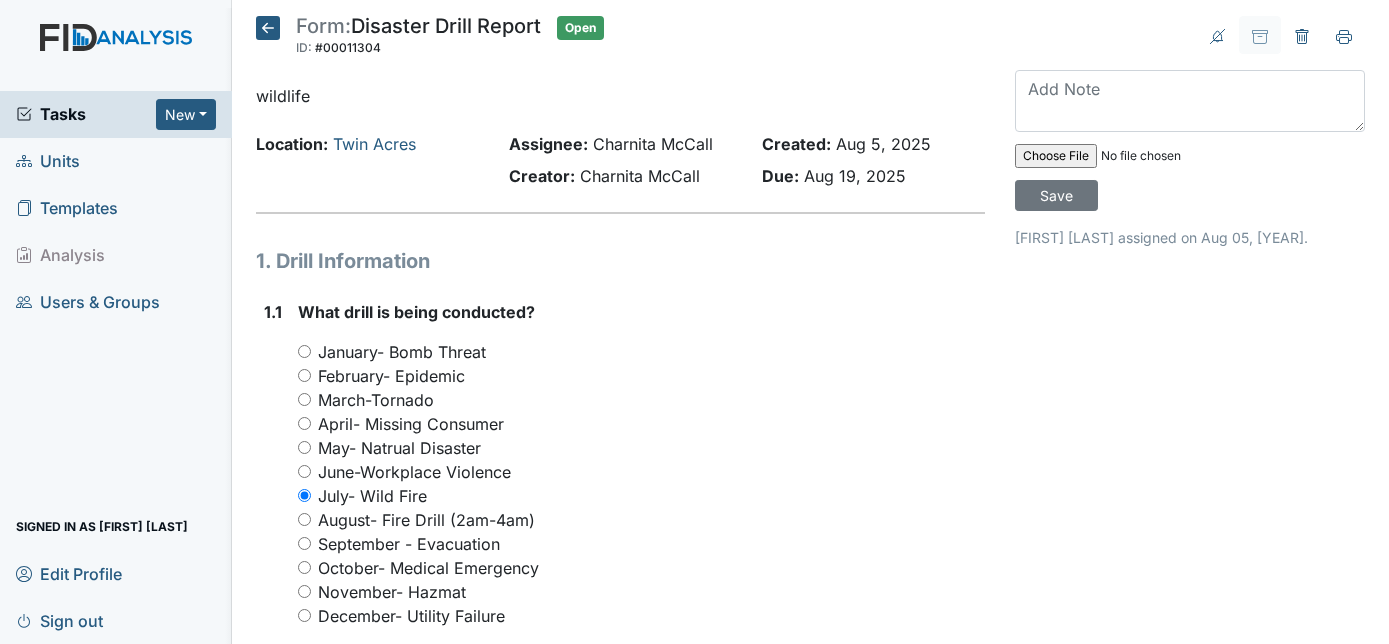 scroll, scrollTop: 0, scrollLeft: 0, axis: both 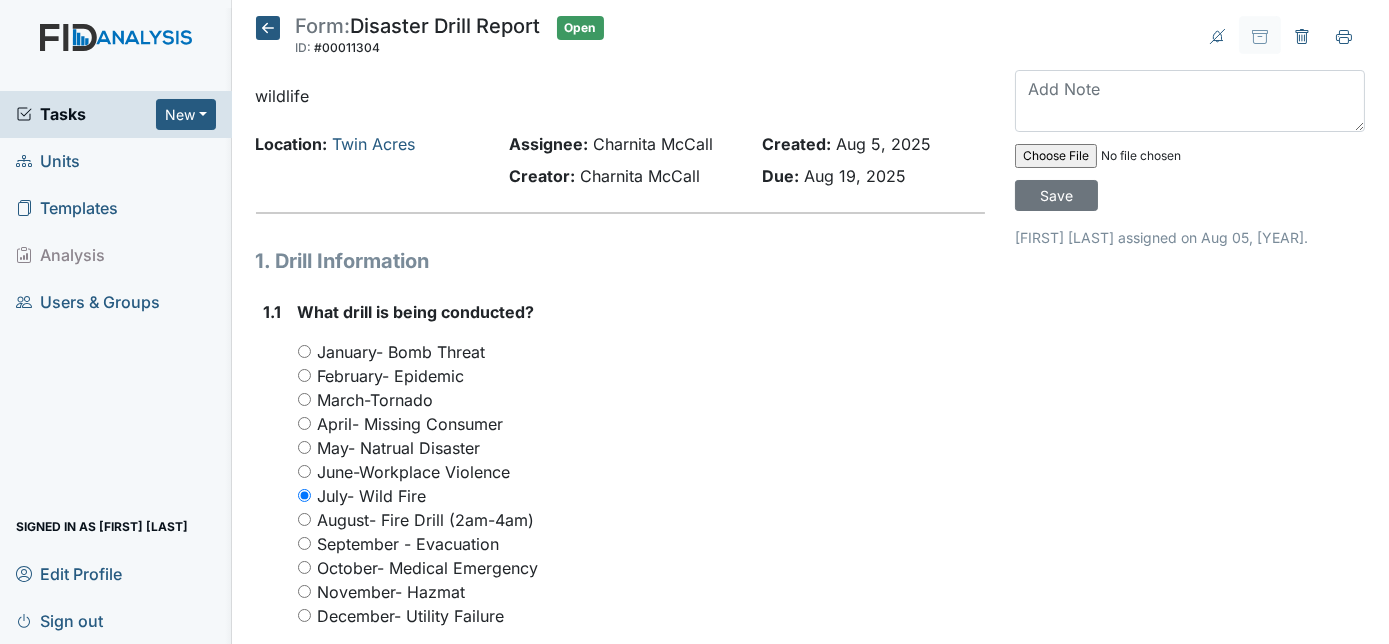 click on "1. Drill Information" at bounding box center (621, 261) 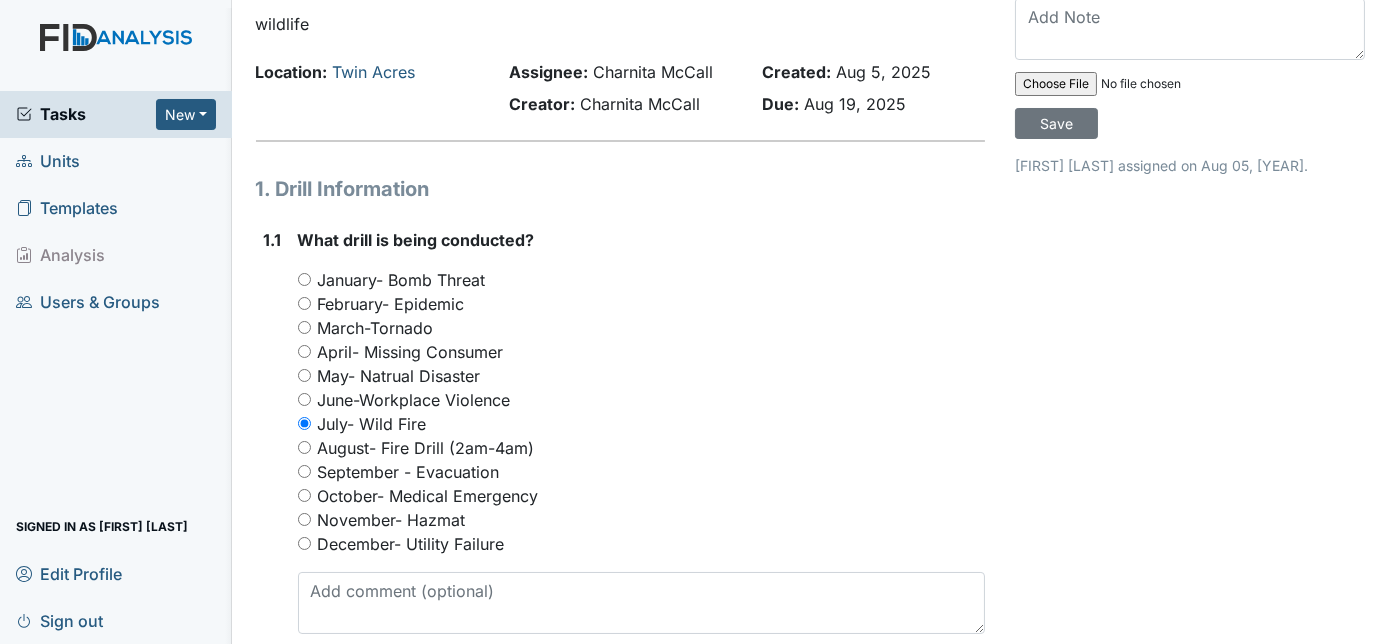 scroll, scrollTop: 109, scrollLeft: 0, axis: vertical 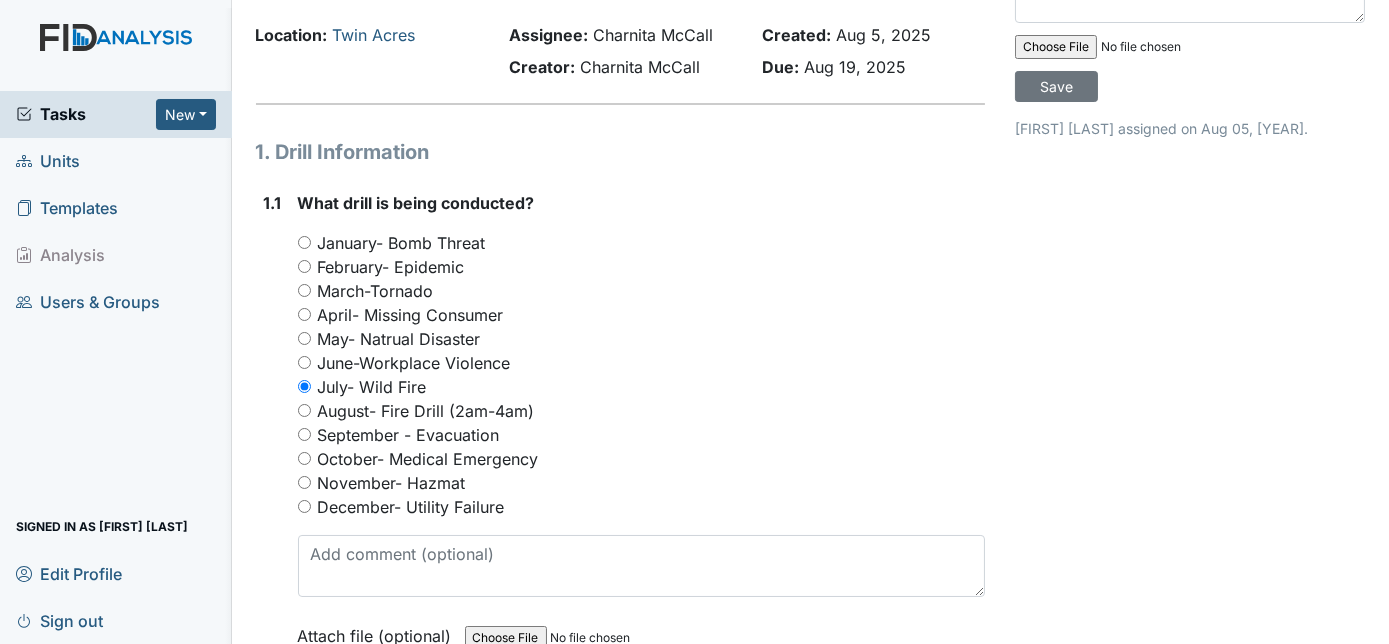 click on "1. Drill Information" at bounding box center [621, 152] 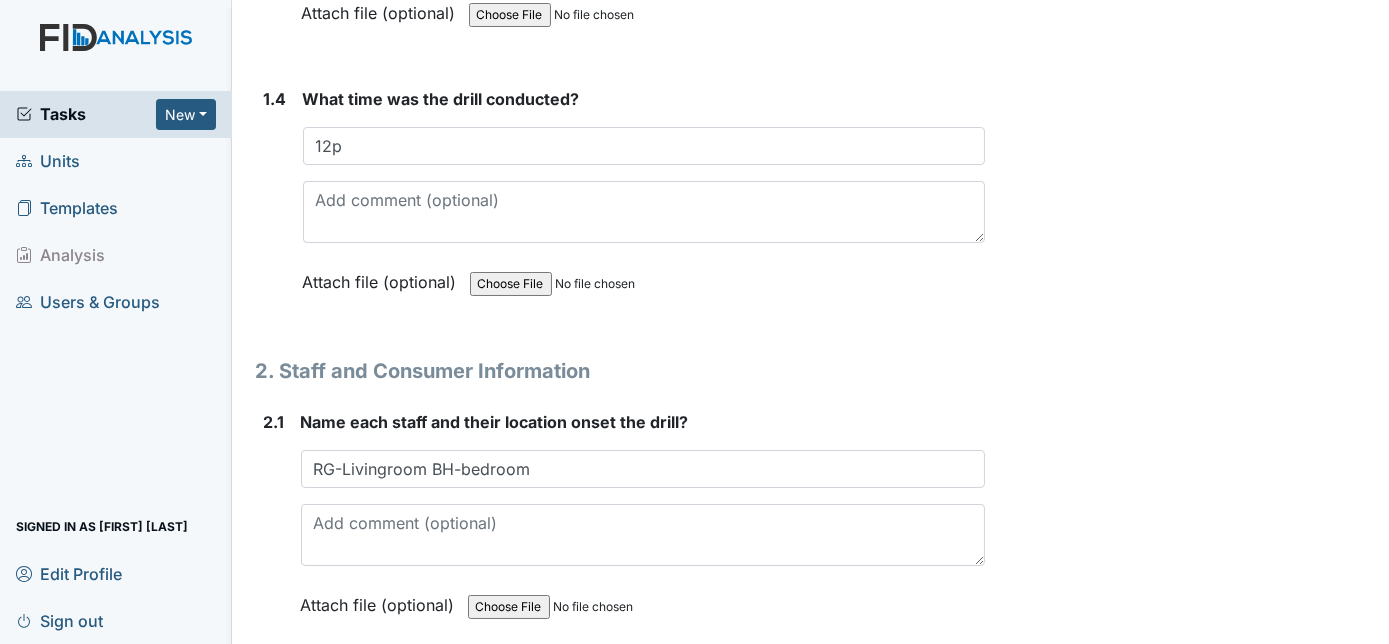 scroll, scrollTop: 1309, scrollLeft: 0, axis: vertical 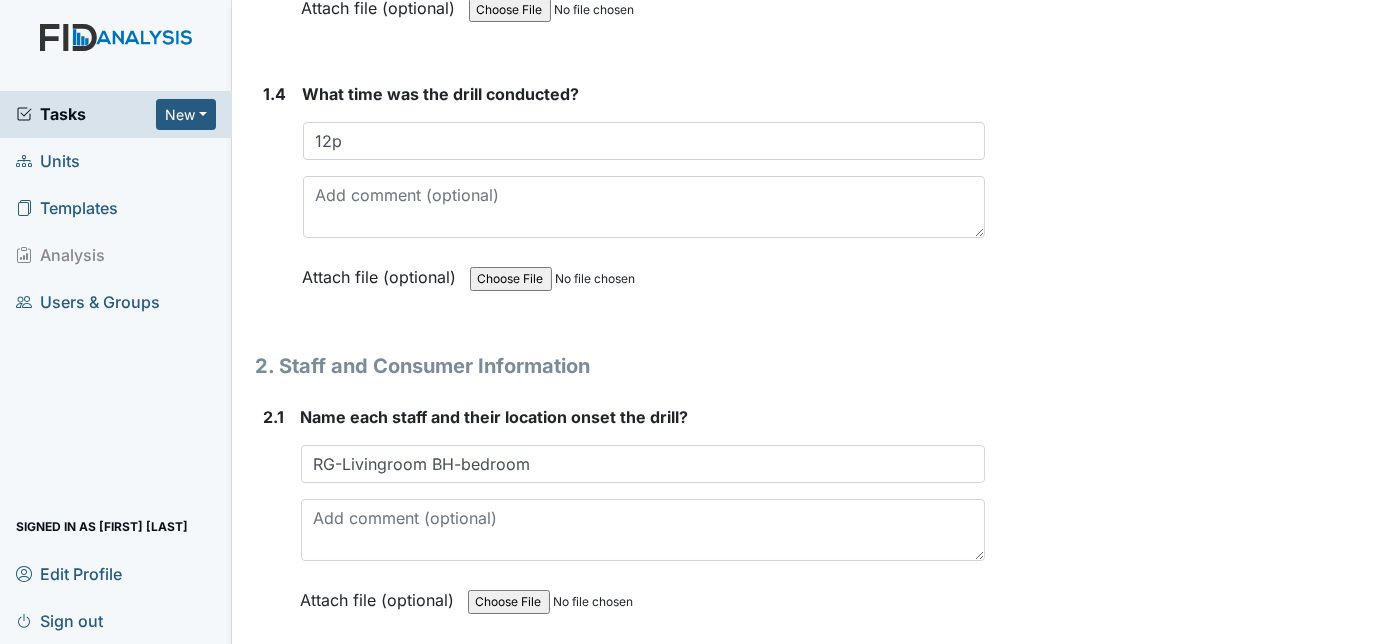 click at bounding box center (606, 279) 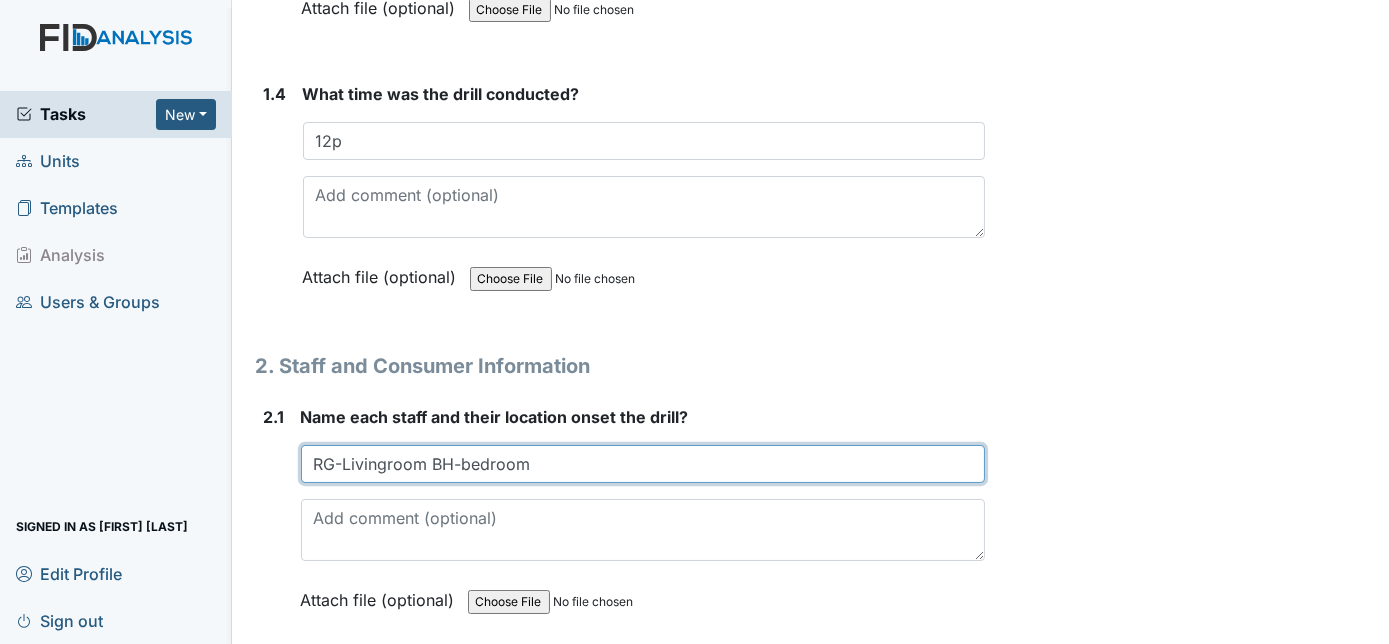 click on "RG-Livingroom BH-bedroom" at bounding box center [643, 464] 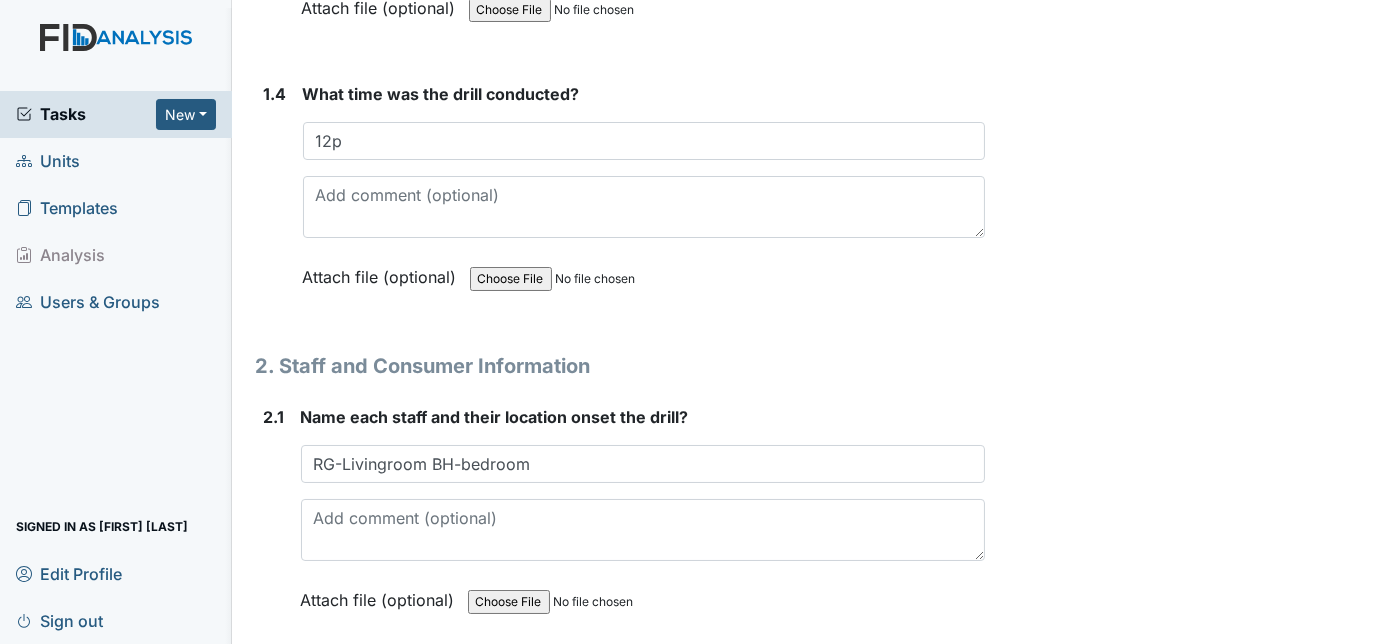 click on "2. Staff and Consumer Information" at bounding box center [621, 366] 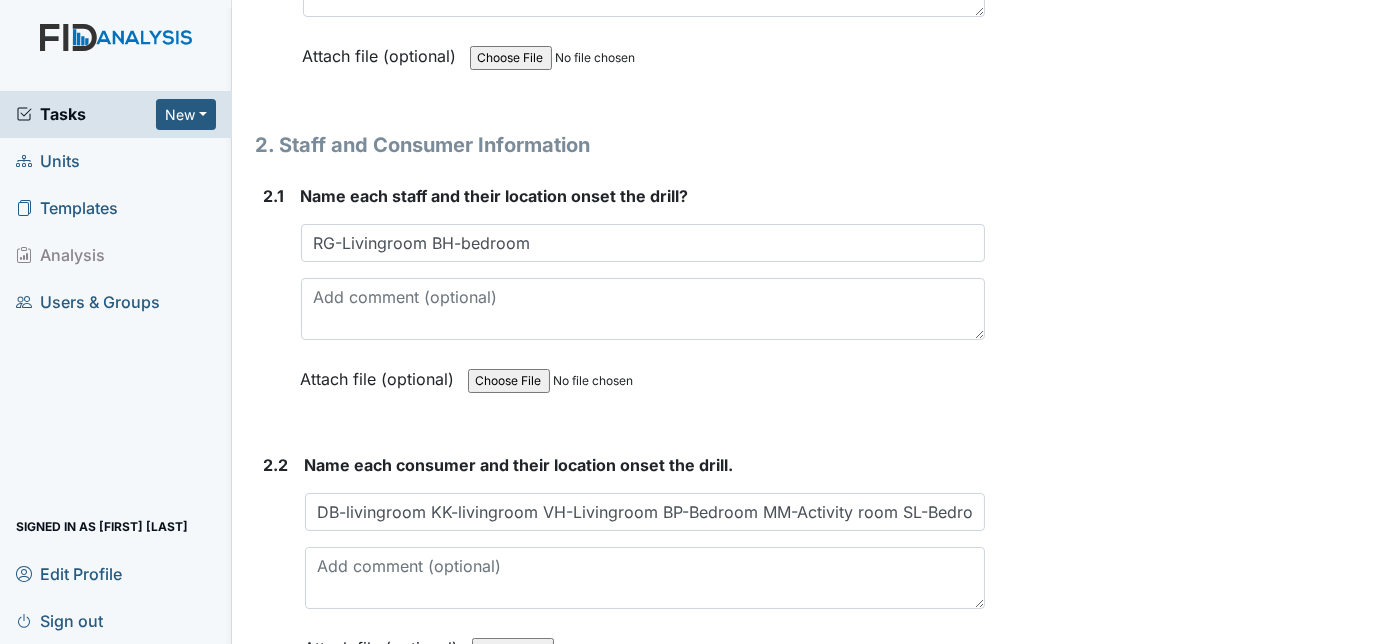 scroll, scrollTop: 1672, scrollLeft: 0, axis: vertical 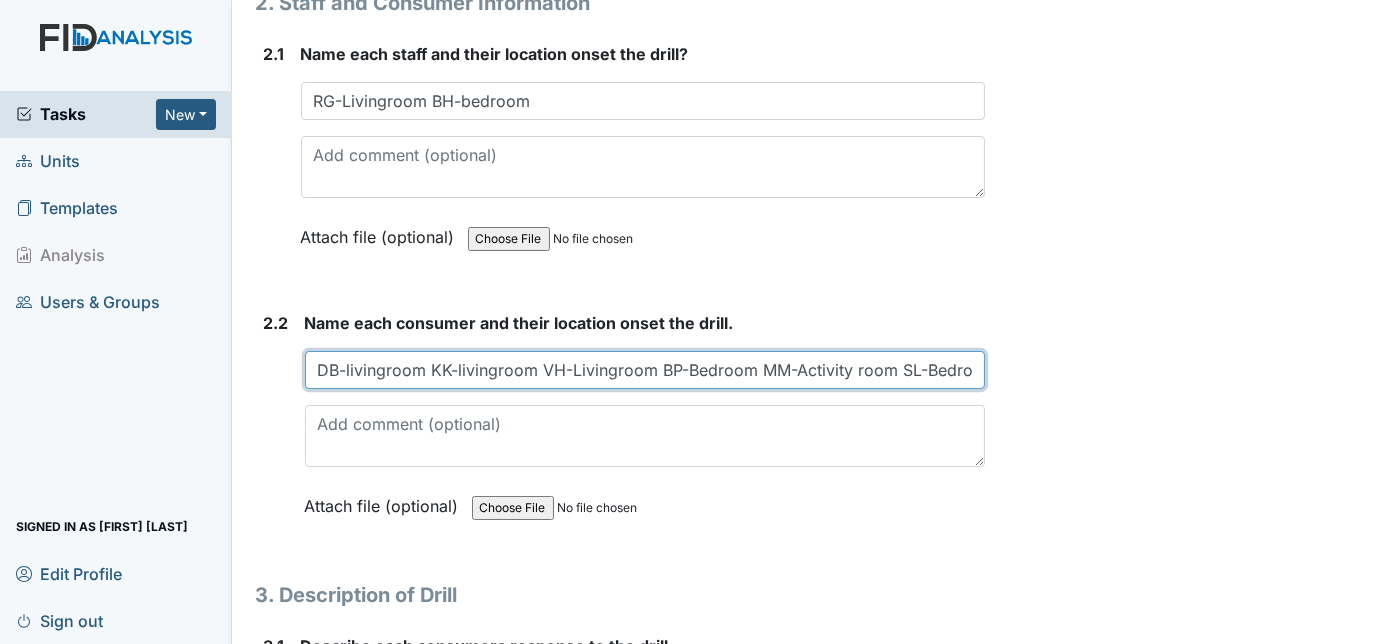click on "DB-livingroom KK-livingroom VH-Livingroom BP-Bedroom MM-Activity room SL-Bedroom" at bounding box center (645, 370) 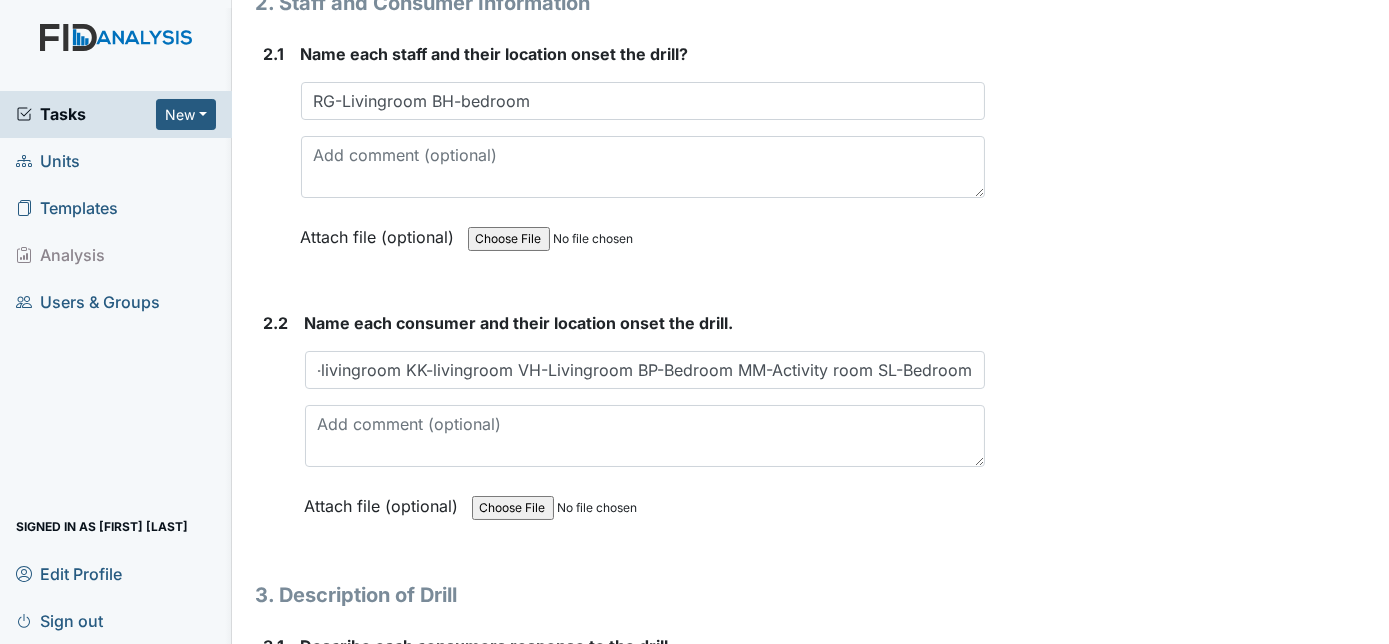 scroll, scrollTop: 0, scrollLeft: 0, axis: both 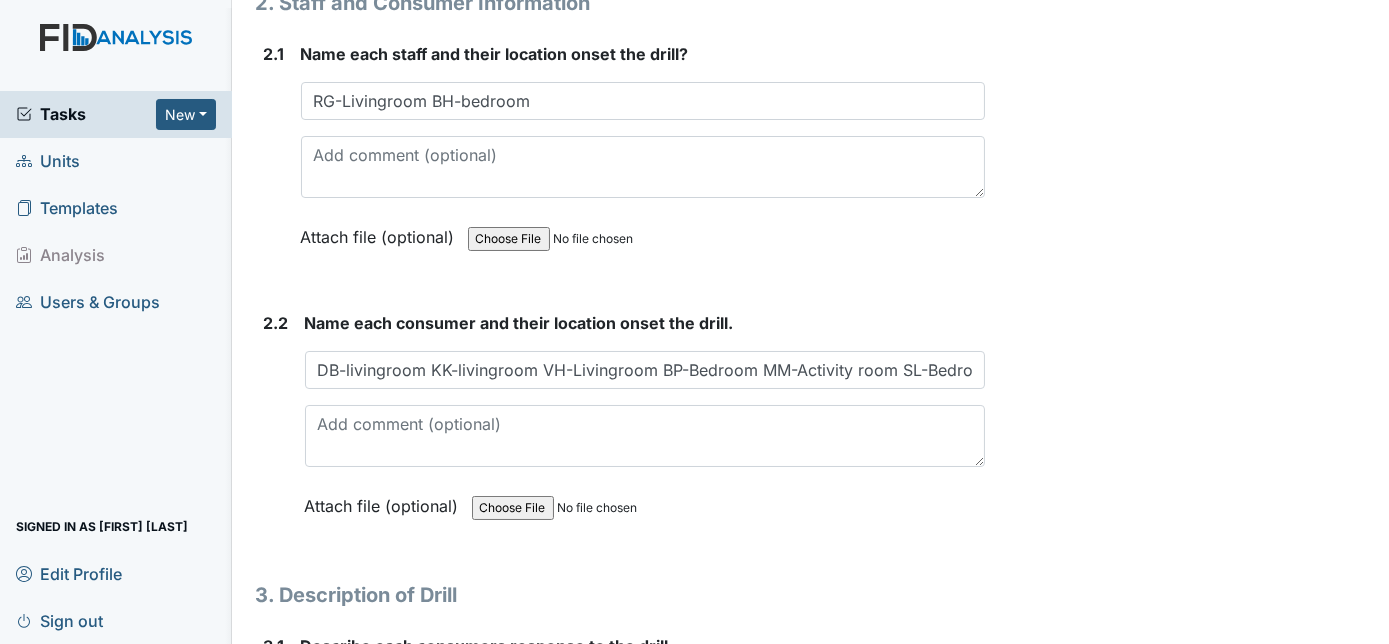 click on "Name each consumer and their location onset the drill." at bounding box center (645, 323) 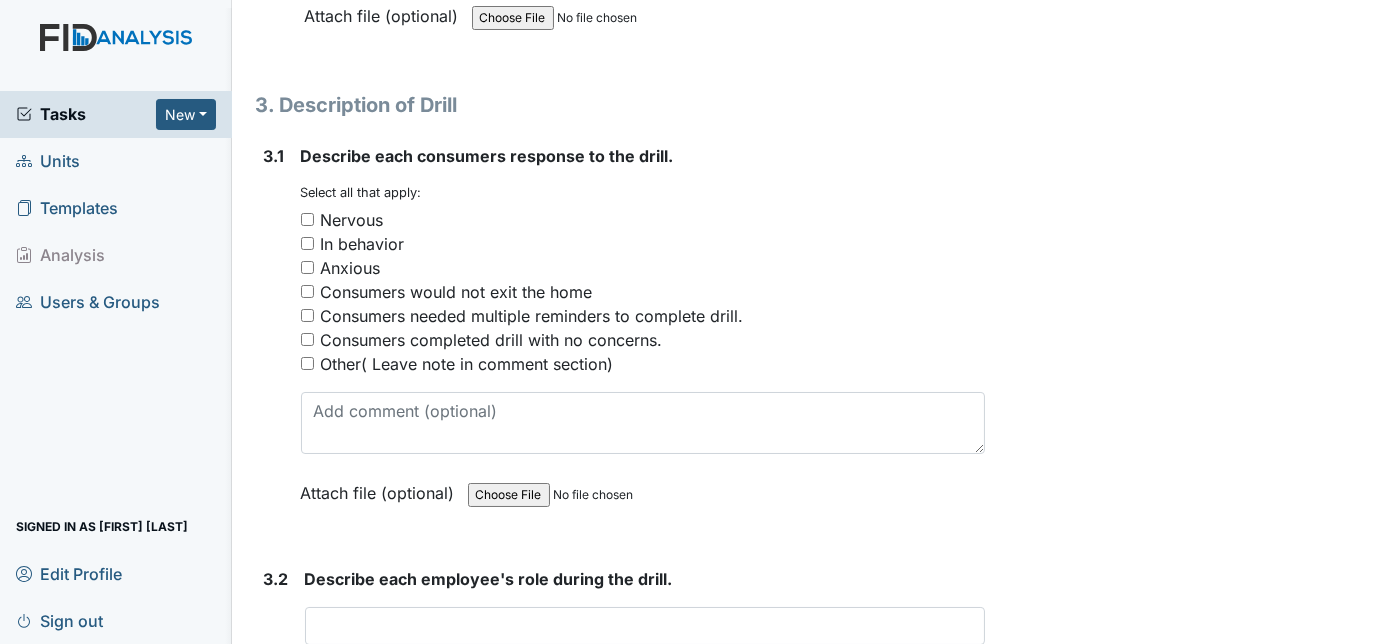 scroll, scrollTop: 2181, scrollLeft: 0, axis: vertical 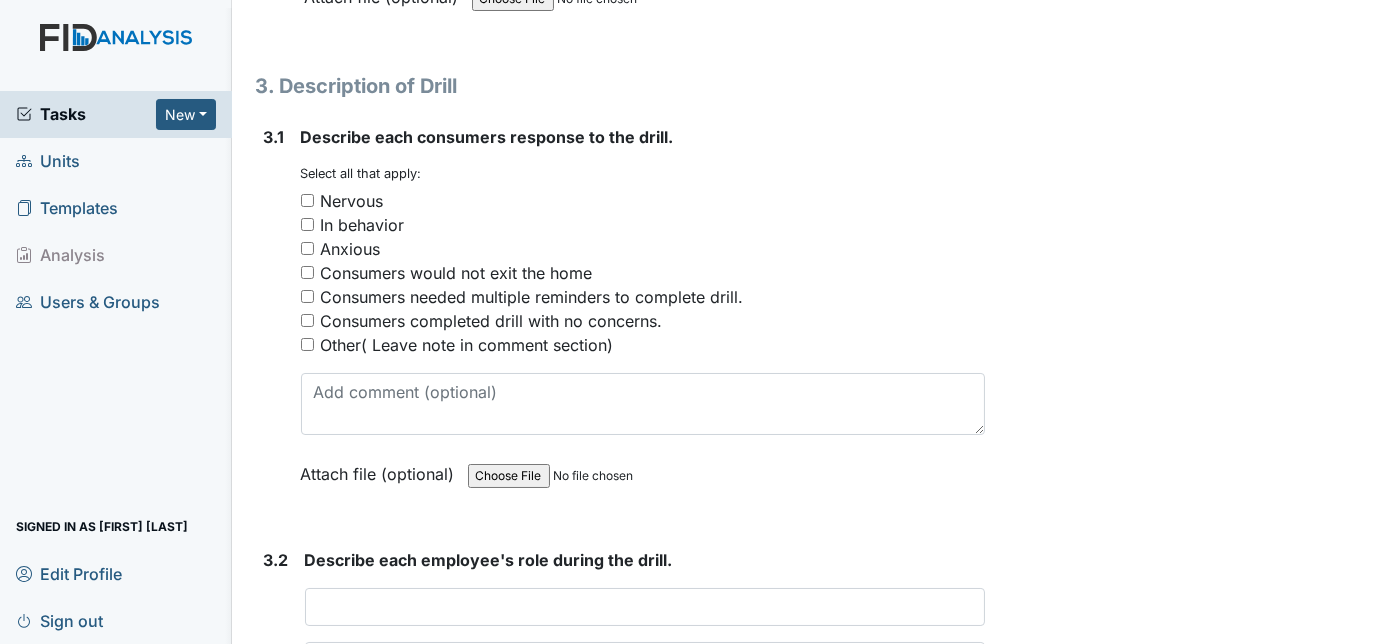 click on "Consumers completed drill with no concerns." at bounding box center (307, 320) 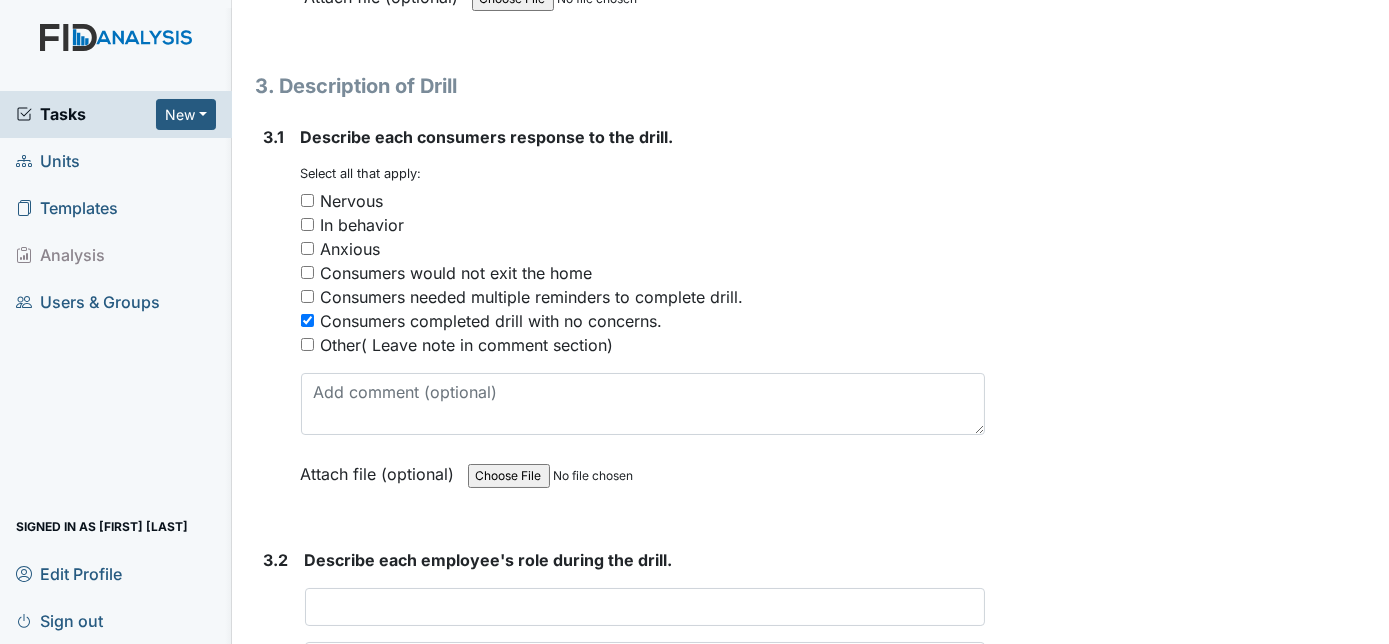 click on "3.1" at bounding box center [274, 320] 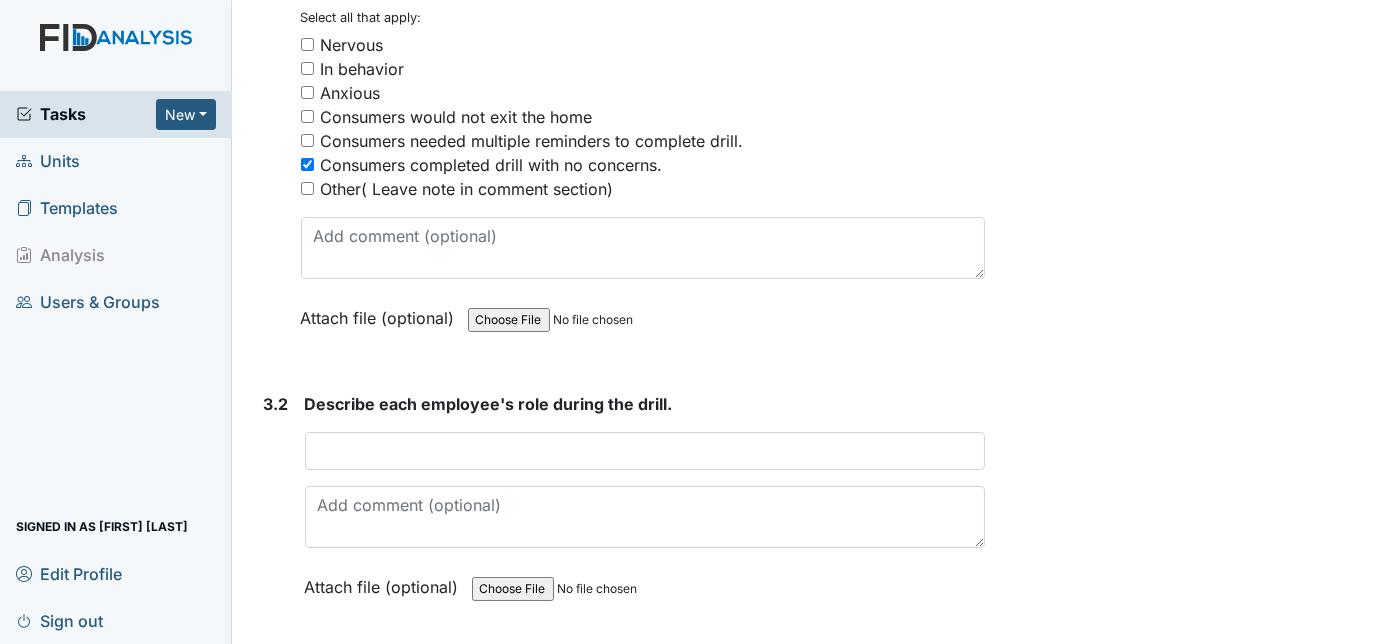 scroll, scrollTop: 2363, scrollLeft: 0, axis: vertical 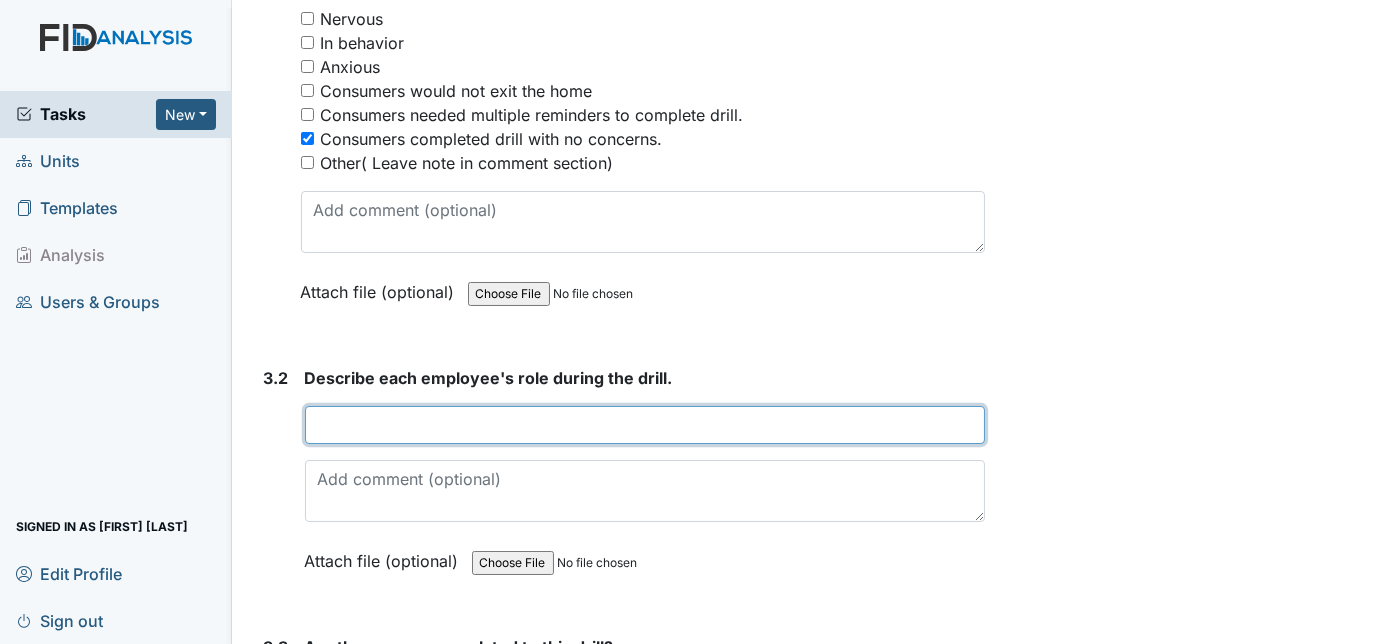 click at bounding box center (645, 425) 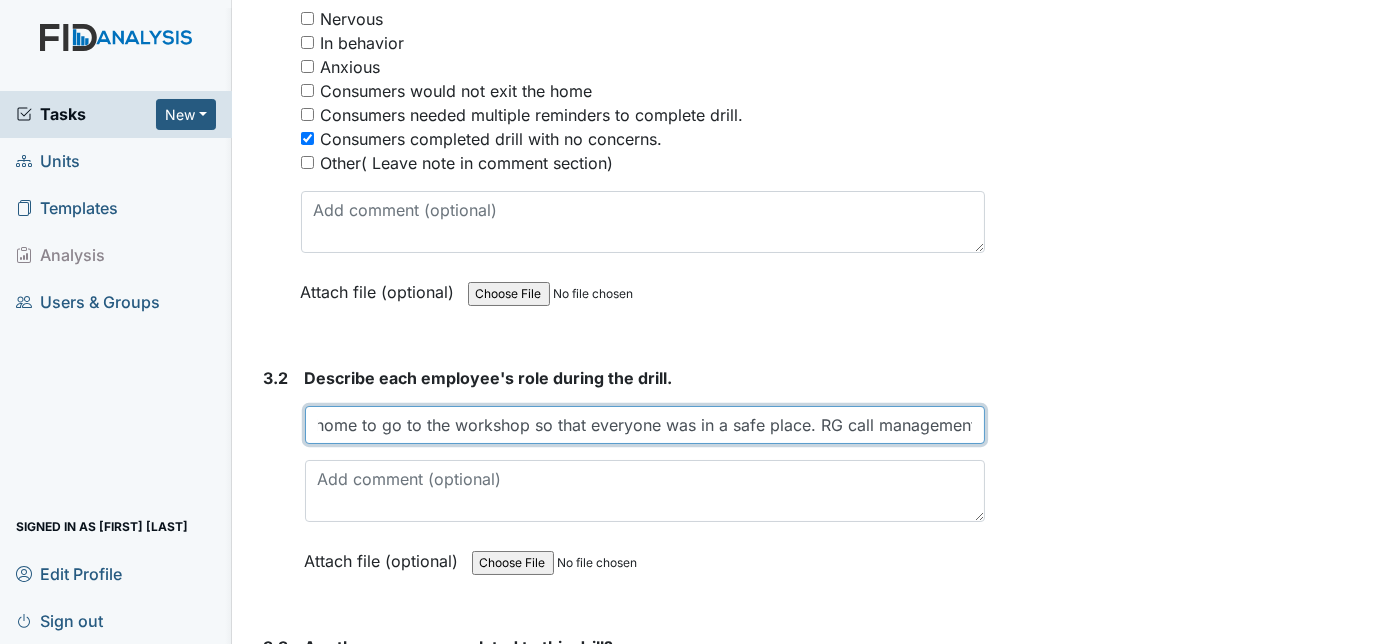 scroll, scrollTop: 0, scrollLeft: 1000, axis: horizontal 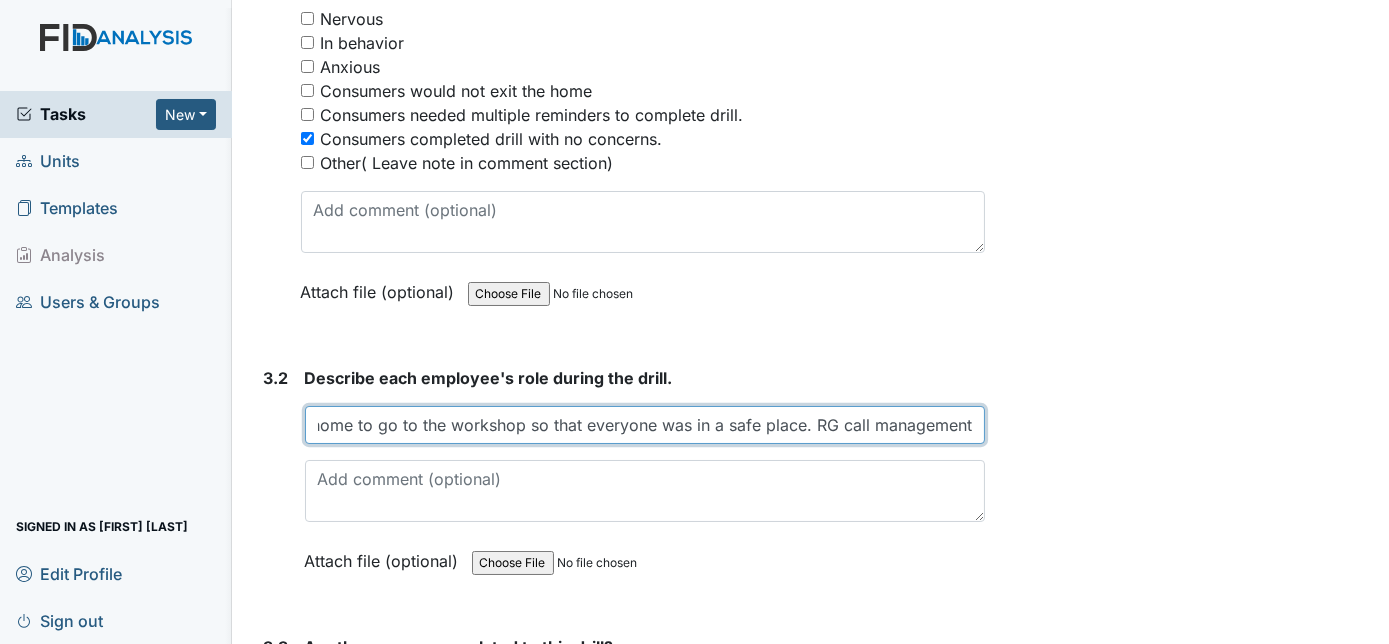 type on "RG looked out the window and noticed a wildlife across the street. RG let BH know BH and RG gathered the consumers and left the home to go to the workshop so that everyone was in a safe place. RG call management" 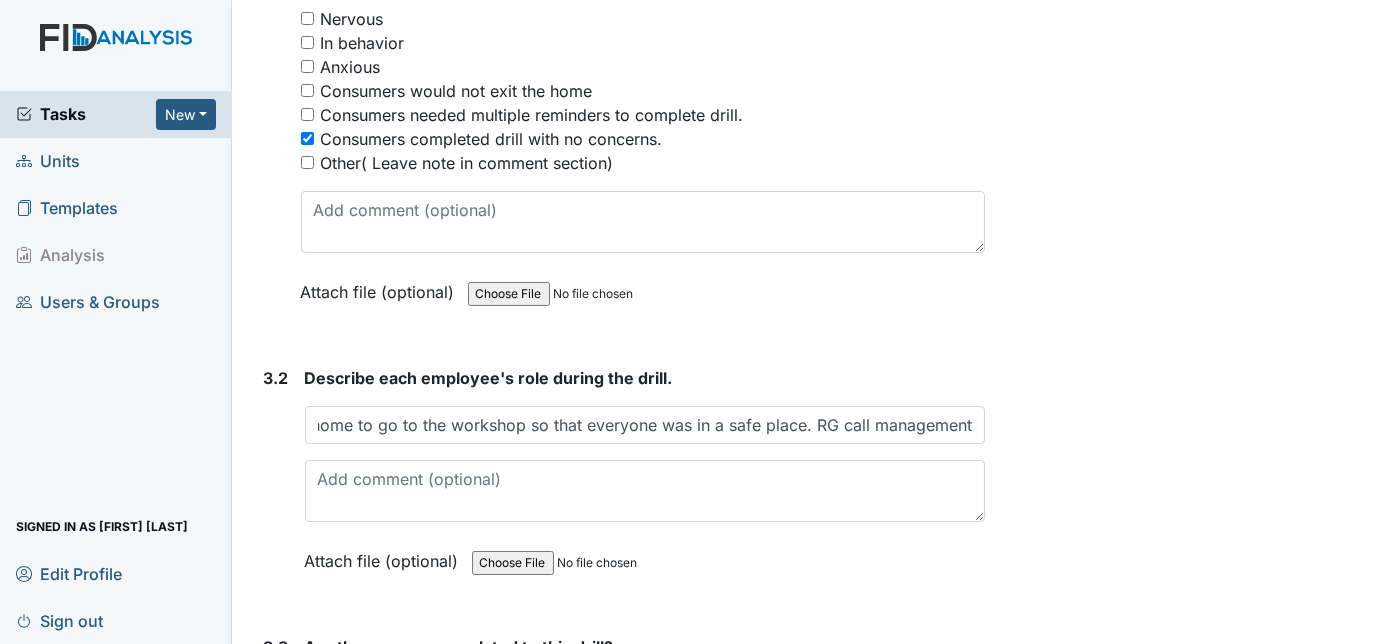 scroll, scrollTop: 0, scrollLeft: 0, axis: both 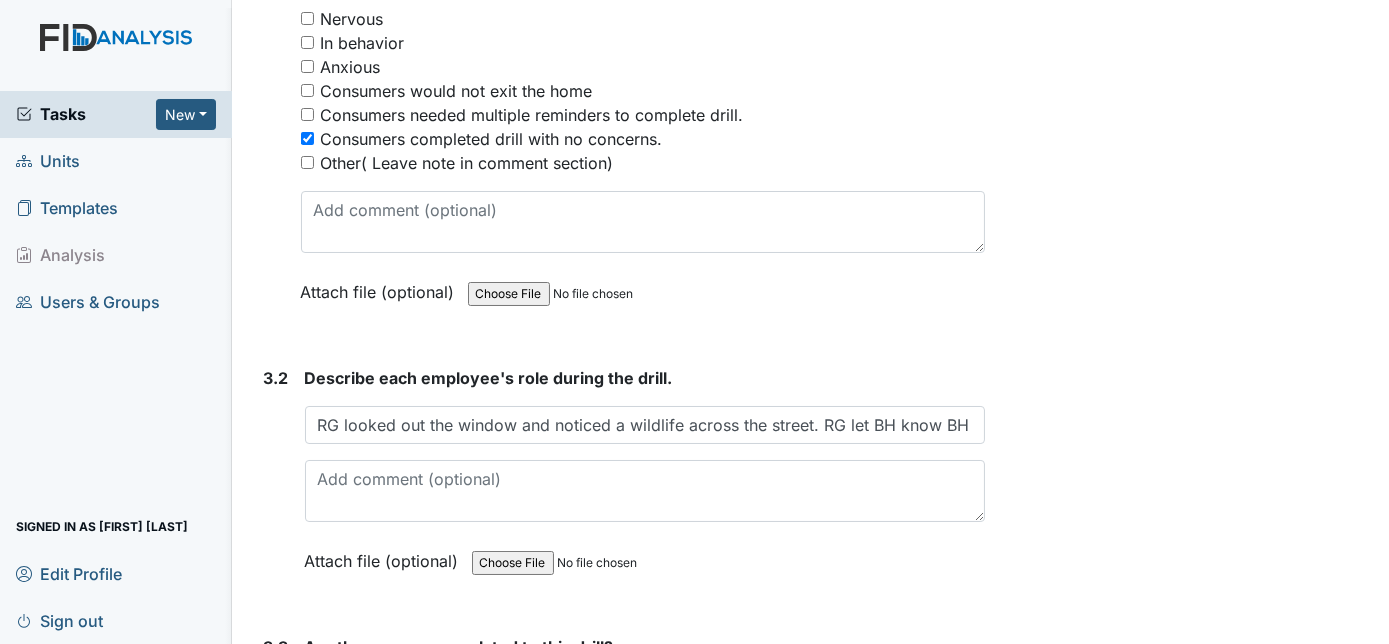 click on "Attach file (optional)
You can upload .pdf, .txt, .jpg, .jpeg, .png, .csv, .xls, or .doc files under 100MB." at bounding box center (643, 293) 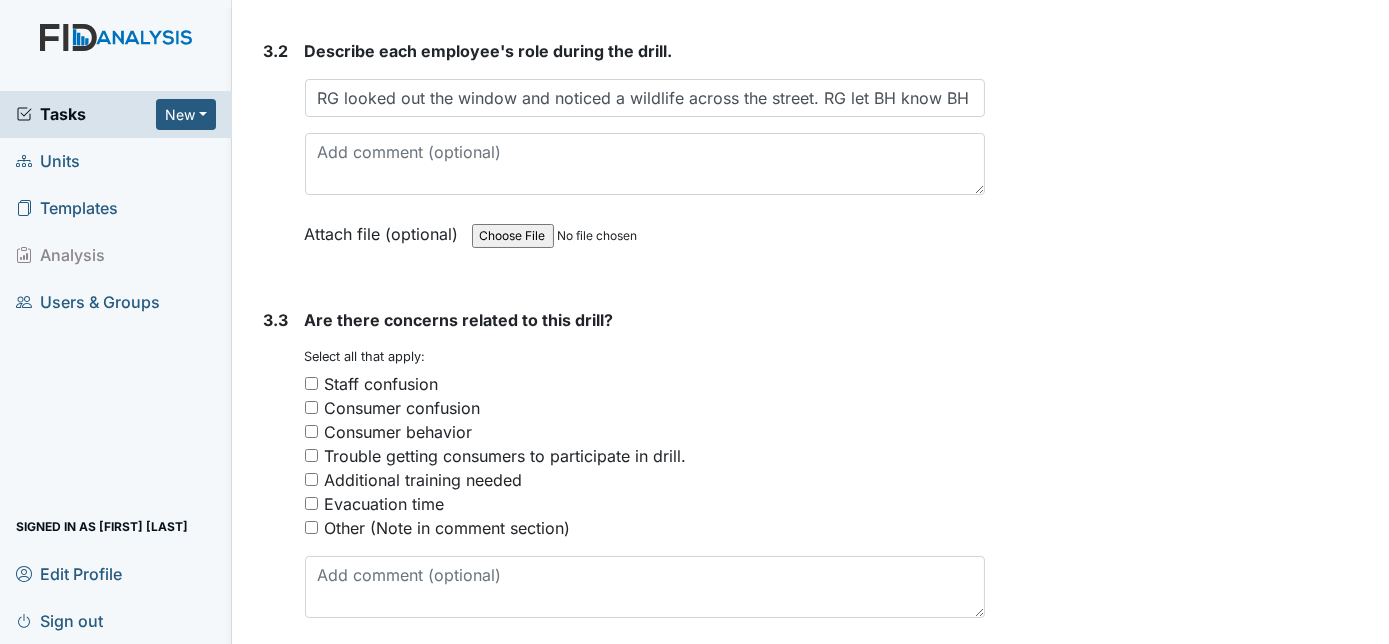 scroll, scrollTop: 2836, scrollLeft: 0, axis: vertical 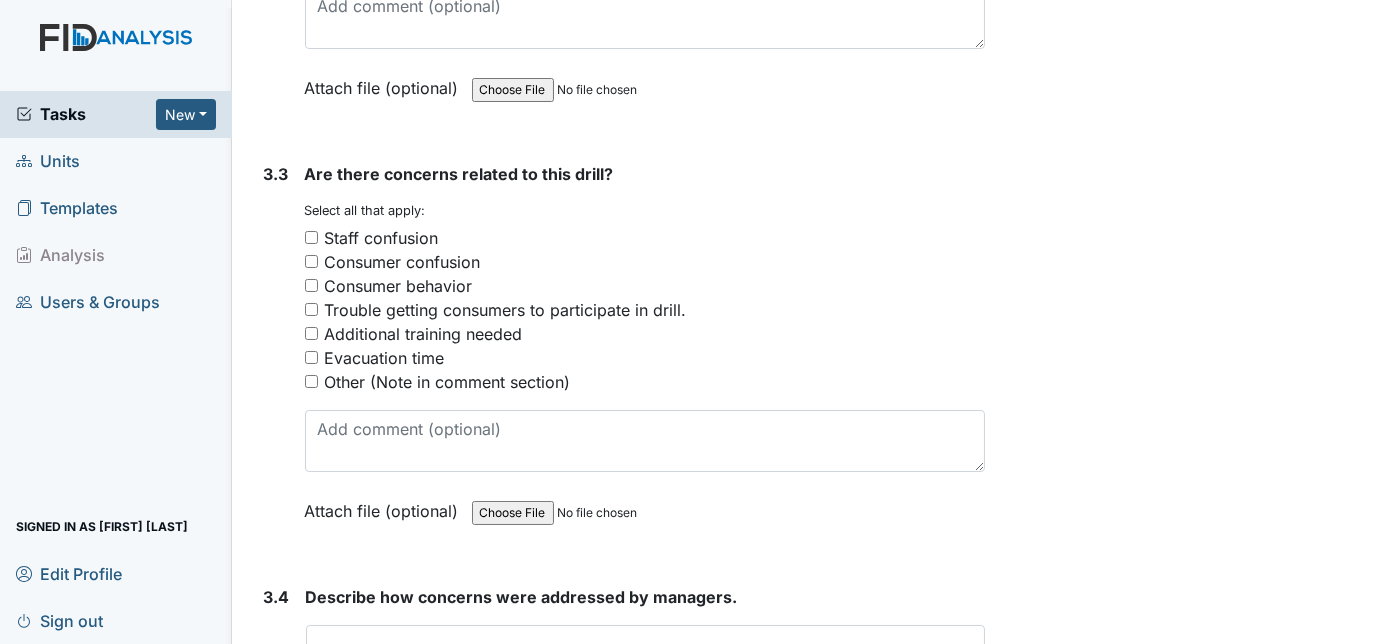 click on "1. Drill Information
1.1
What drill is being conducted?
You must select one of the below options.
January- Bomb Threat
February- Epidemic
March-Tornado
April- Missing Consumer
May- Natrual Disaster
June-Workplace Violence
July- Wild Fire
August- Fire Drill (2am-4am)
September - Evacuation
October- Medical Emergency
November- Hazmat
December- Utility Failure
Attach file (optional)
You can upload .pdf, .txt, .jpg, .jpeg, .png, .csv, .xls, or .doc files under 100MB.
1.2
What date was the drill conducted?
2025-07-19
Attach file (optional)
You can upload .pdf, .txt, .jpg, .jpeg, .png, .csv, .xls, or .doc files under 100MB.
1.3
What shift was the drill conducted?
You must select one of the below options.
First
Second
Third" at bounding box center [621, -775] 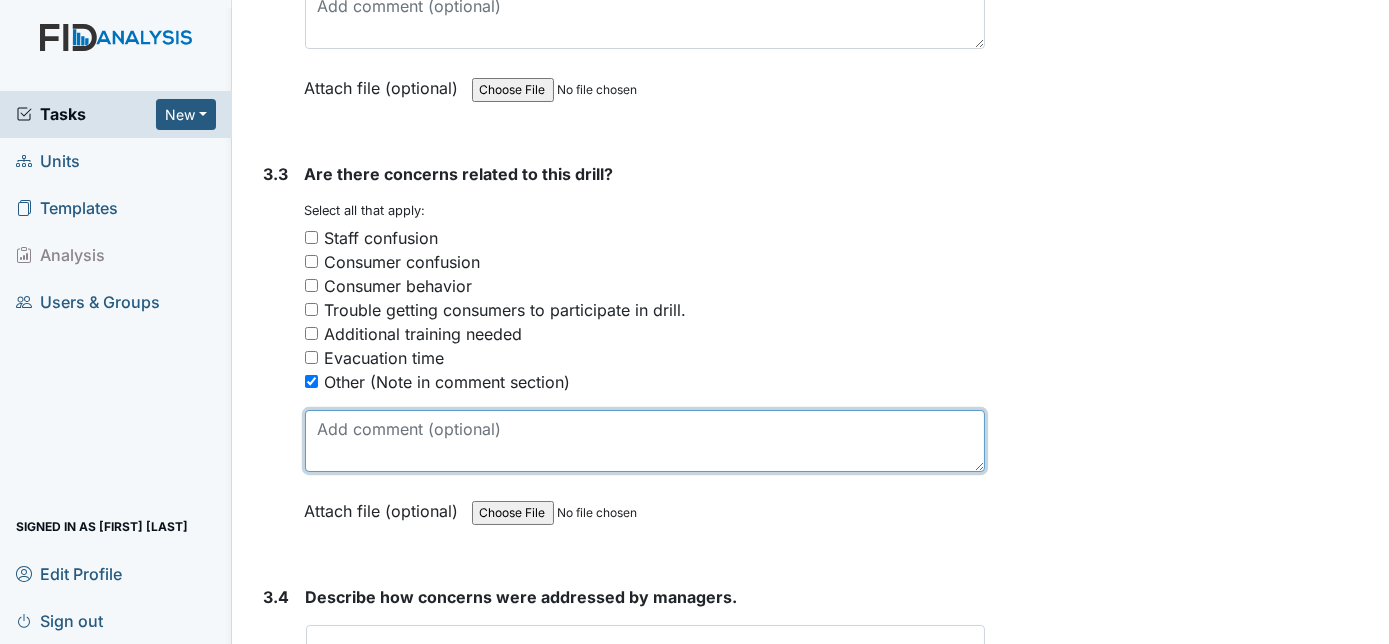 click at bounding box center [645, 441] 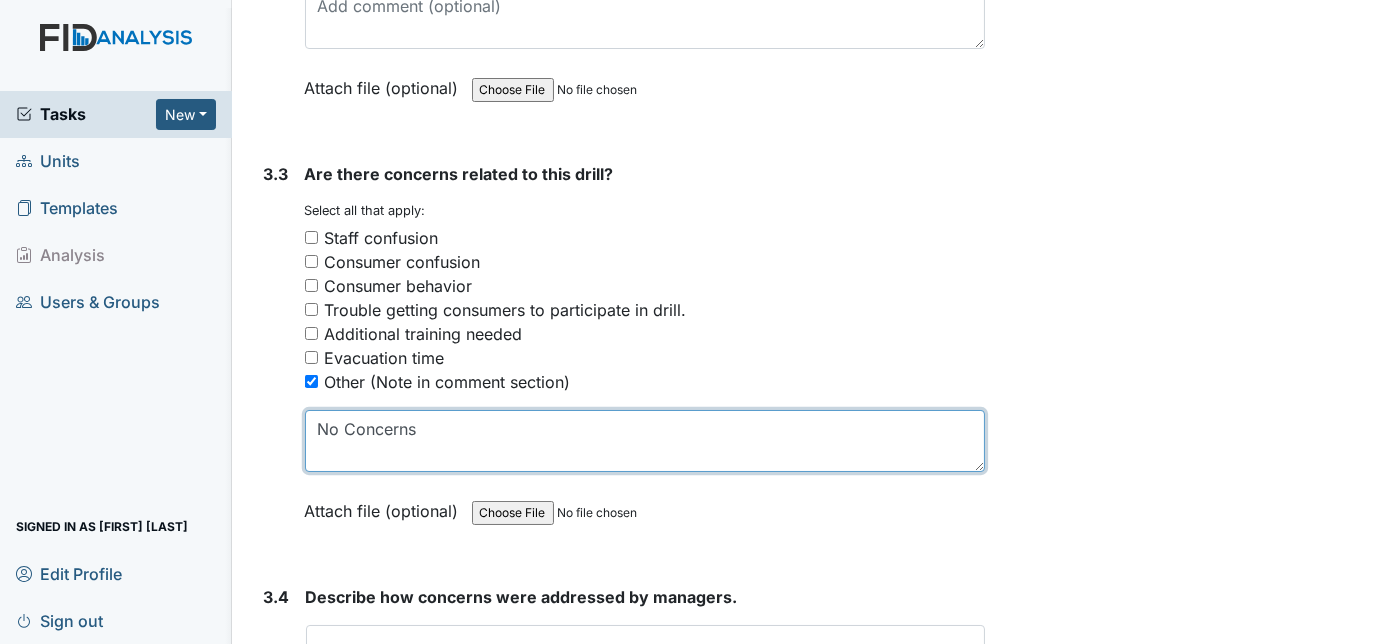 type on "No Concerns" 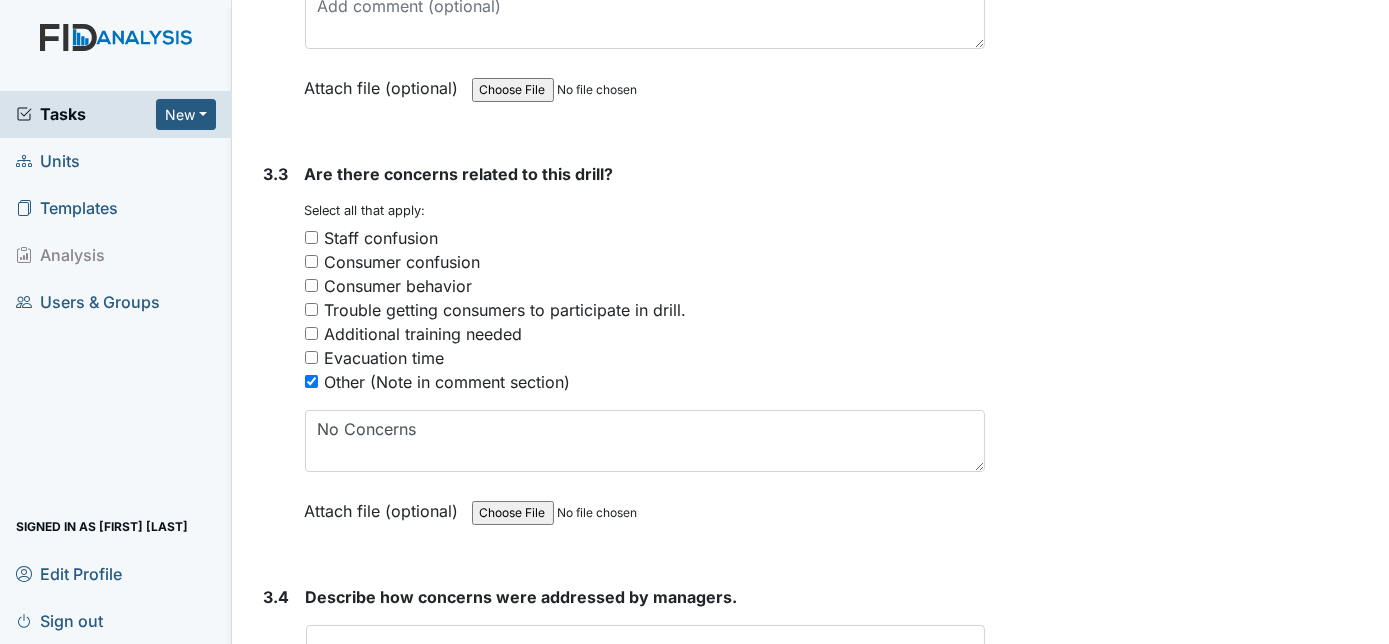 click on "Form:
Disaster Drill Report
ID:
#00011304
Open
Autosaving...
wildlife
Location:
Twin Acres
Assignee:
Charnita McCall
Creator:
Charnita McCall
Created:
Aug 5, 2025
Due:
Aug 19, 2025
1. Drill Information
1.1
What drill is being conducted?
You must select one of the below options.
January- Bomb Threat
February- Epidemic
March-Tornado
April- Missing Consumer
May- Natrual Disaster
June-Workplace Violence
July- Wild Fire
August- Fire Drill (2am-4am)
September - Evacuation
October- Medical Emergency
November- Hazmat
December- Utility Failure
Attach file (optional)
You can upload .pdf, .txt, .jpg, .jpeg, .png, .csv, .xls, or .doc files under 100MB.
1.2
What date was the drill conducted?
2025-07-19" at bounding box center (811, 322) 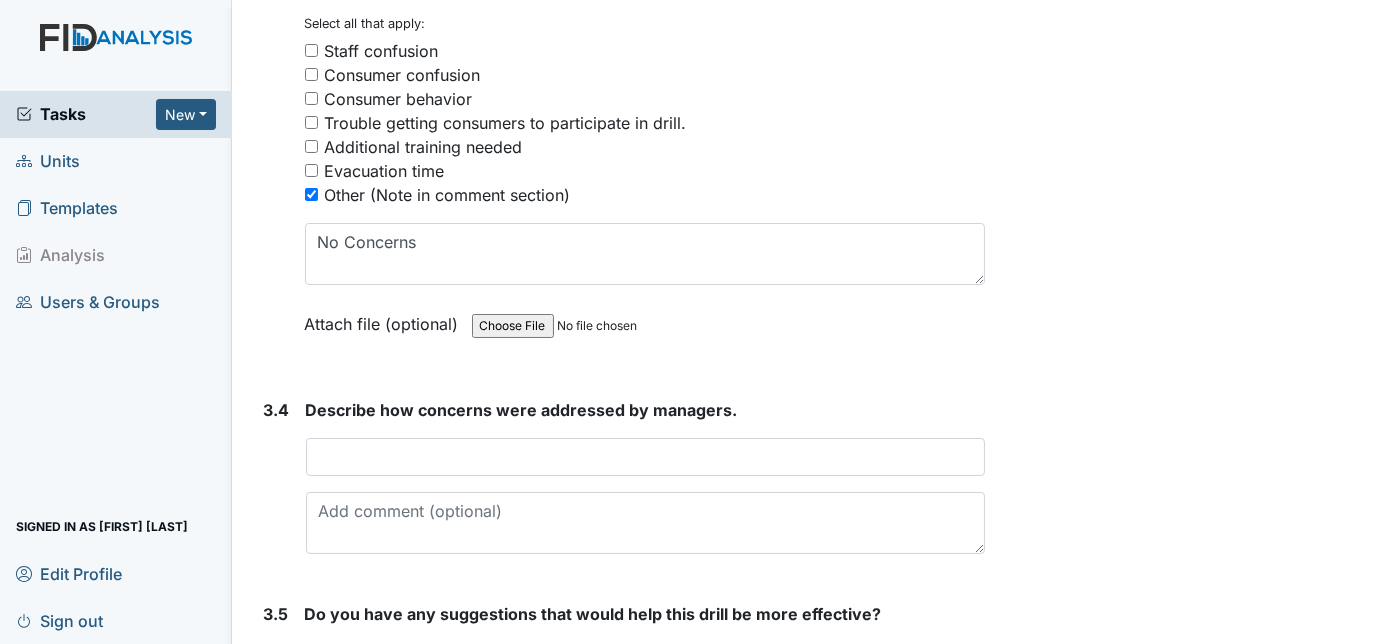 scroll, scrollTop: 3200, scrollLeft: 0, axis: vertical 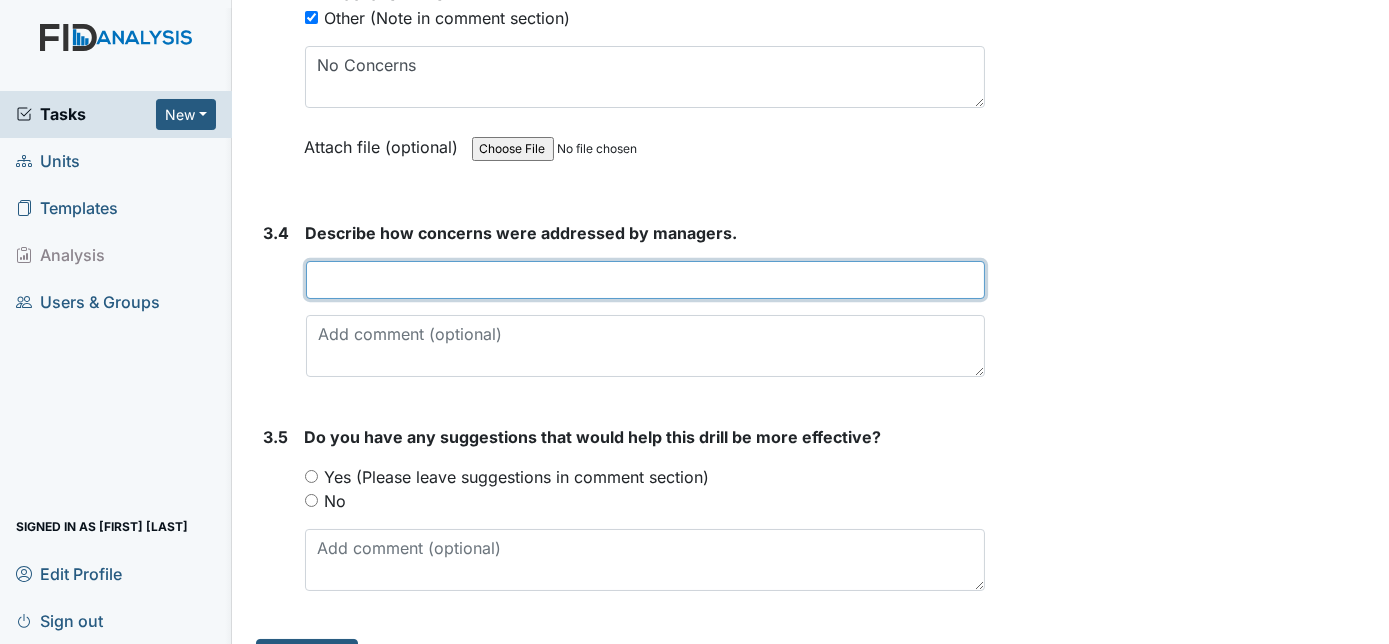 click at bounding box center (646, 280) 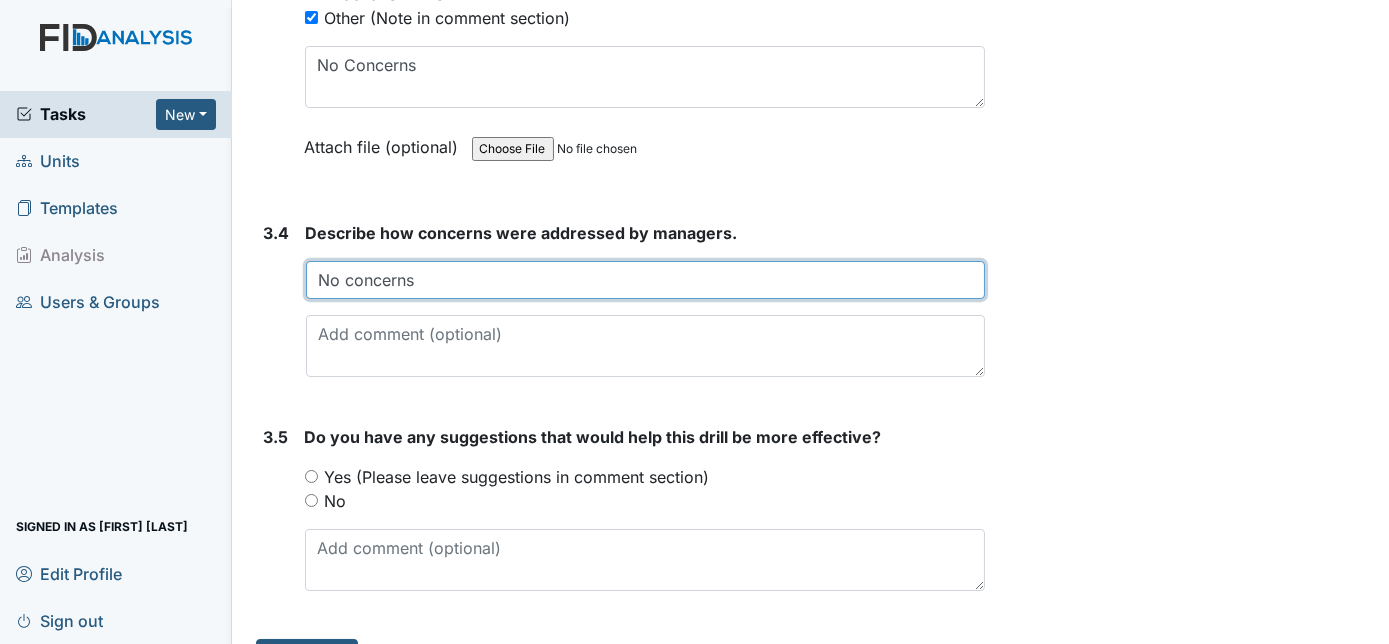 type on "No concerns" 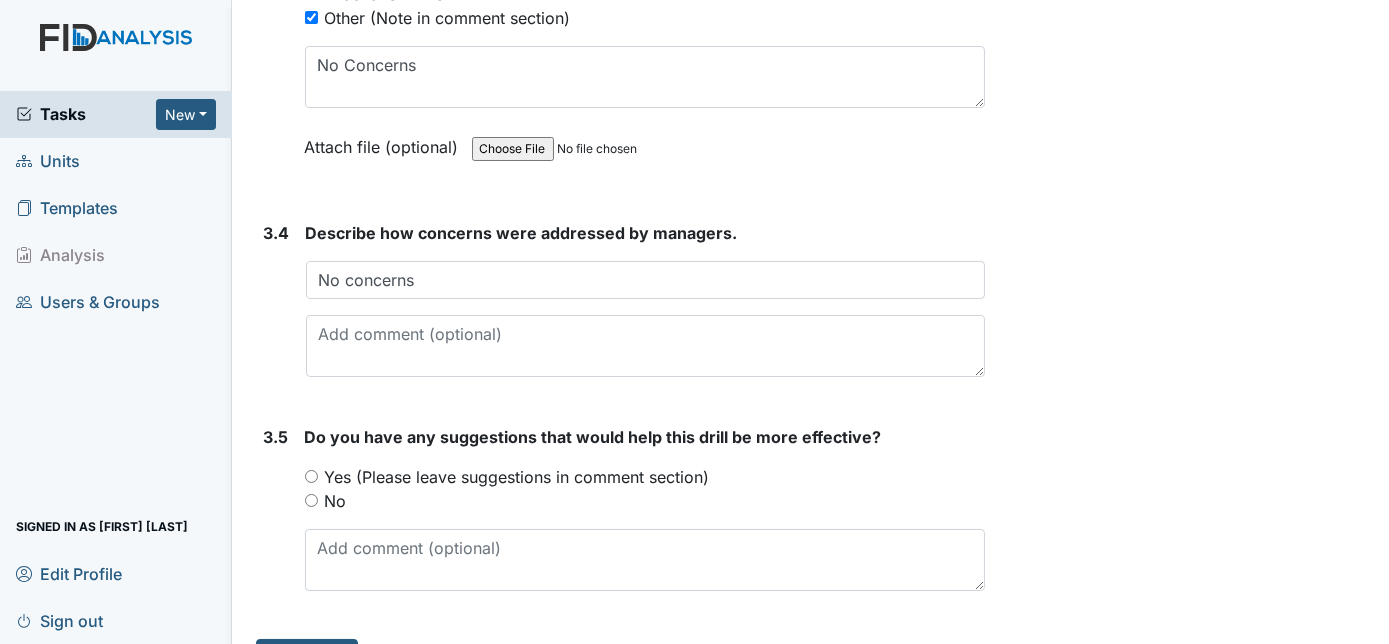 click on "3.4" at bounding box center [277, 307] 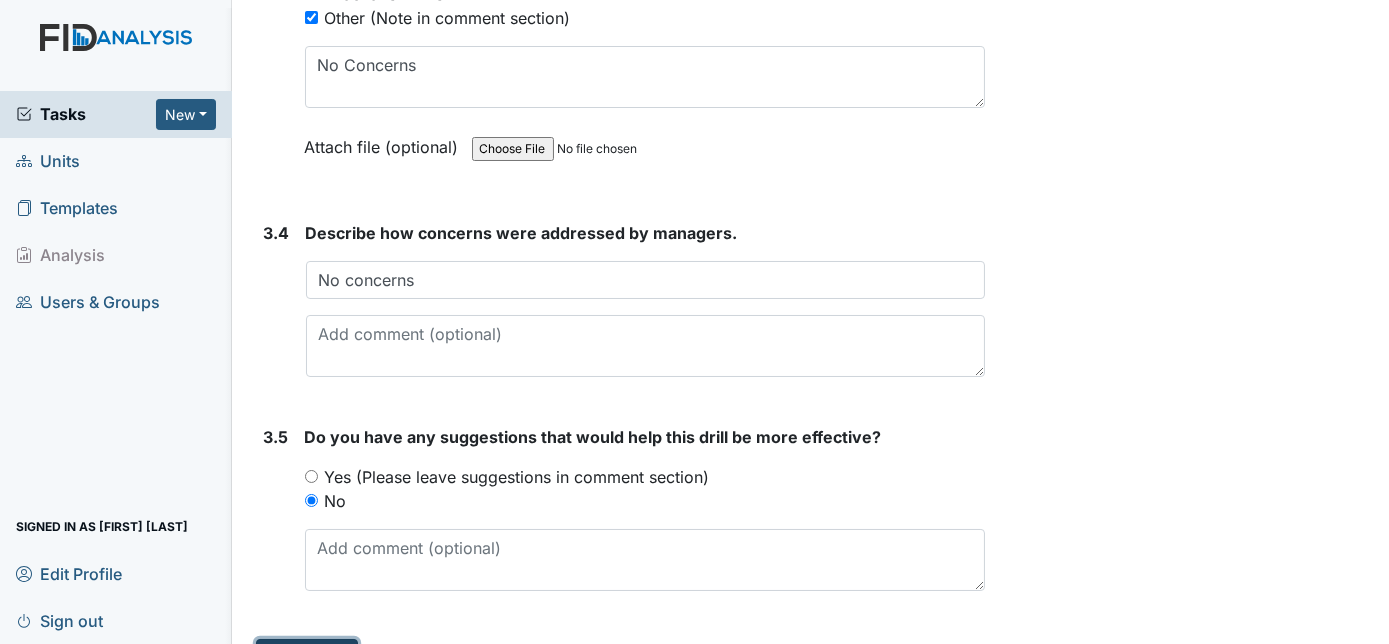 click on "Submit" at bounding box center (307, 658) 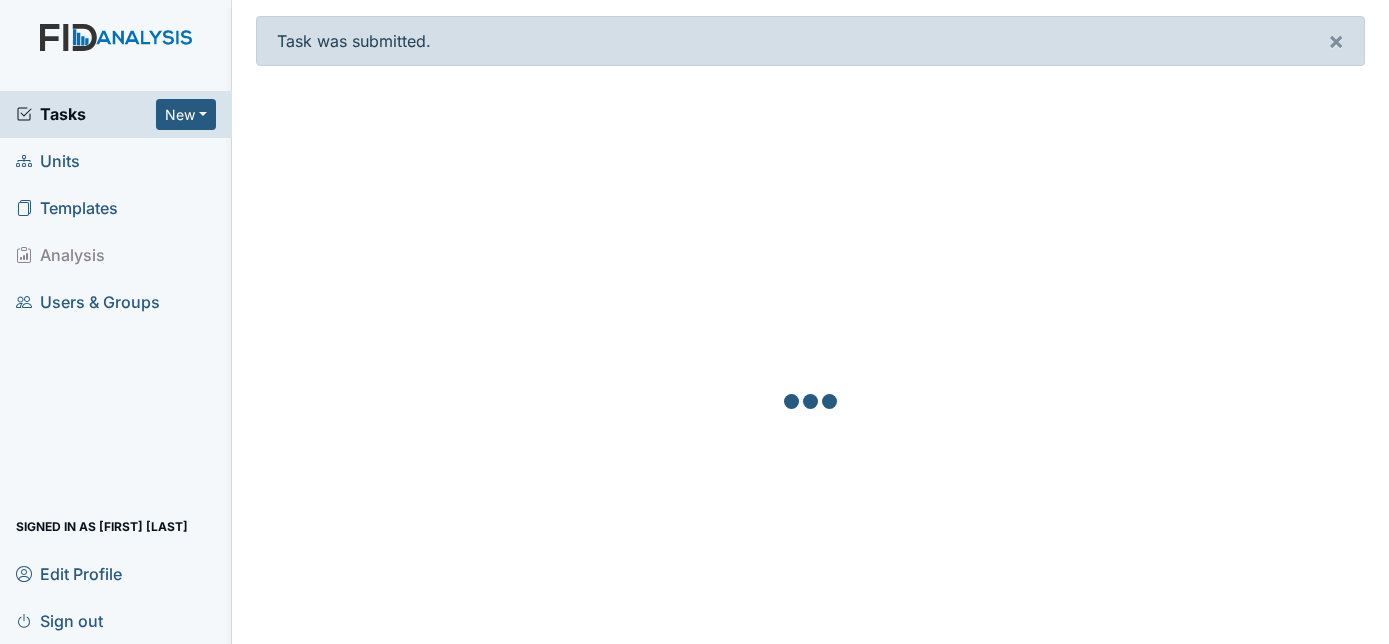 scroll, scrollTop: 0, scrollLeft: 0, axis: both 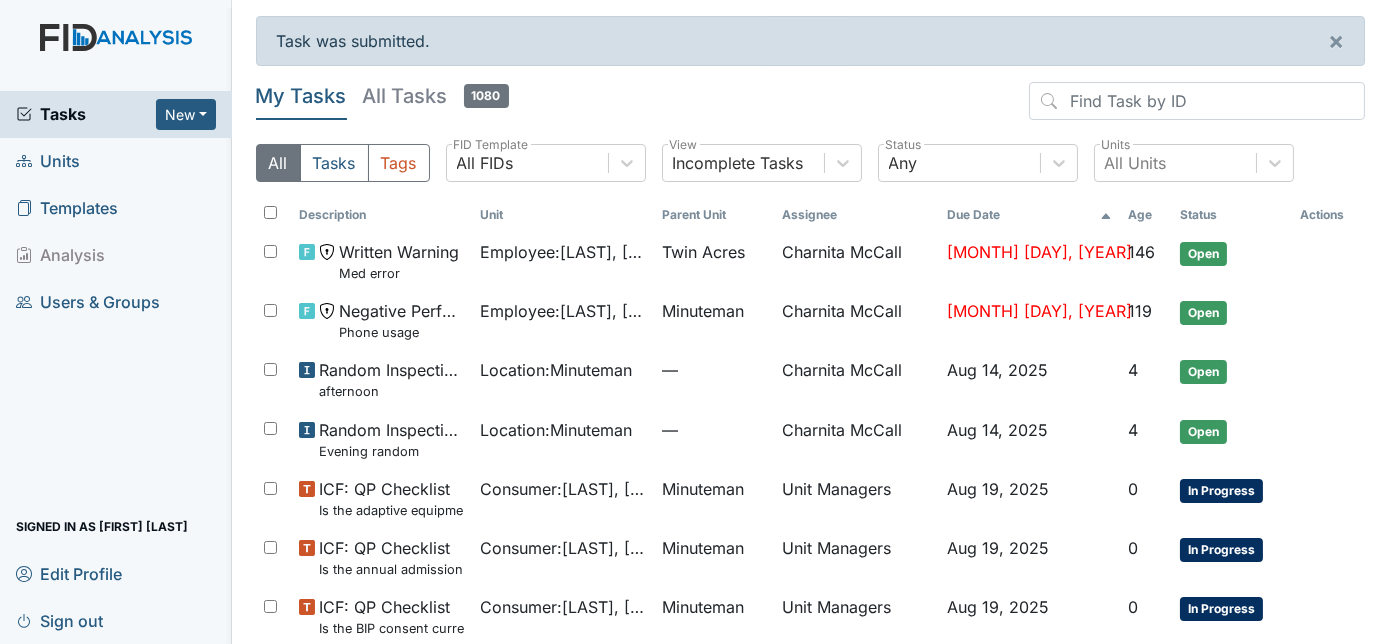 click on "Units" at bounding box center (48, 161) 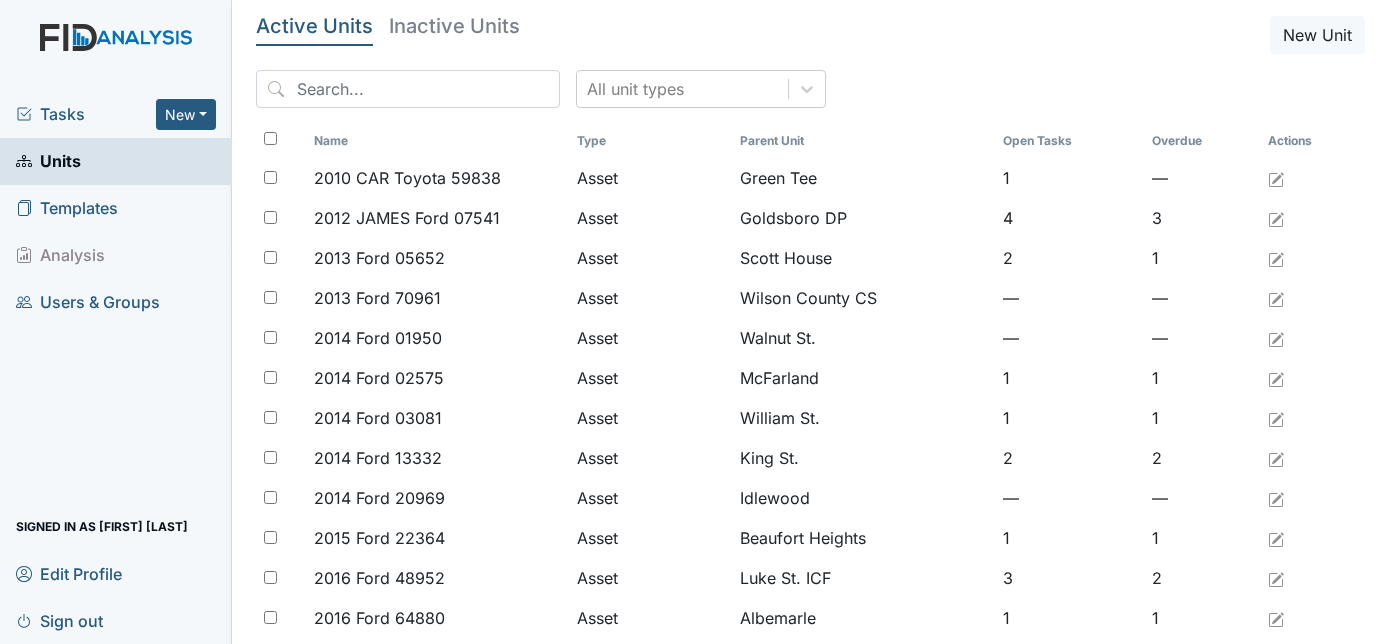 scroll, scrollTop: 0, scrollLeft: 0, axis: both 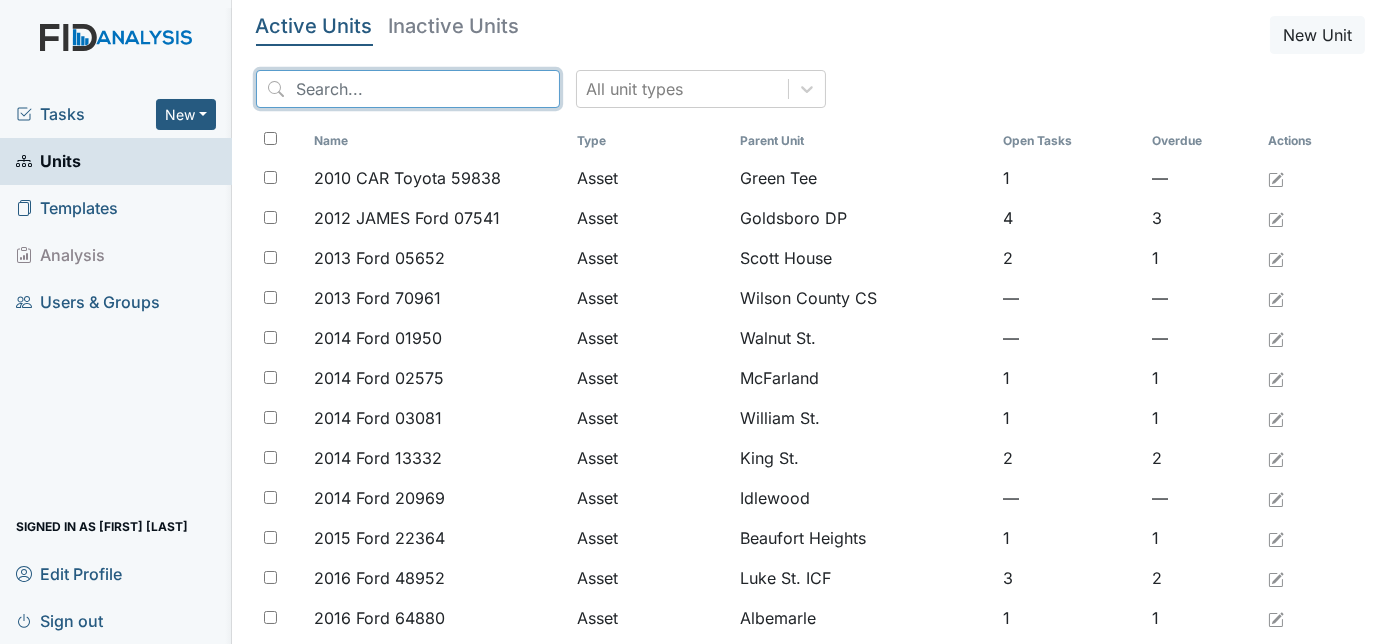 click at bounding box center (408, 89) 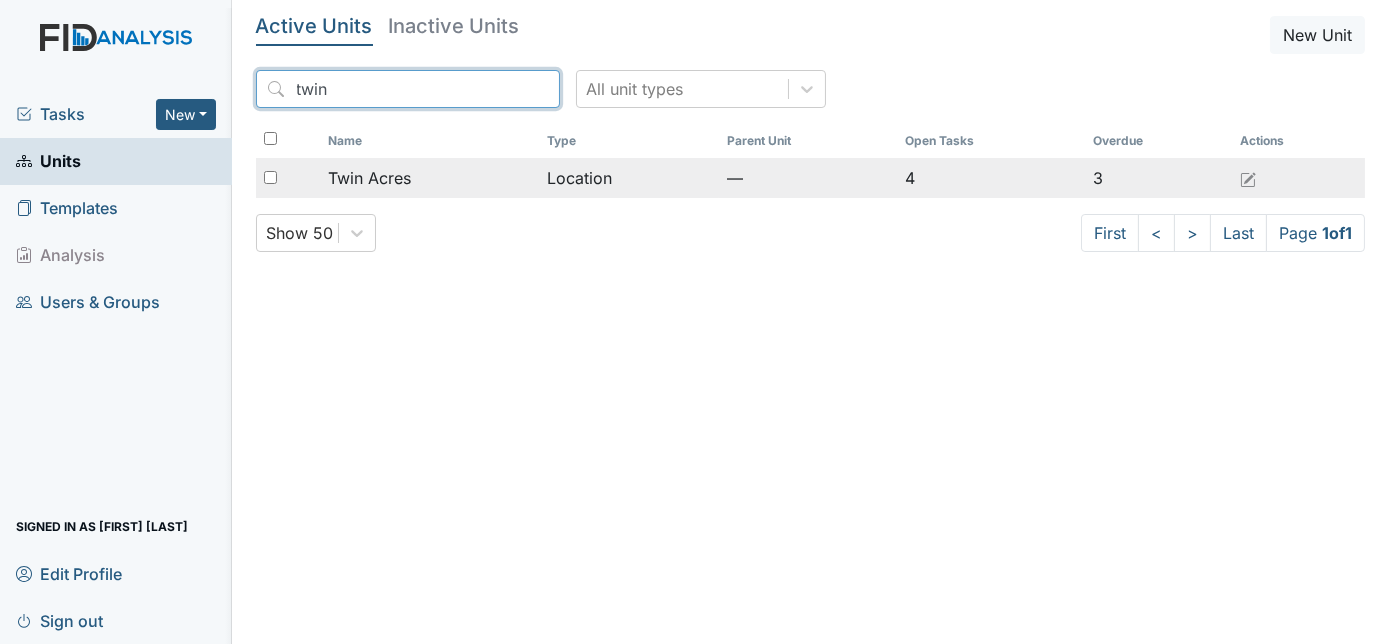 type on "twin" 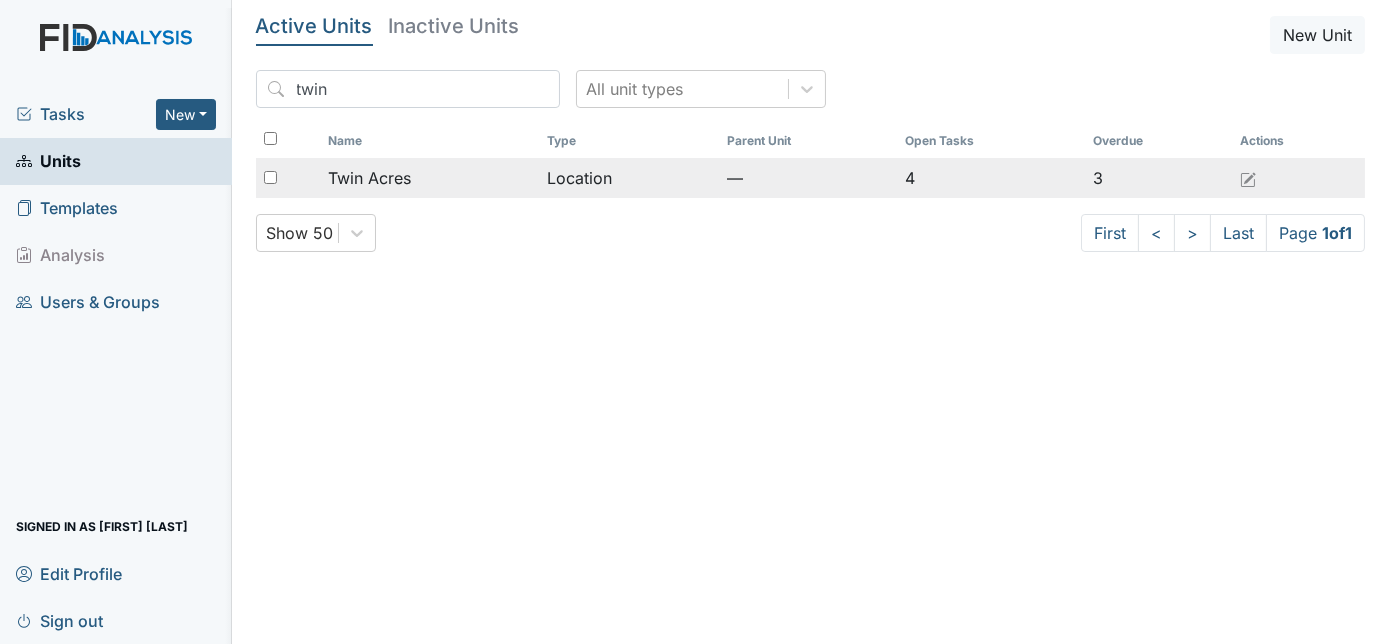 click at bounding box center [270, 177] 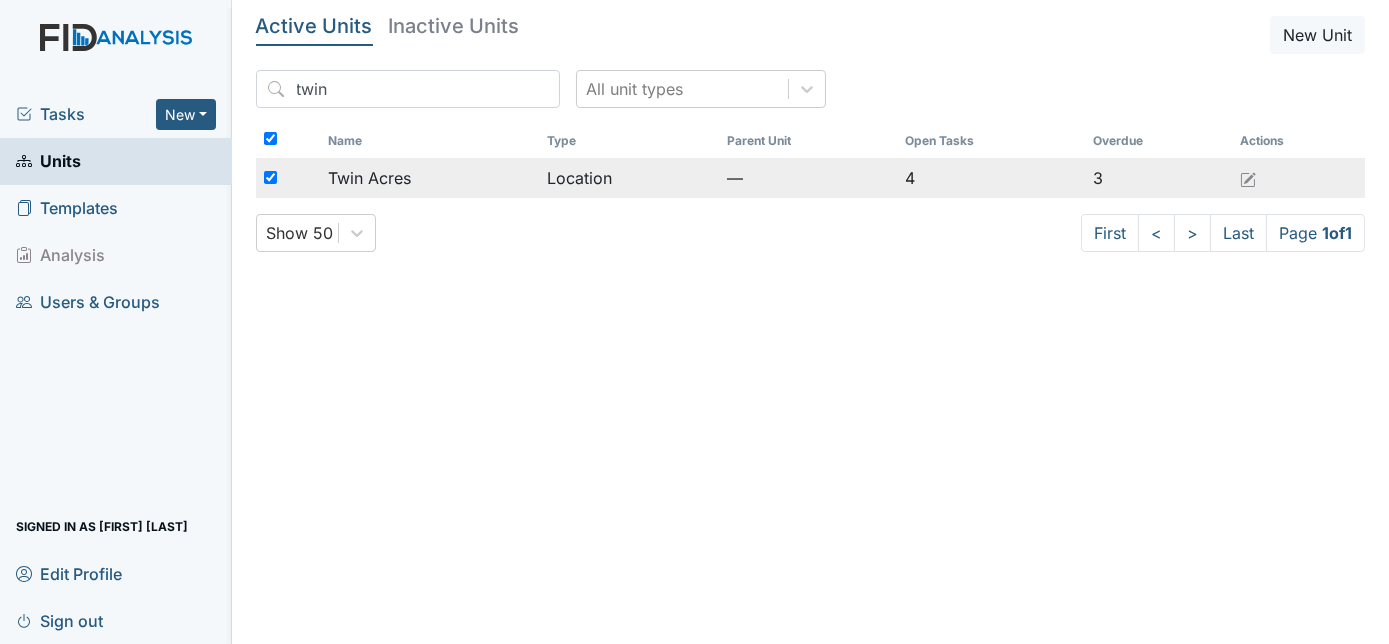 checkbox on "true" 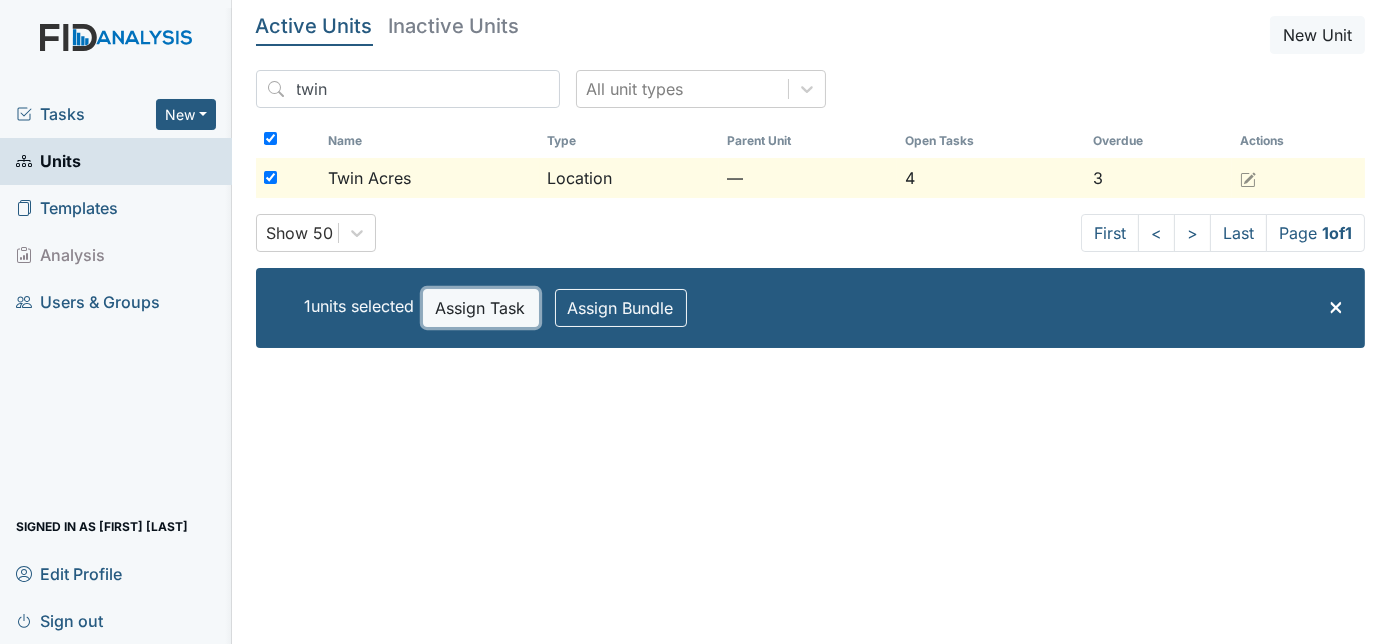 click on "Assign Task" at bounding box center (481, 308) 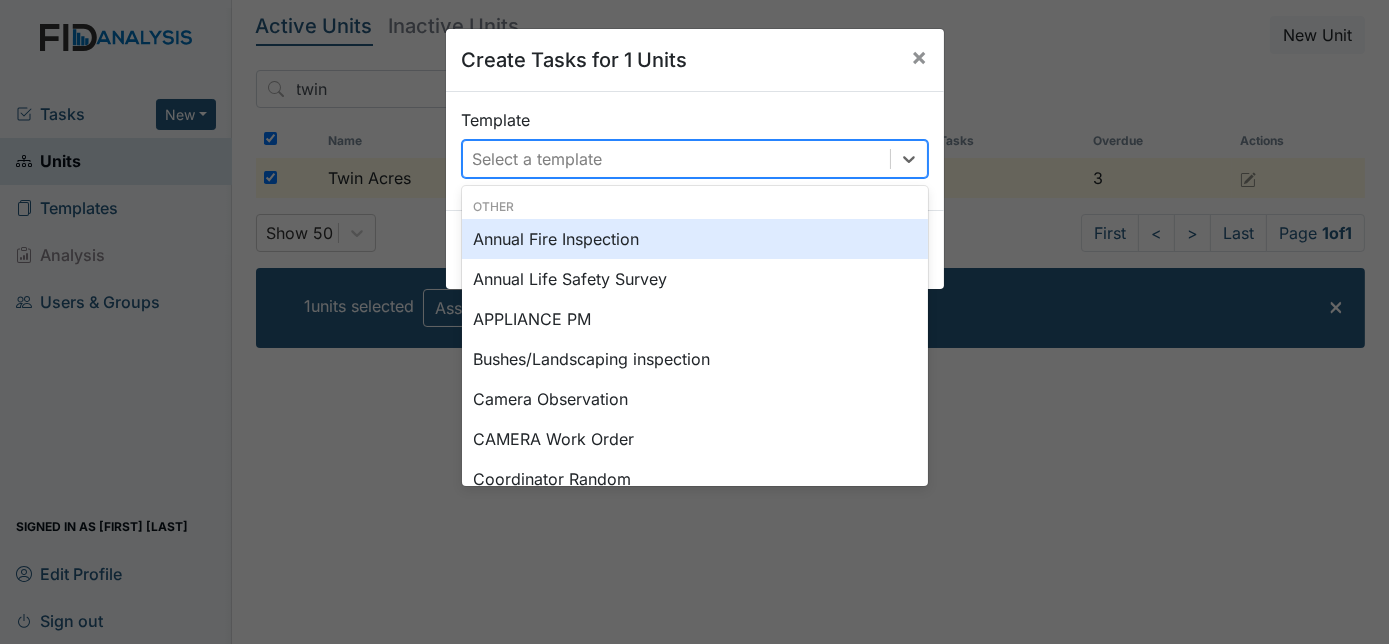 click on "Select a template" at bounding box center [538, 159] 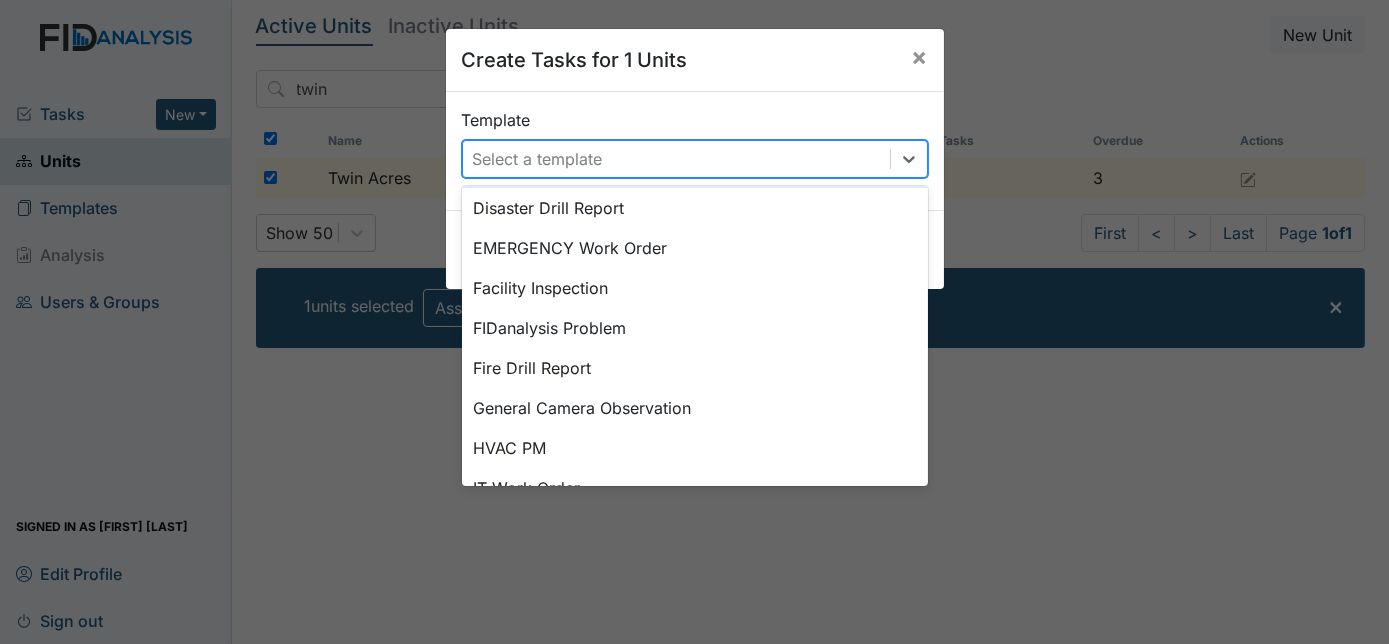 scroll, scrollTop: 327, scrollLeft: 0, axis: vertical 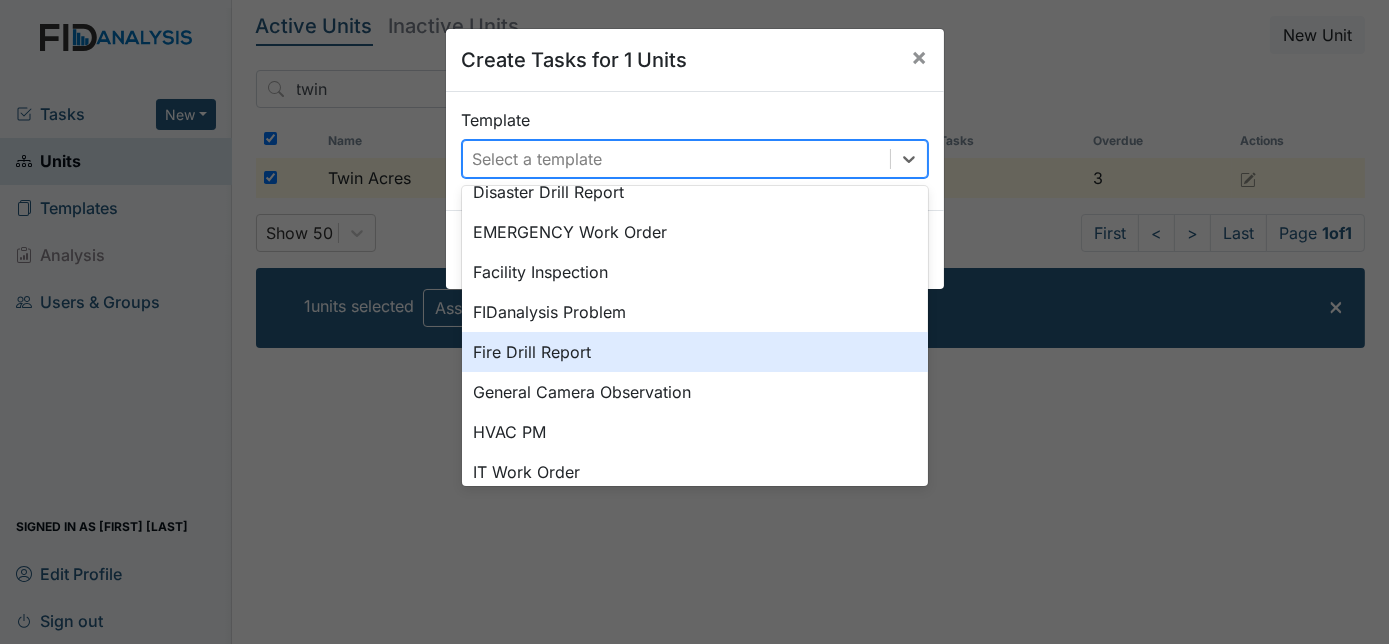 click on "Fire Drill Report" at bounding box center (695, 352) 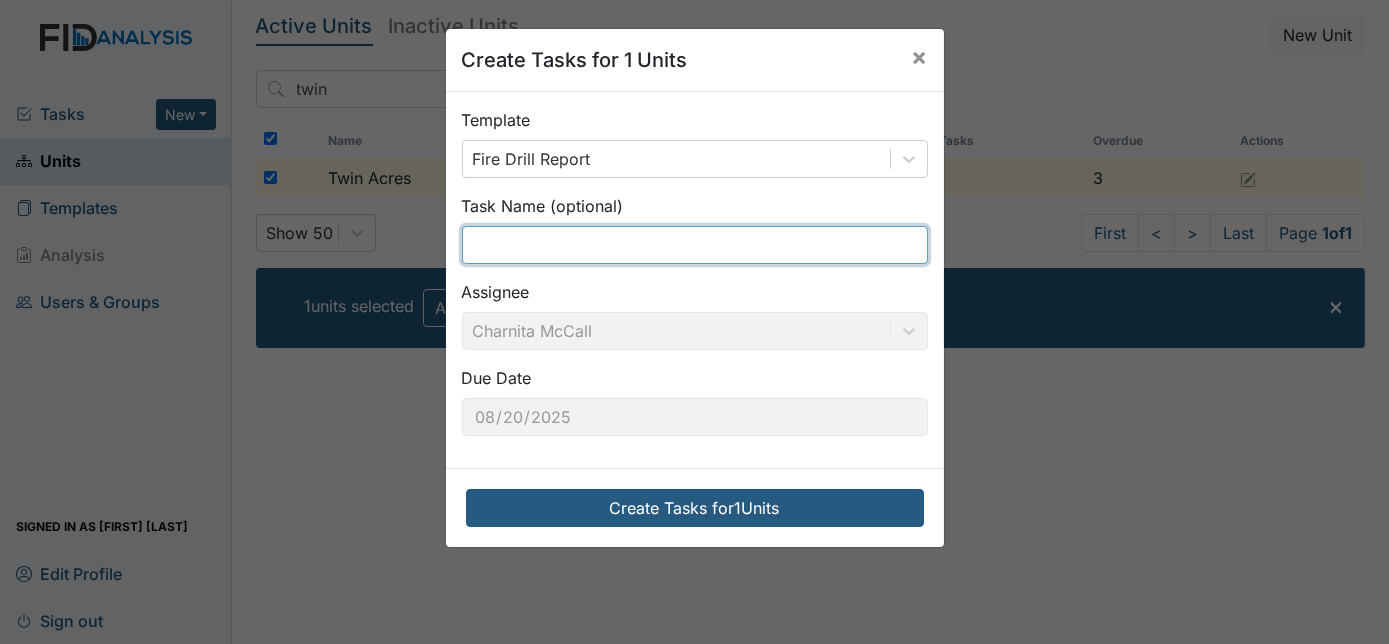 click at bounding box center (695, 245) 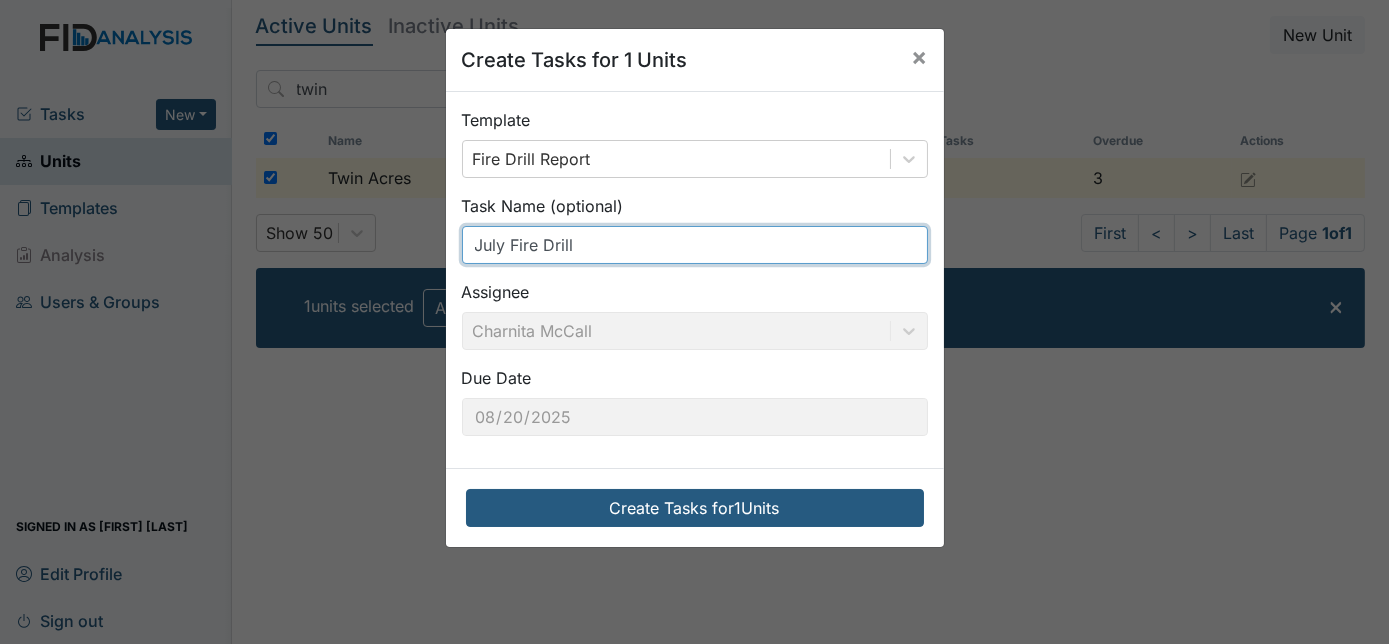 type on "July Fire Drill" 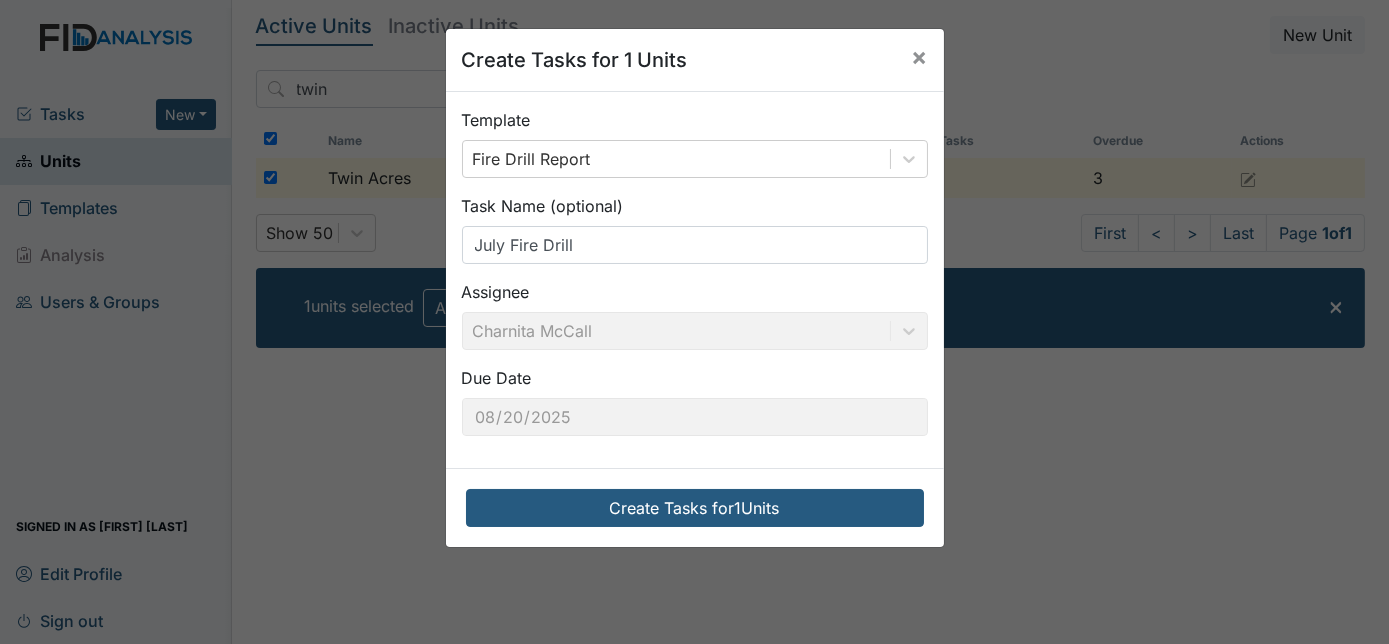 click on "Assignee Charnita McCall" at bounding box center (695, 315) 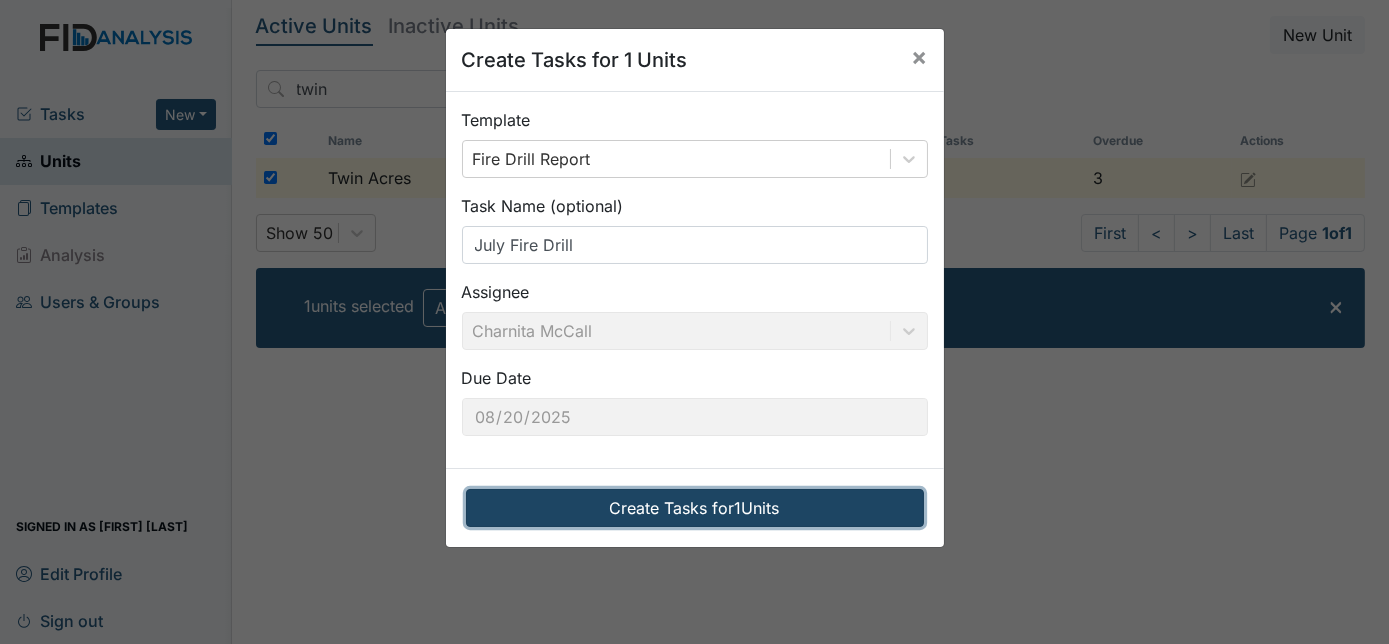 click on "Create Tasks for  1  Units" at bounding box center [695, 508] 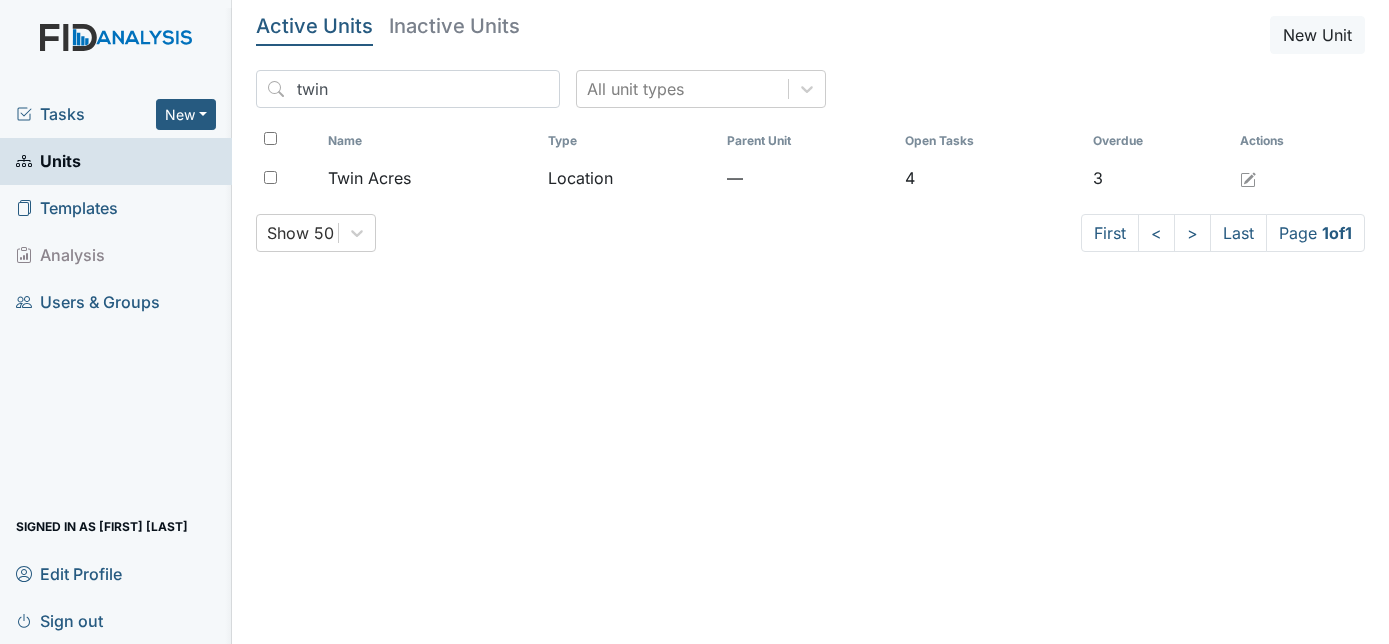 scroll, scrollTop: 0, scrollLeft: 0, axis: both 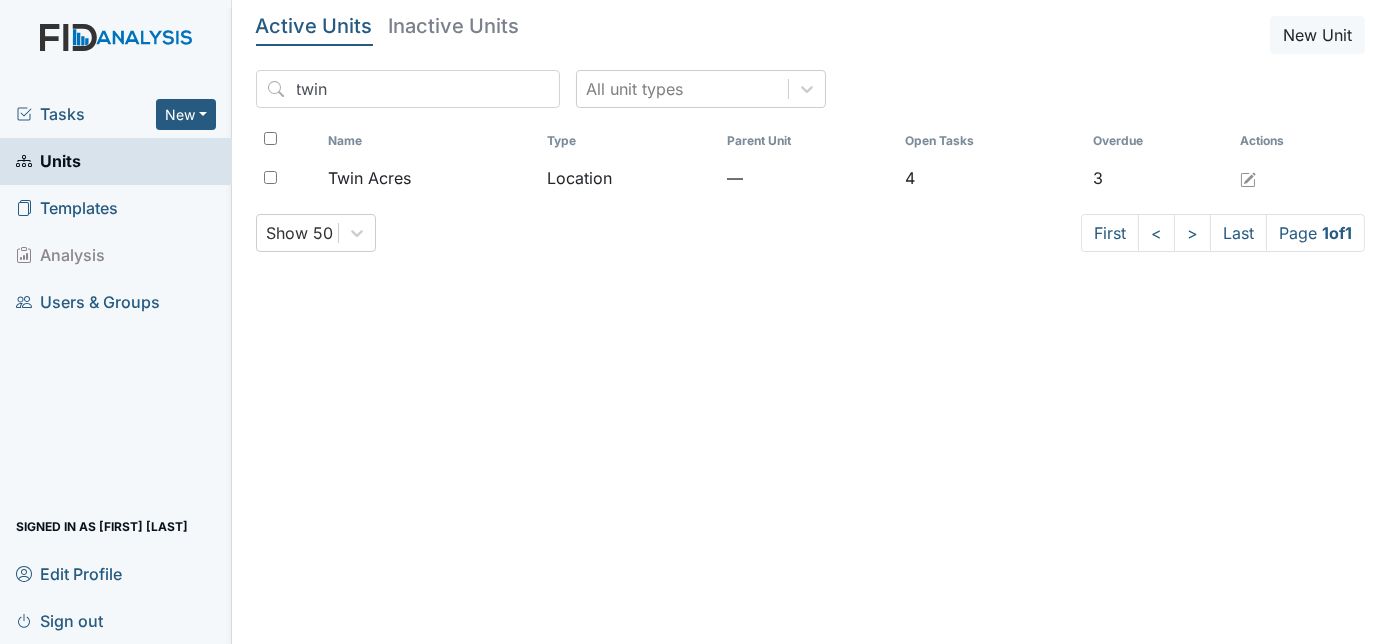 click on "Tasks" at bounding box center (86, 114) 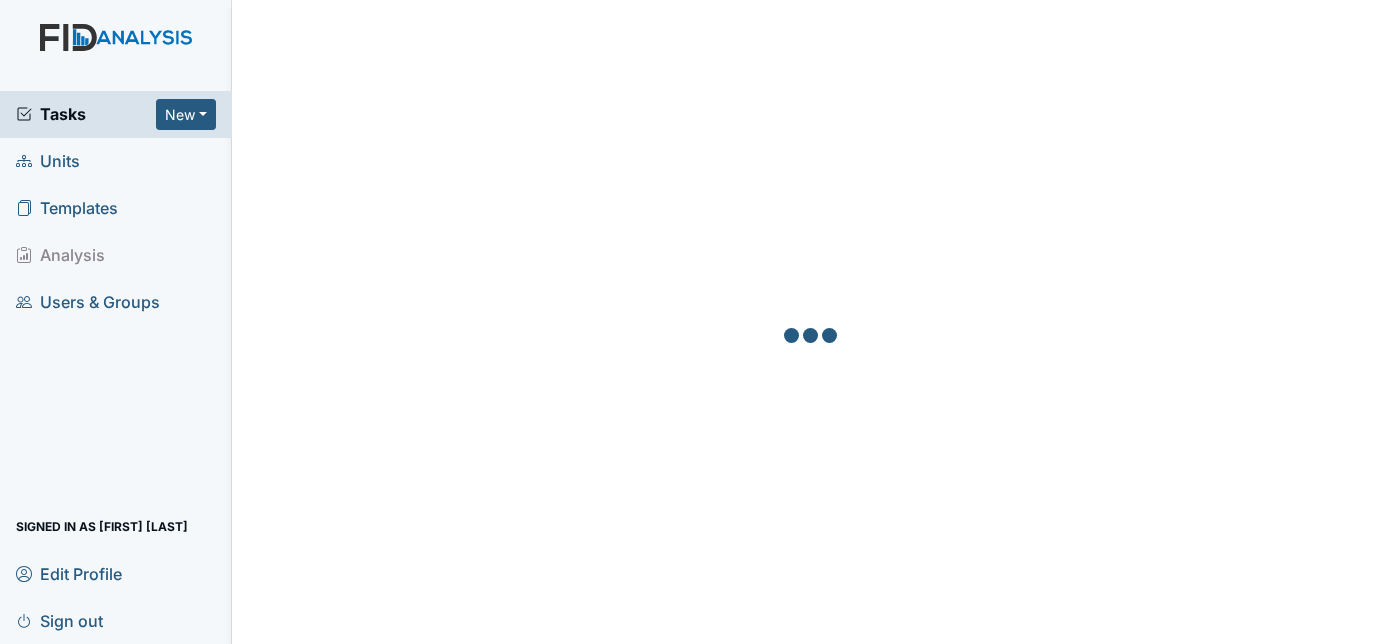 scroll, scrollTop: 0, scrollLeft: 0, axis: both 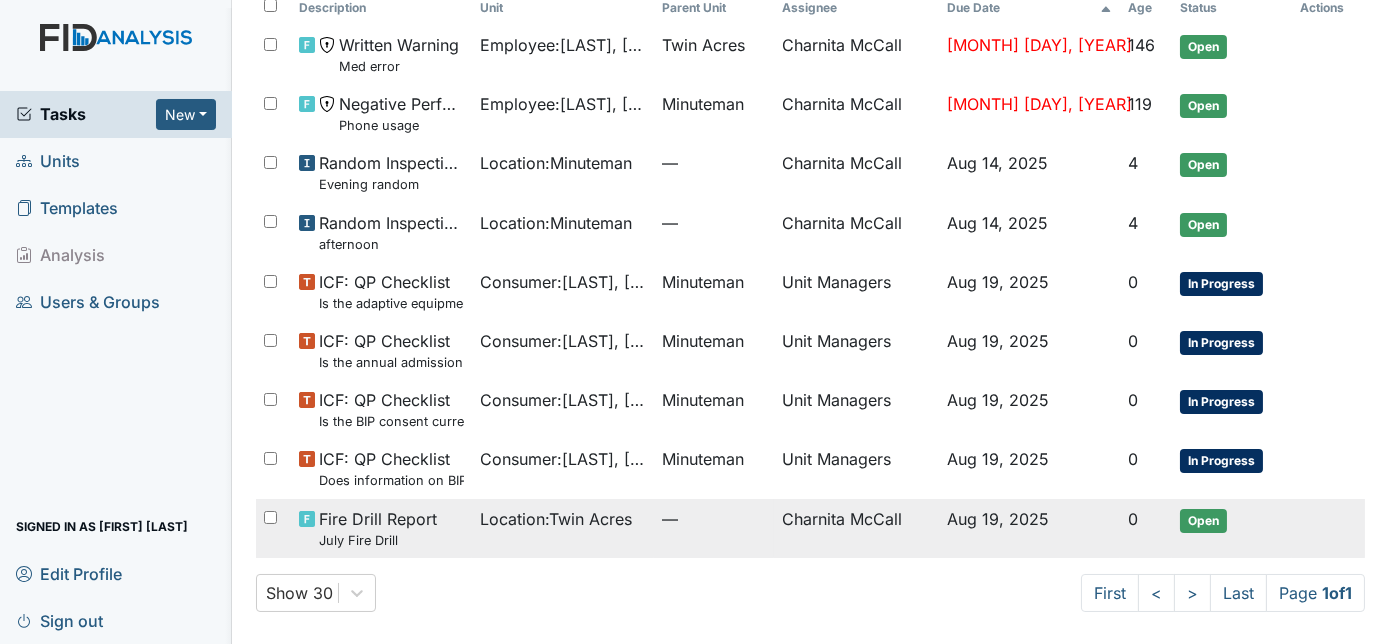 click on "Location :  [LOCATION]" at bounding box center [563, 528] 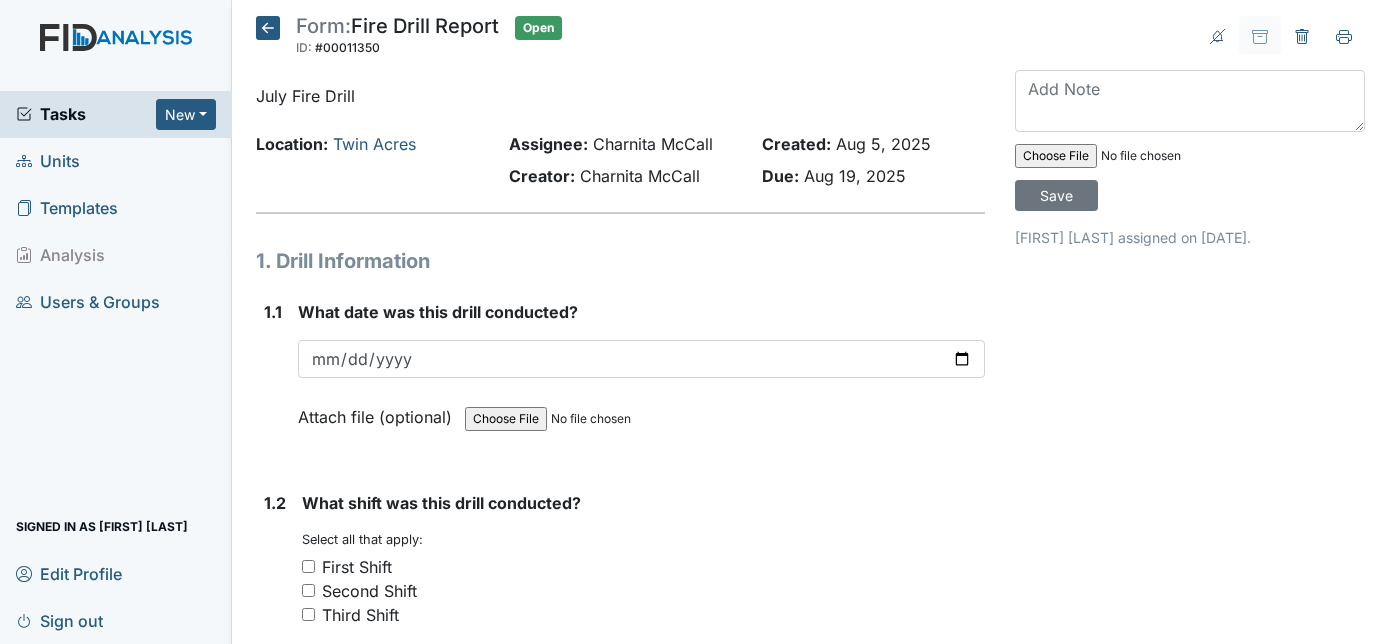 scroll, scrollTop: 0, scrollLeft: 0, axis: both 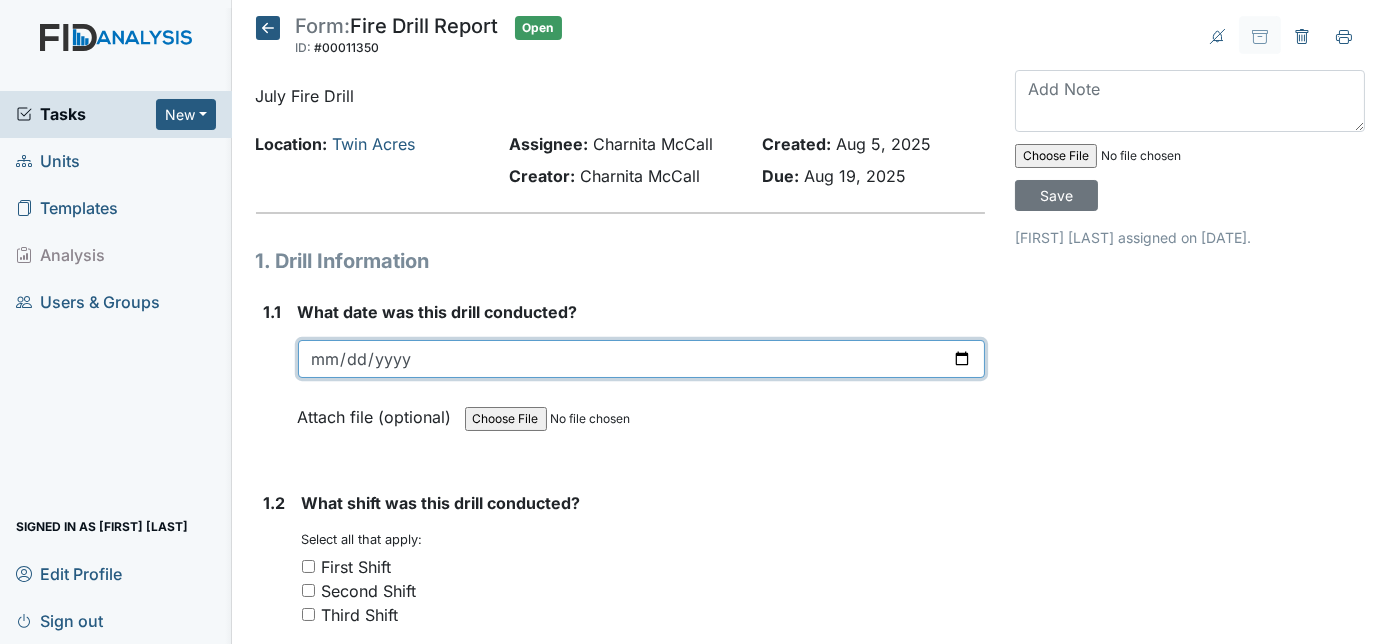 click at bounding box center (642, 359) 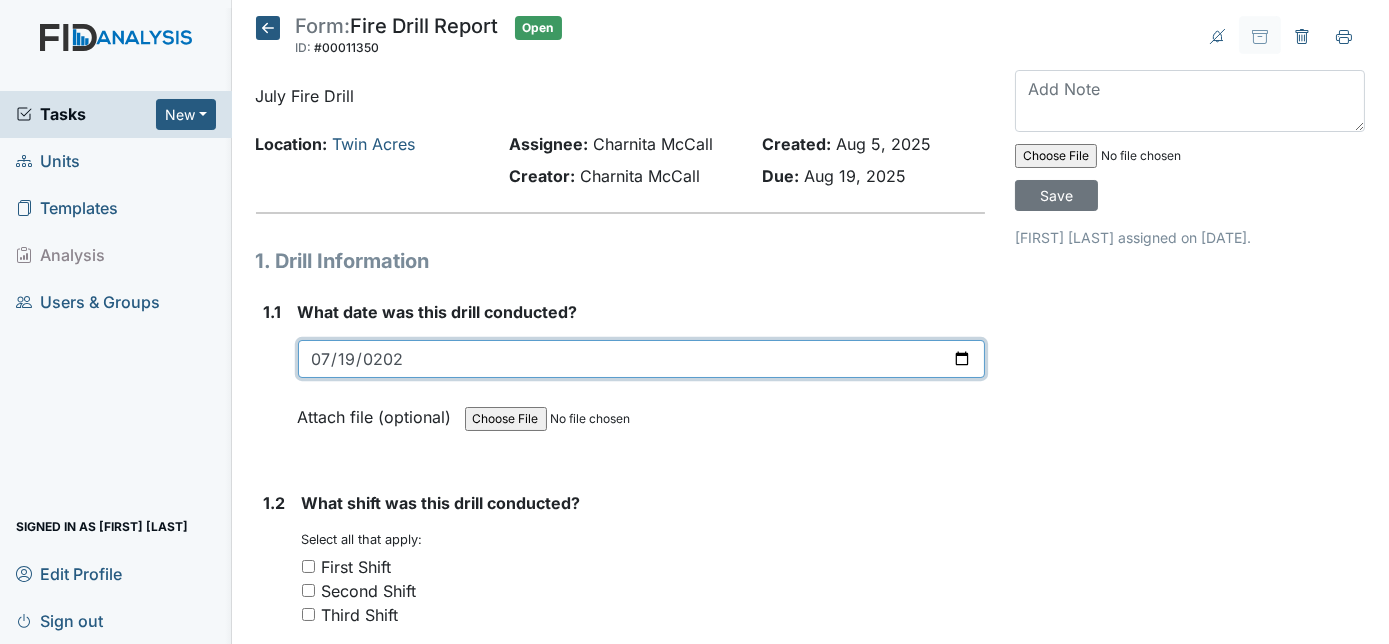 type on "[DATE]" 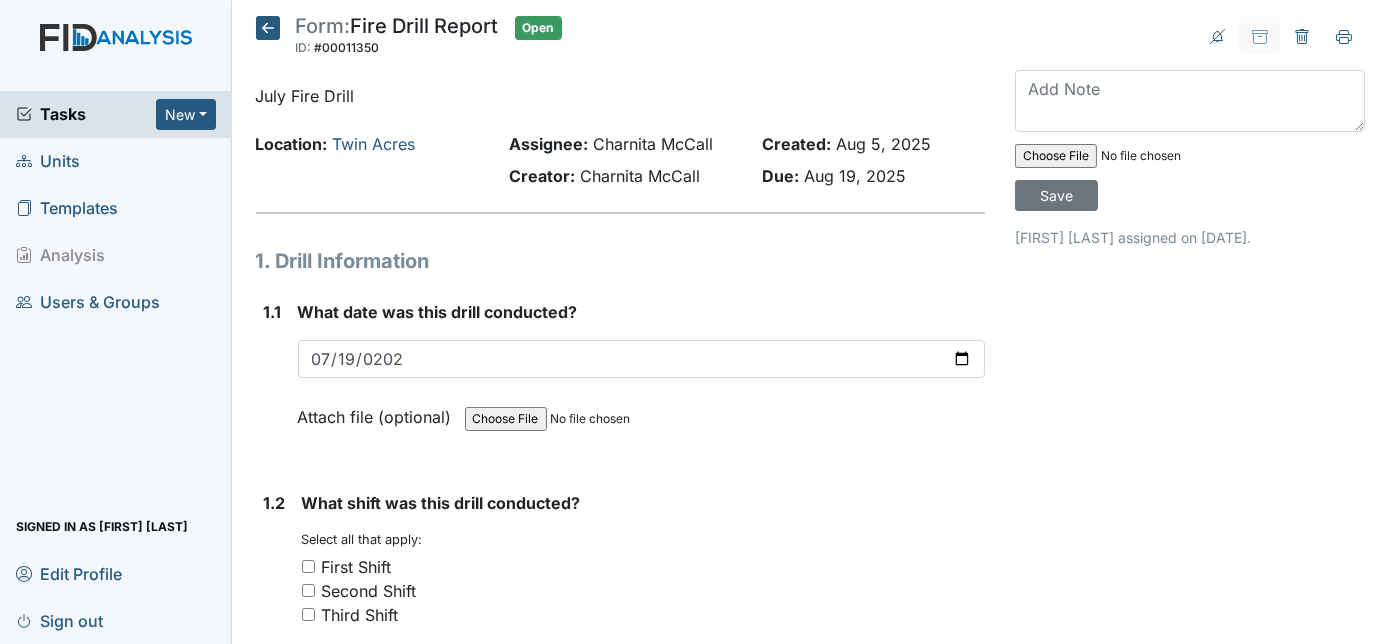 click on "1.1" at bounding box center (273, 379) 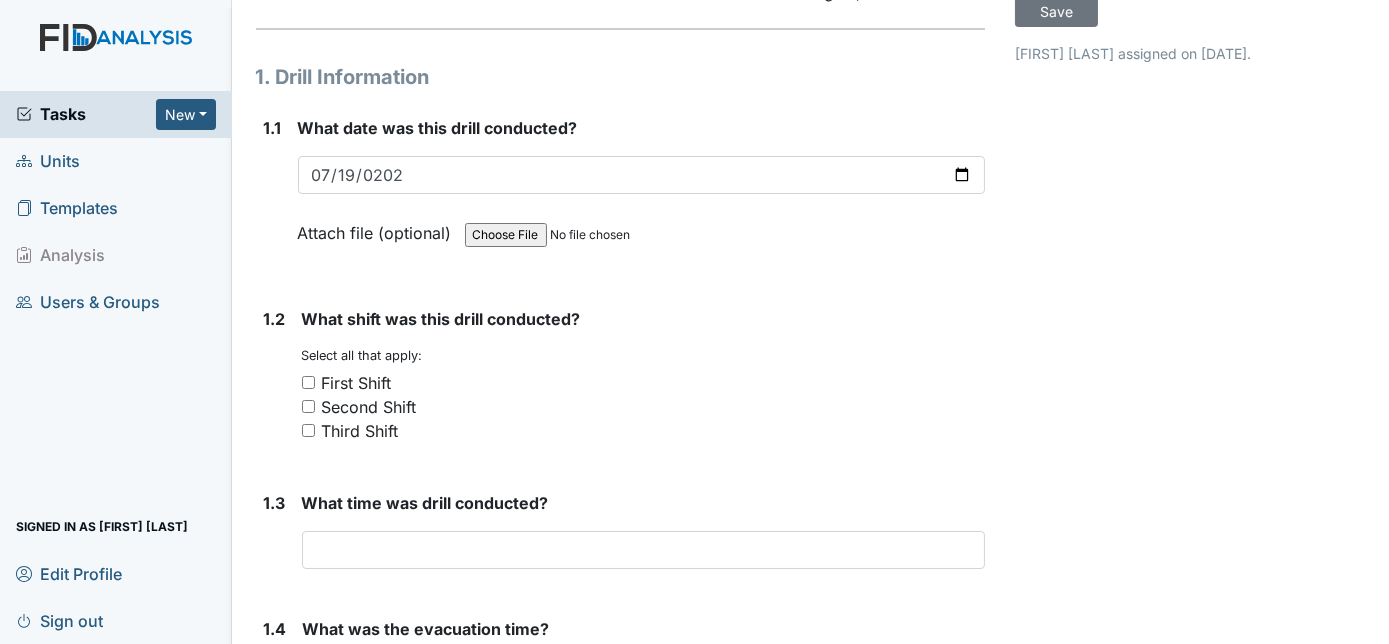 scroll, scrollTop: 218, scrollLeft: 0, axis: vertical 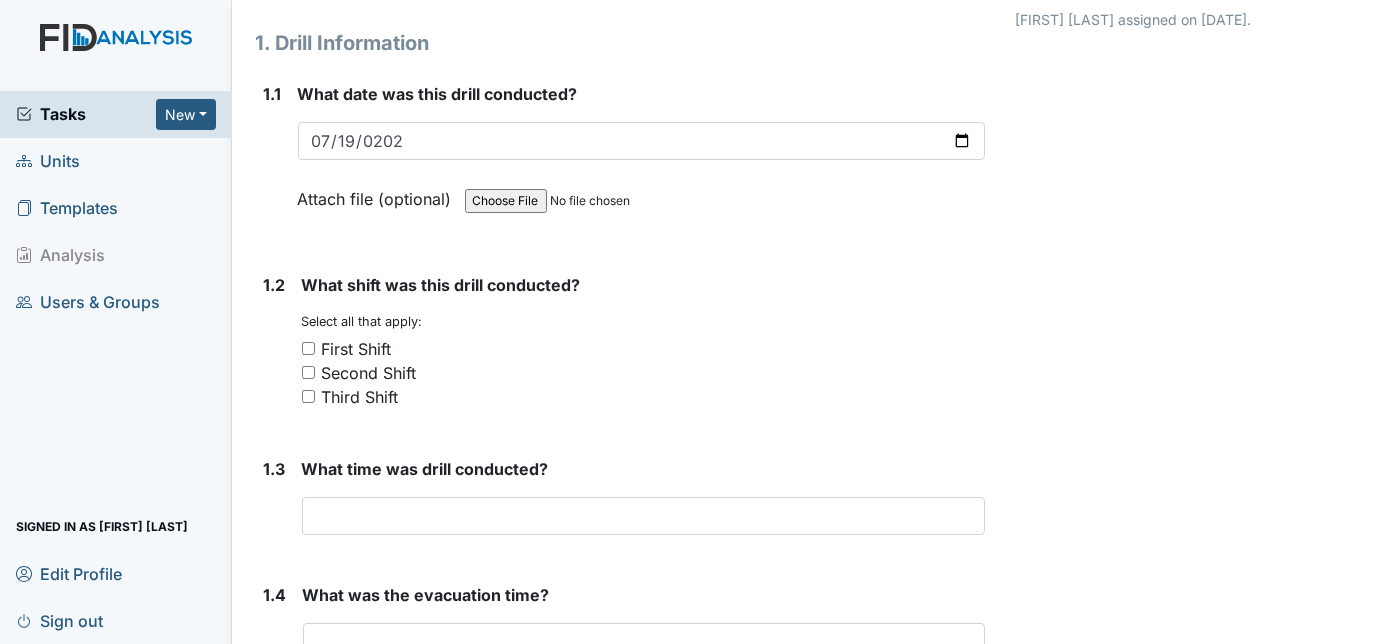 click on "First Shift" at bounding box center (308, 348) 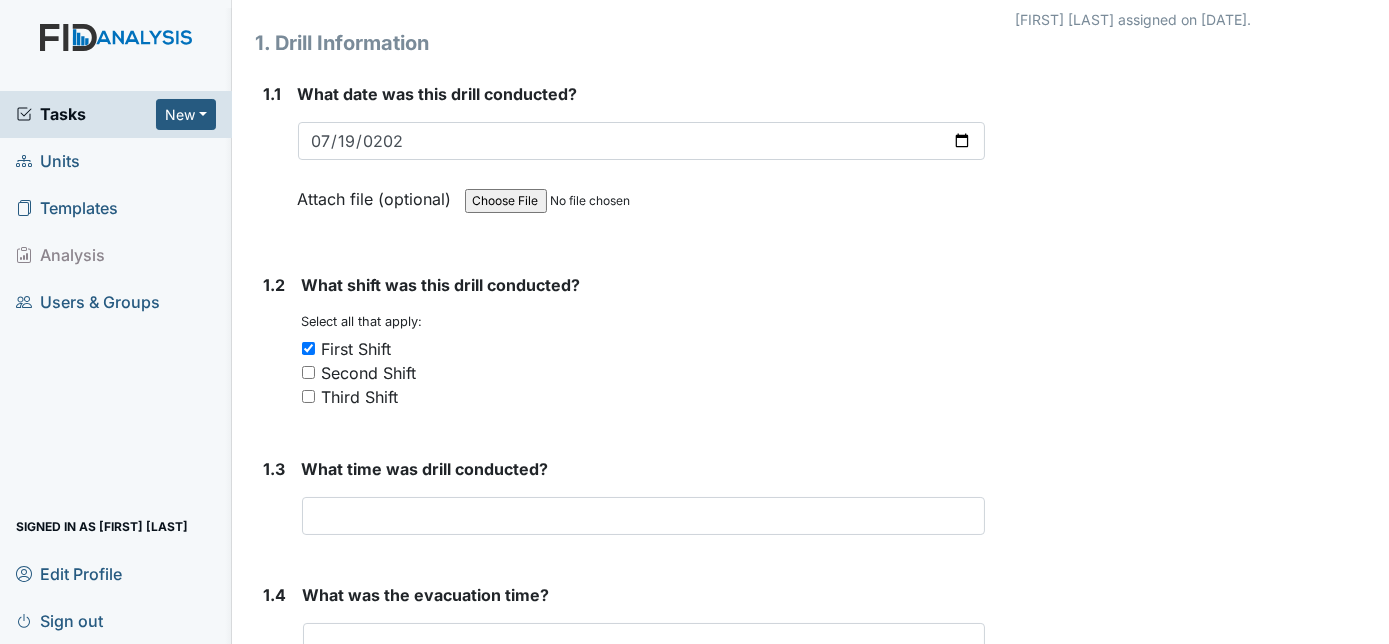 click on "1.2" at bounding box center [275, 349] 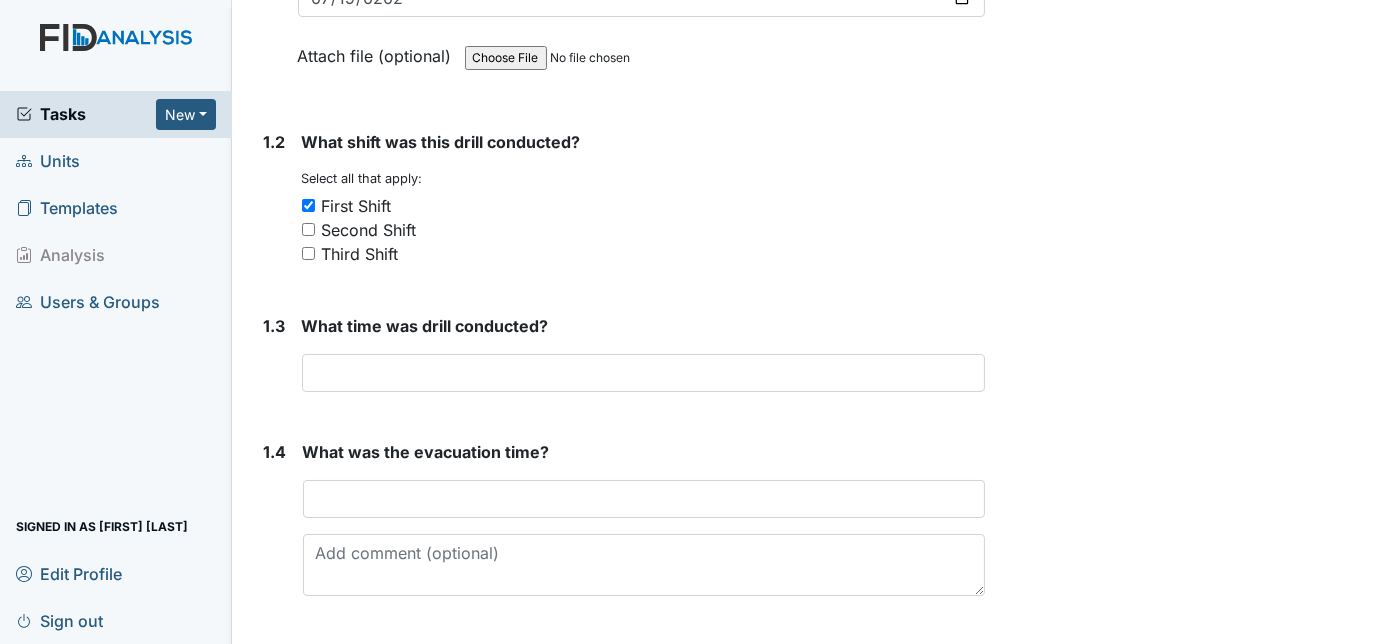 scroll, scrollTop: 363, scrollLeft: 0, axis: vertical 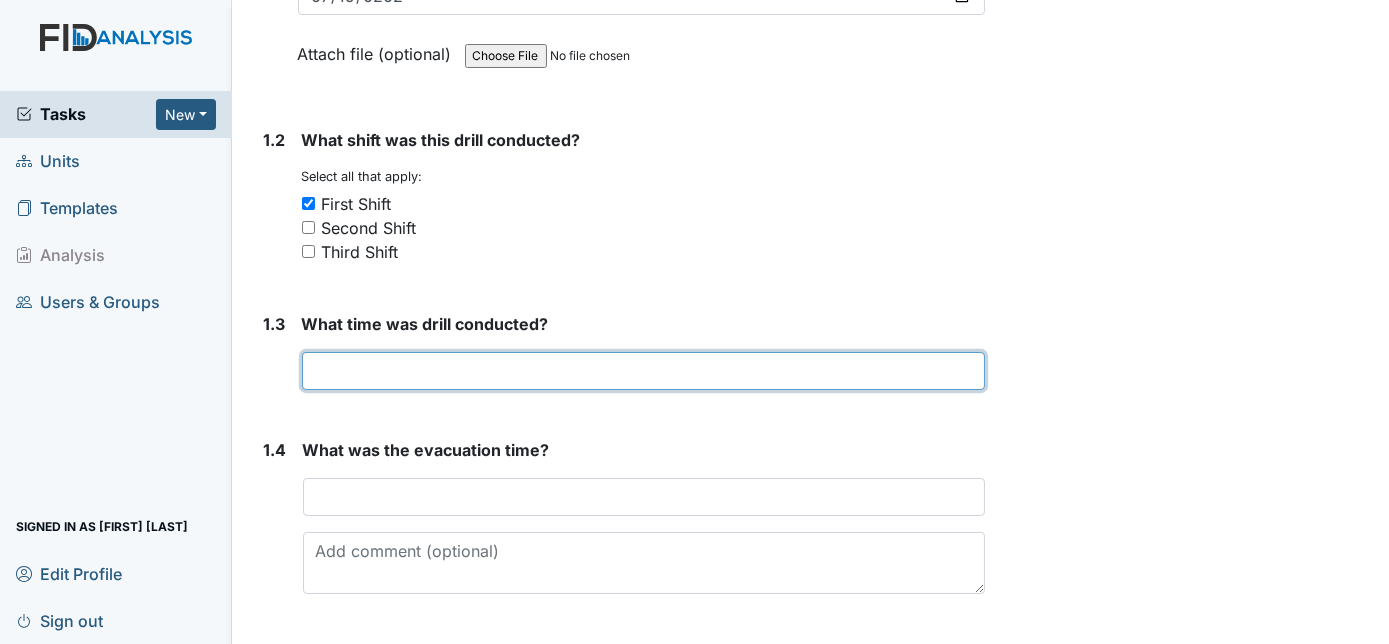 click at bounding box center [644, 371] 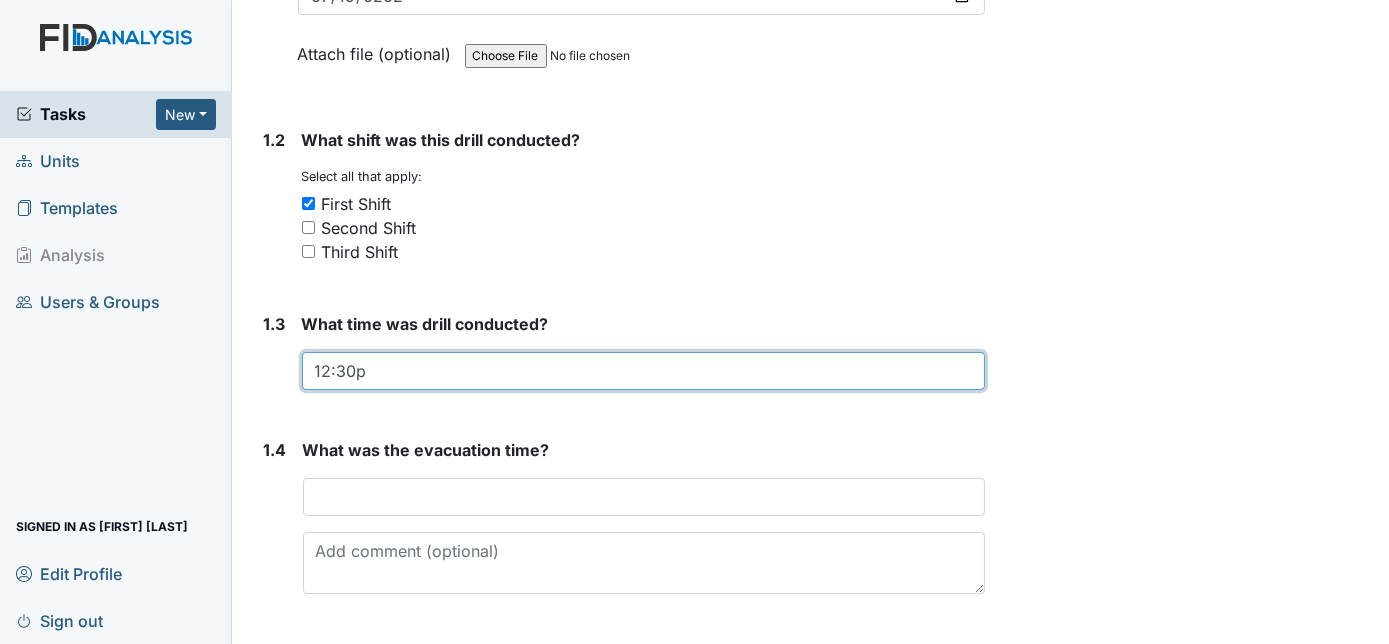 type on "12:30p" 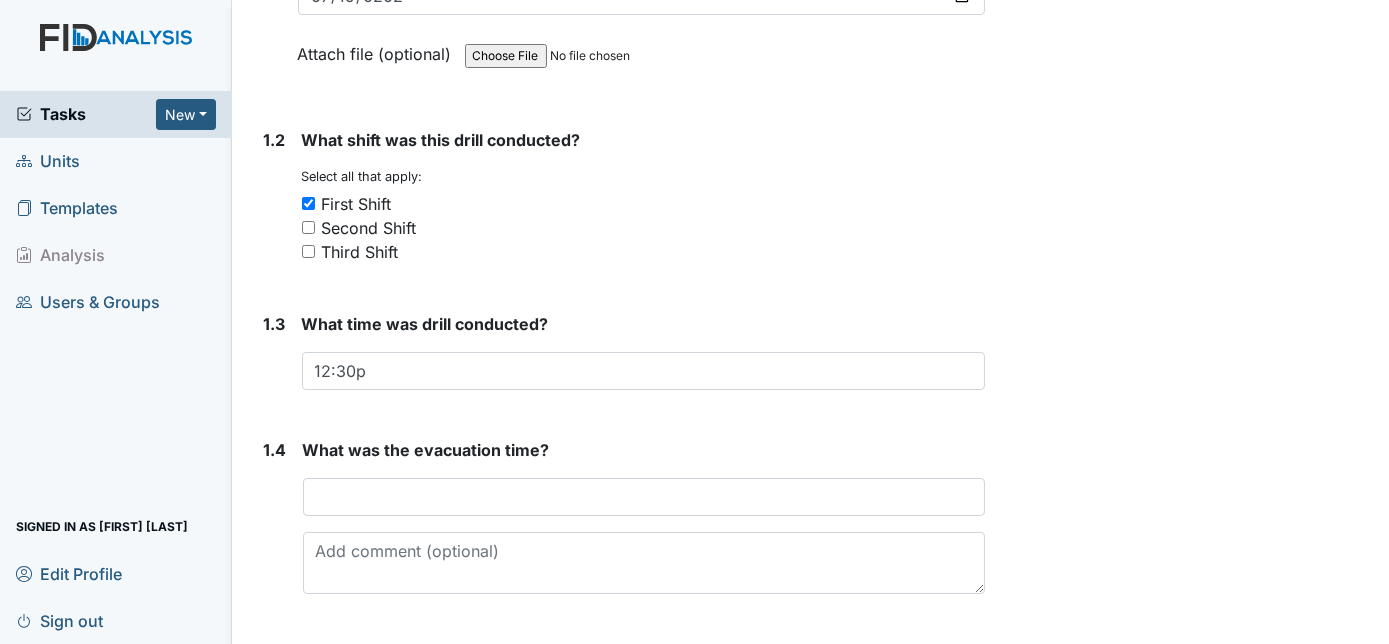 click on "What time was drill conducted?
12:30p
This field is required." at bounding box center (644, 359) 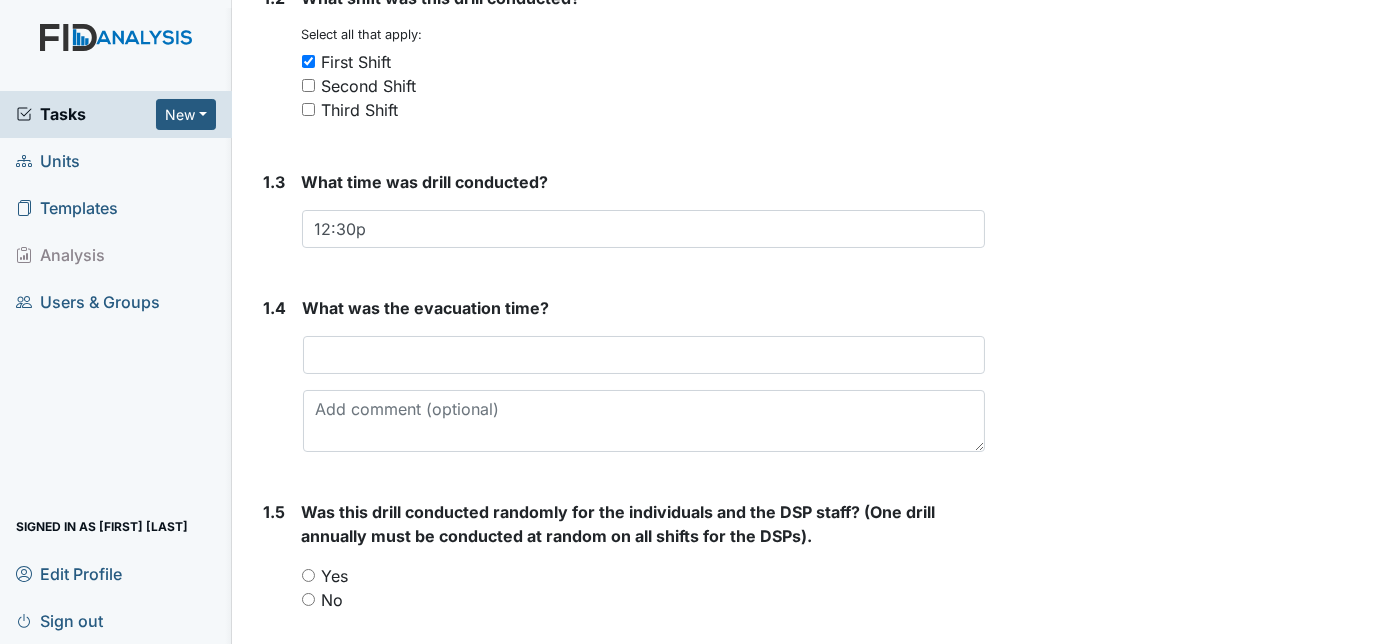 scroll, scrollTop: 509, scrollLeft: 0, axis: vertical 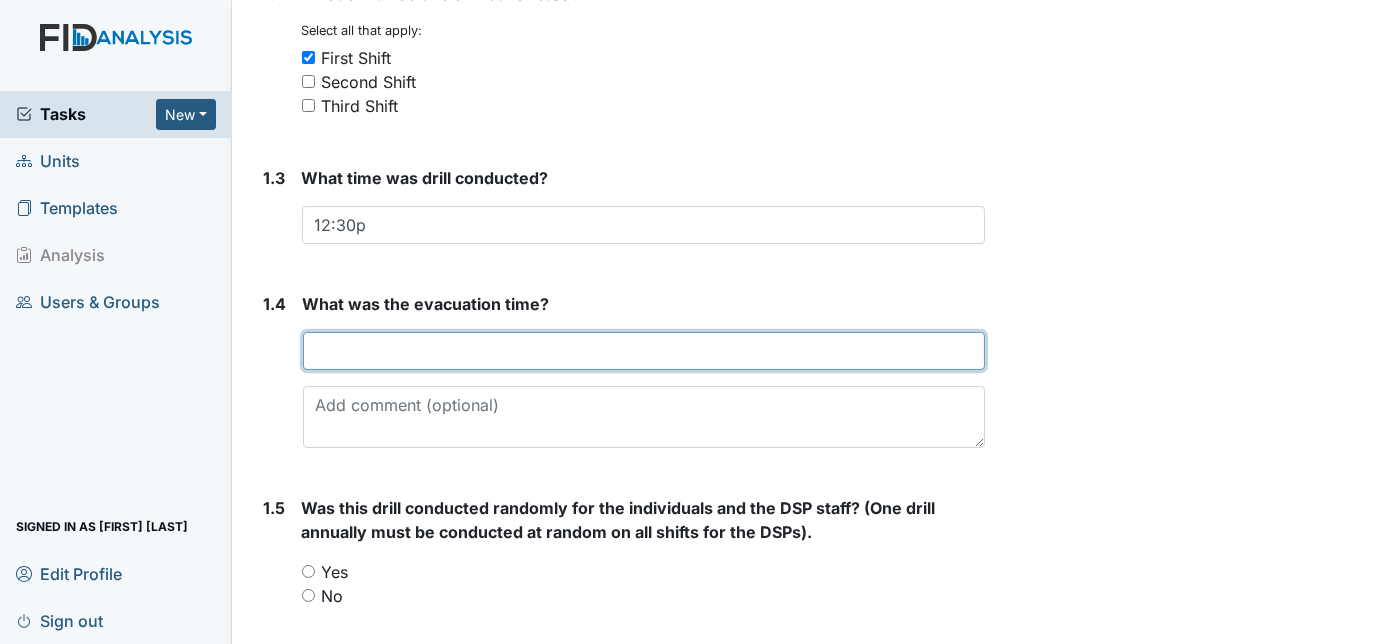 click at bounding box center (644, 351) 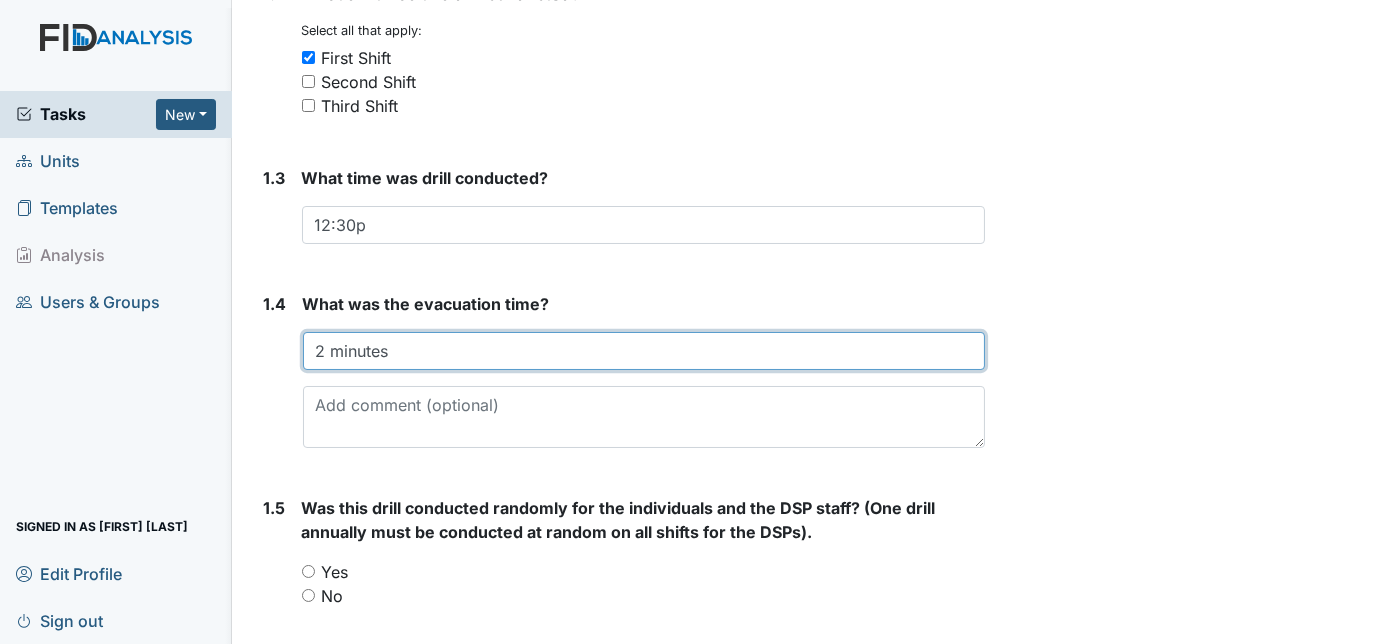 type on "2 minutes" 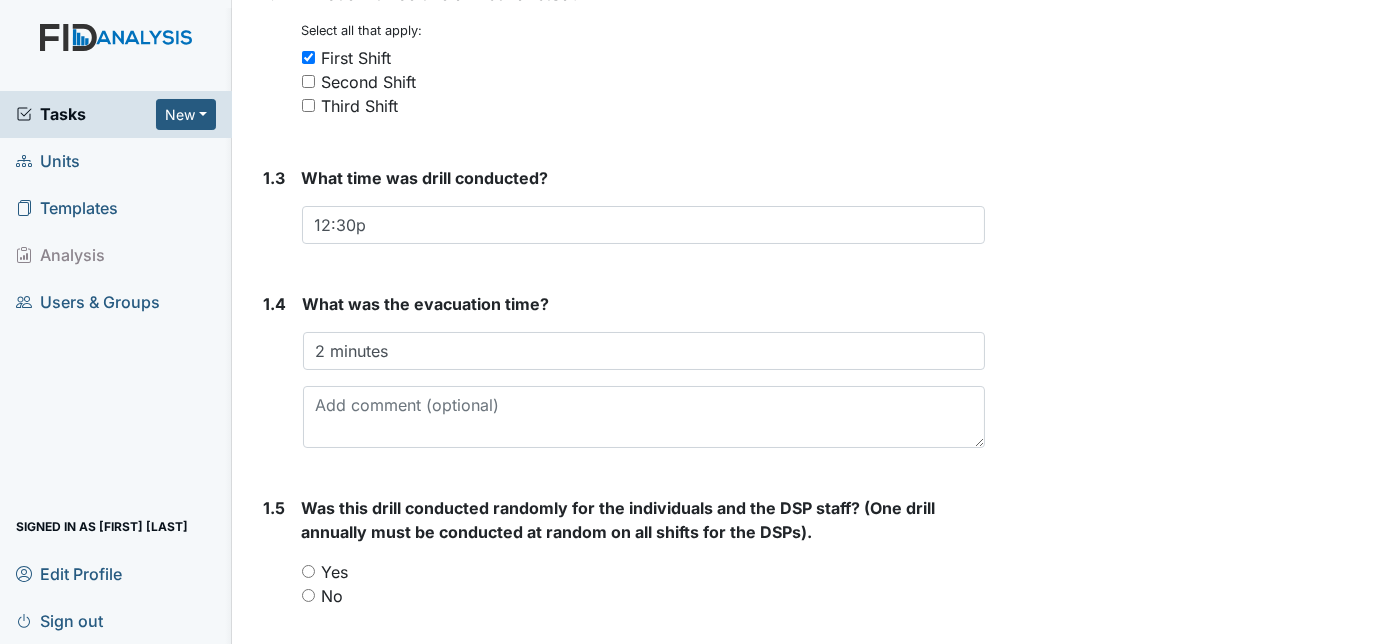 click on "Form:
Fire Drill Report
ID:
#00011350
Open
Autosaving...
July Fire Drill
Location:
Twin Acres
Assignee:
Charnita McCall
Creator:
Charnita McCall
Created:
Aug 5, 2025
Due:
Aug 19, 2025
1. Drill Information
1.1
What date was this drill conducted?
2025-07-19
Attach file (optional)
You can upload .pdf, .txt, .jpg, .jpeg, .png, .csv, .xls, or .doc files under 100MB.
1.2
What shift was this drill conducted?
You must select one or more of the below options.
Select all that apply:
First Shift
Second Shift
Third Shift
1.3
What time was drill conducted?
12:30p
This field is required.
1.4
What was the evacuation time?
2 minutes
This field is required.
1.5
Yes" at bounding box center (621, 1145) 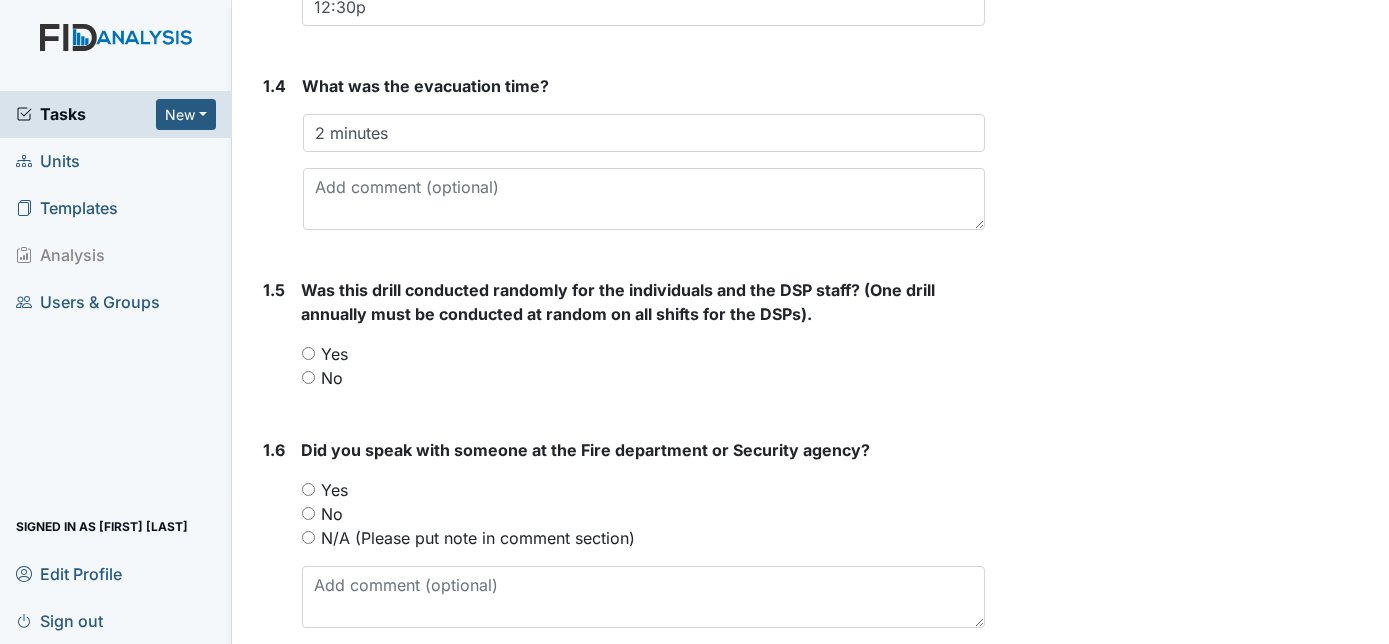 scroll, scrollTop: 763, scrollLeft: 0, axis: vertical 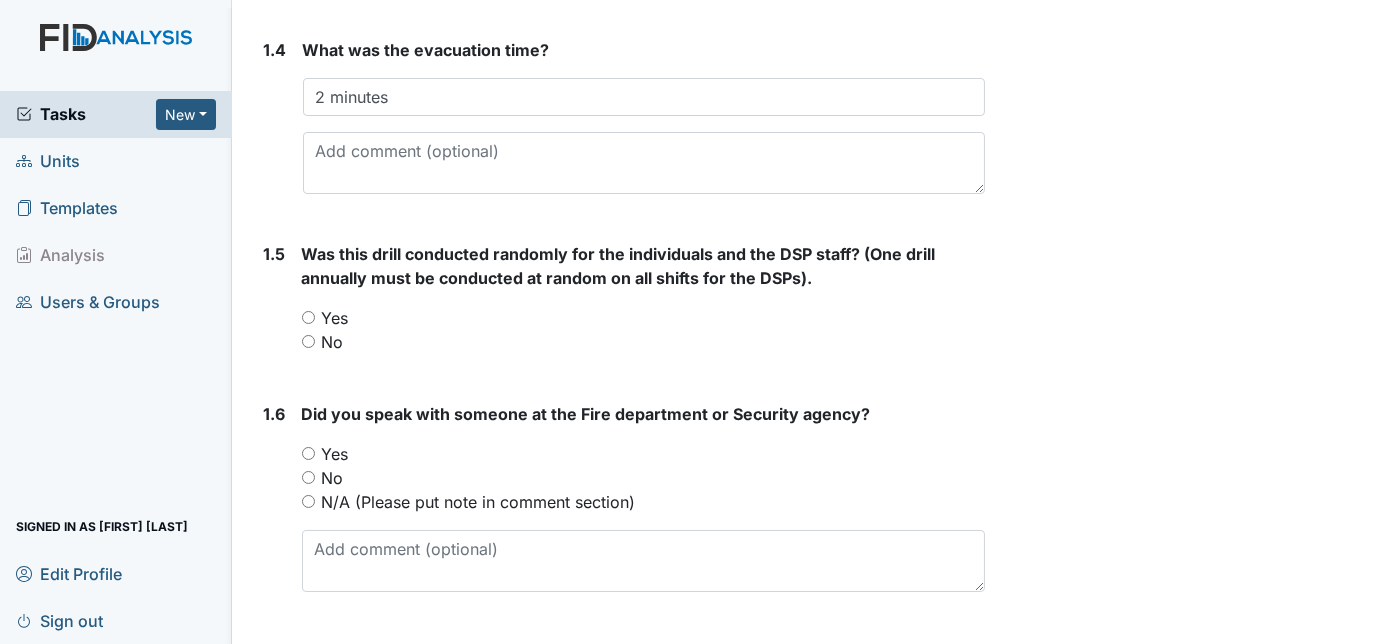 click on "Yes" at bounding box center (308, 317) 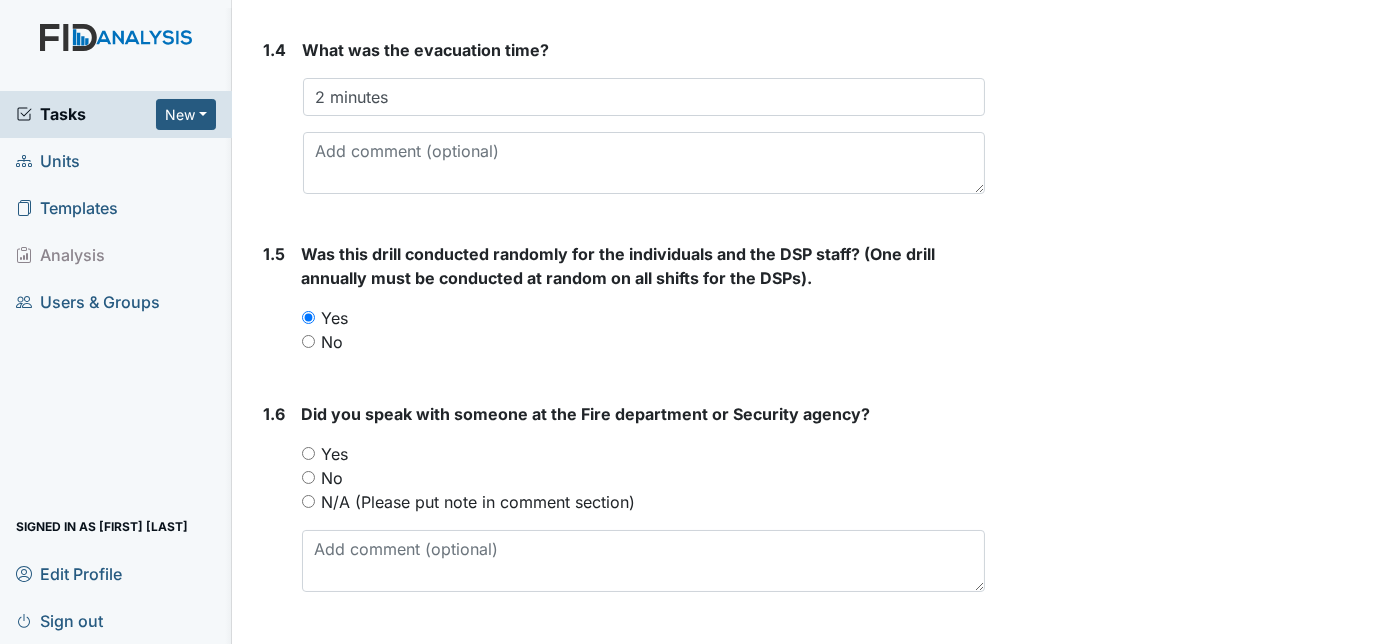 click on "1.5" at bounding box center [275, 306] 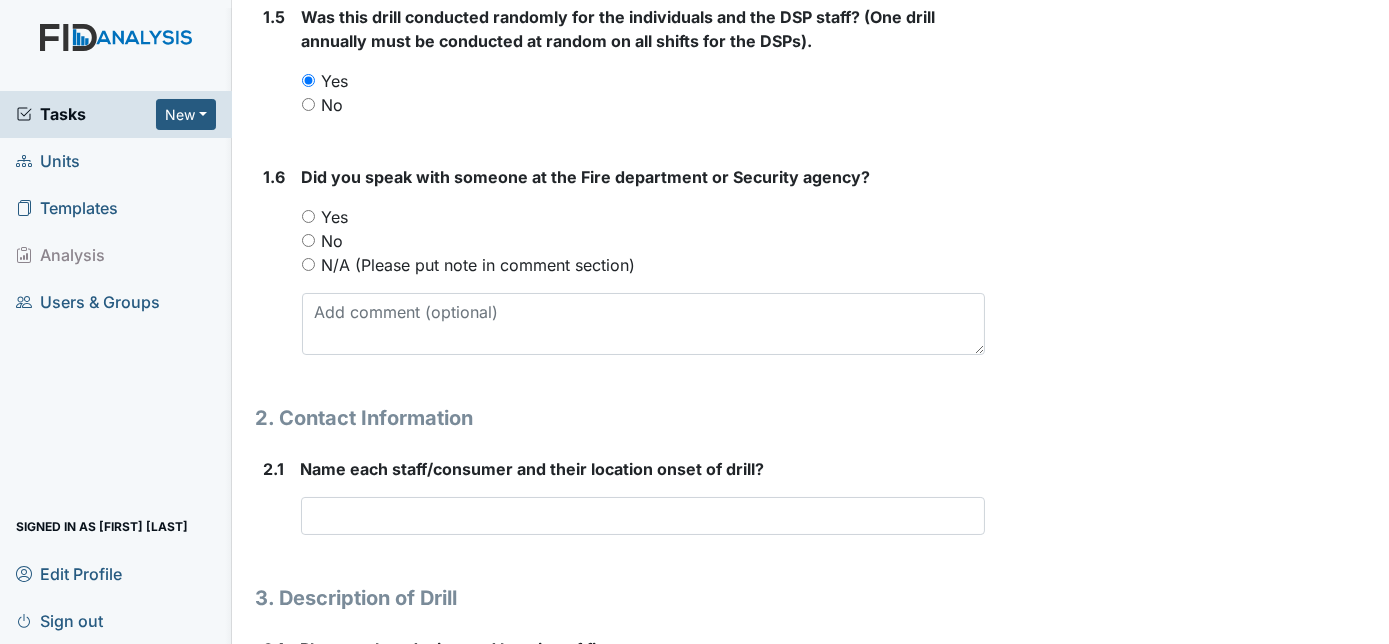 scroll, scrollTop: 1018, scrollLeft: 0, axis: vertical 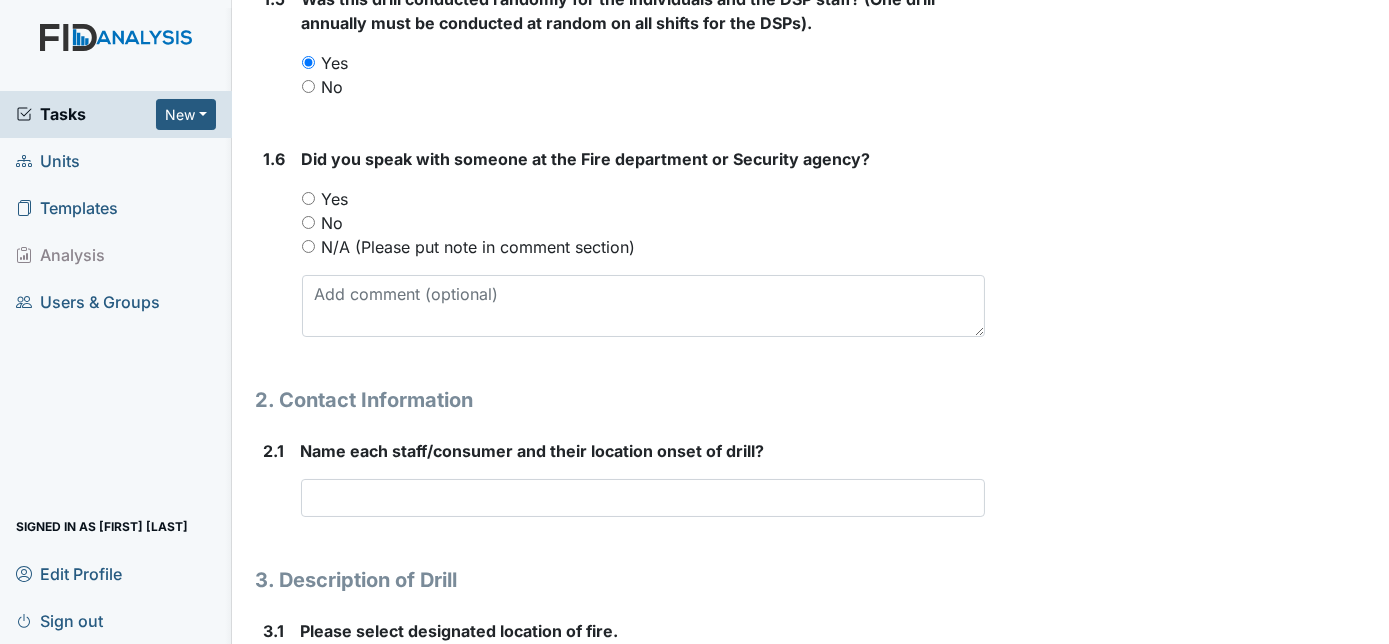 click on "Yes" at bounding box center [308, 198] 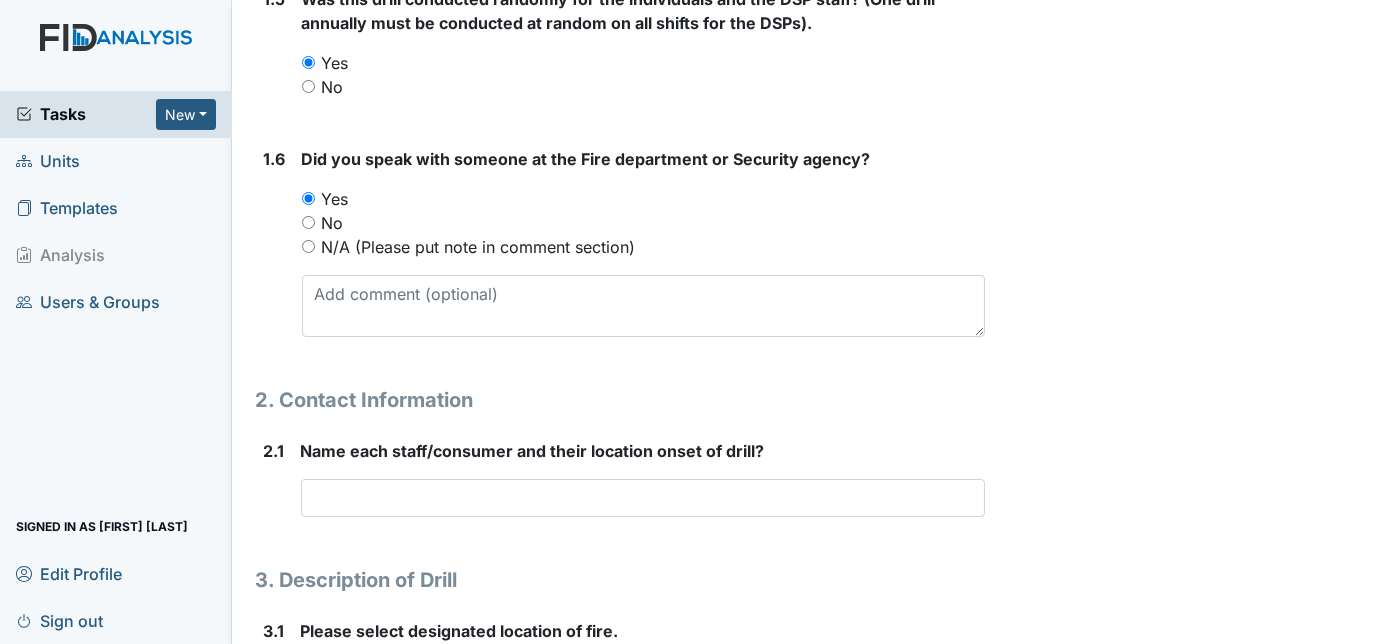 click on "1.6
Did you speak with someone at the Fire department or Security agency?
You must select one of the below options.
Yes
No
N/A (Please put note in comment section)" at bounding box center (621, 250) 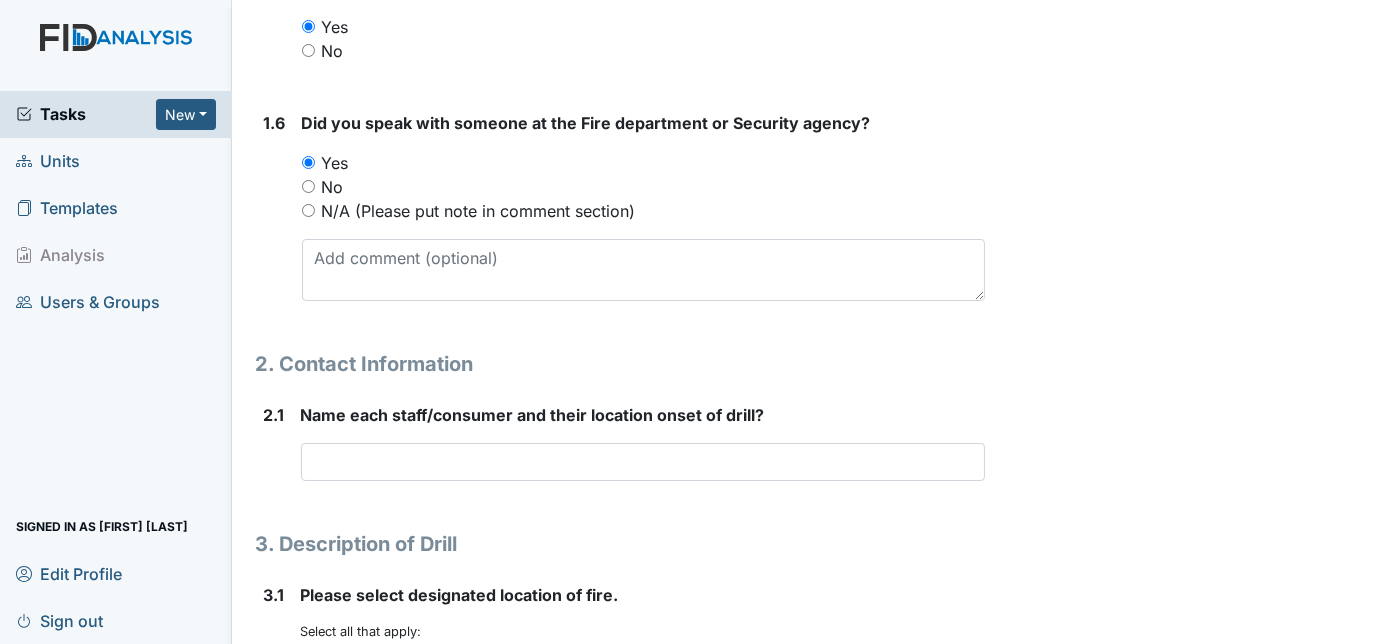scroll, scrollTop: 1163, scrollLeft: 0, axis: vertical 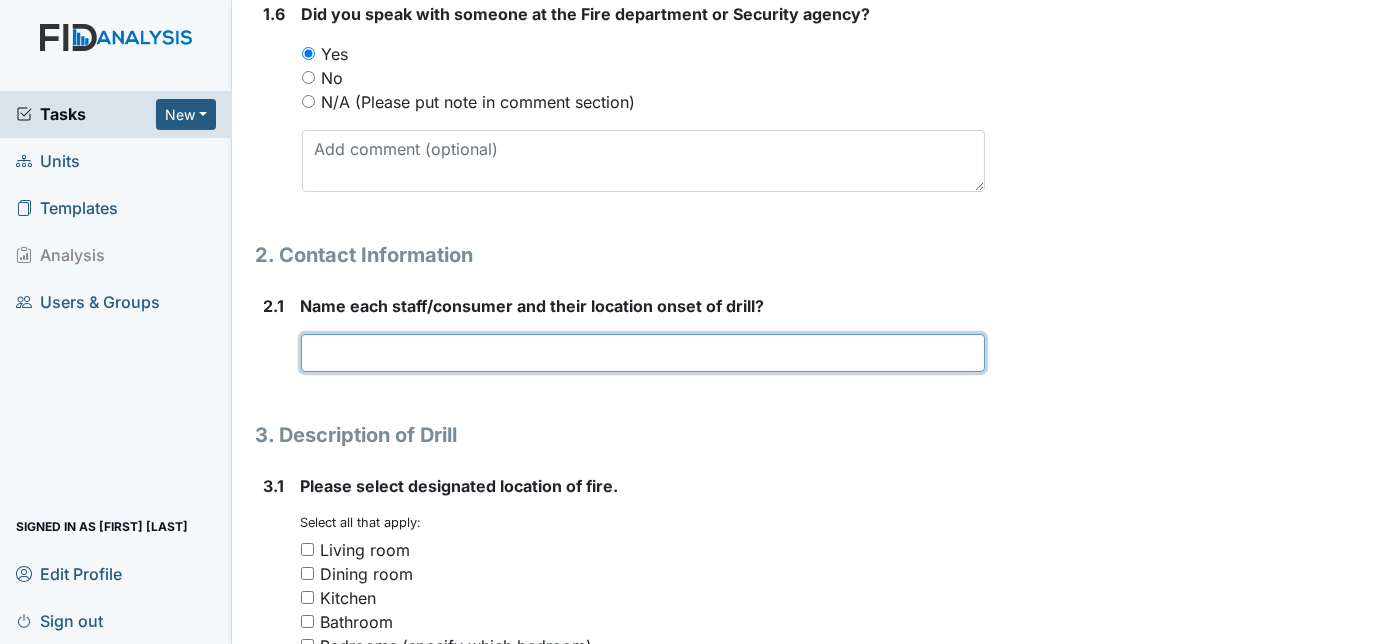 click at bounding box center [643, 353] 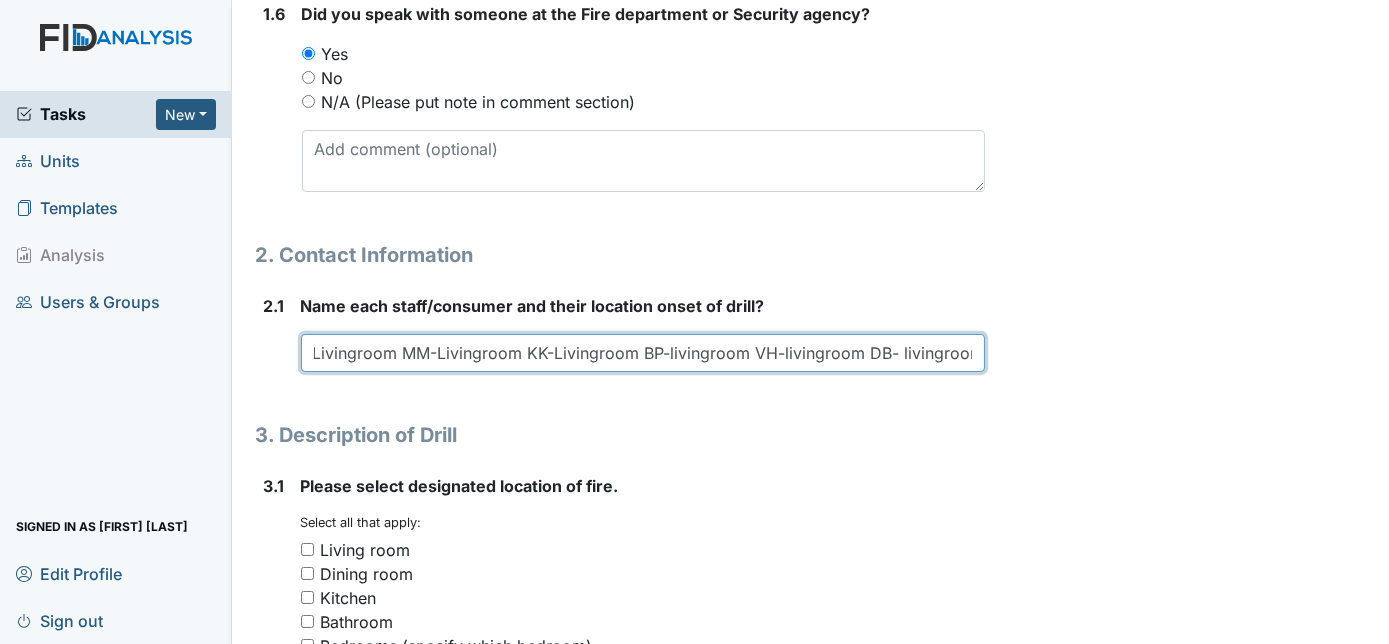 scroll, scrollTop: 0, scrollLeft: 40, axis: horizontal 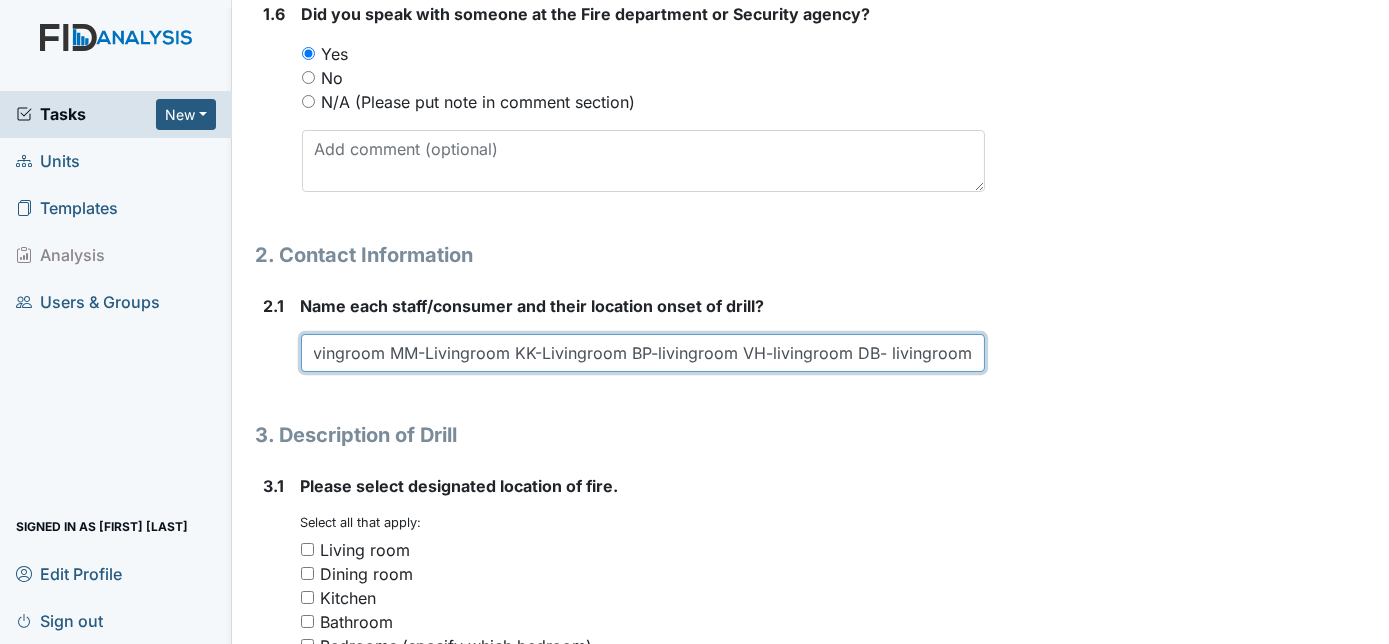 type on "SL-Livingroom MM-Livingroom KK-Livingroom BP-livingroom VH-livingroom DB- livingroom" 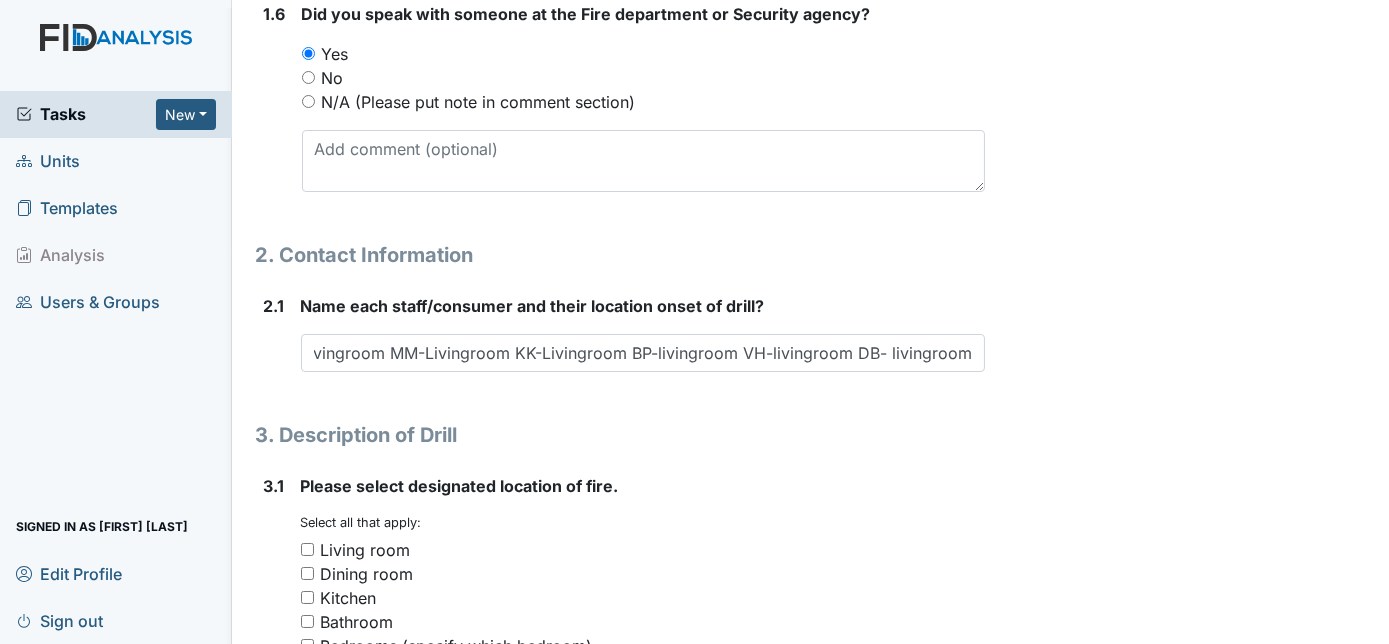 scroll, scrollTop: 0, scrollLeft: 0, axis: both 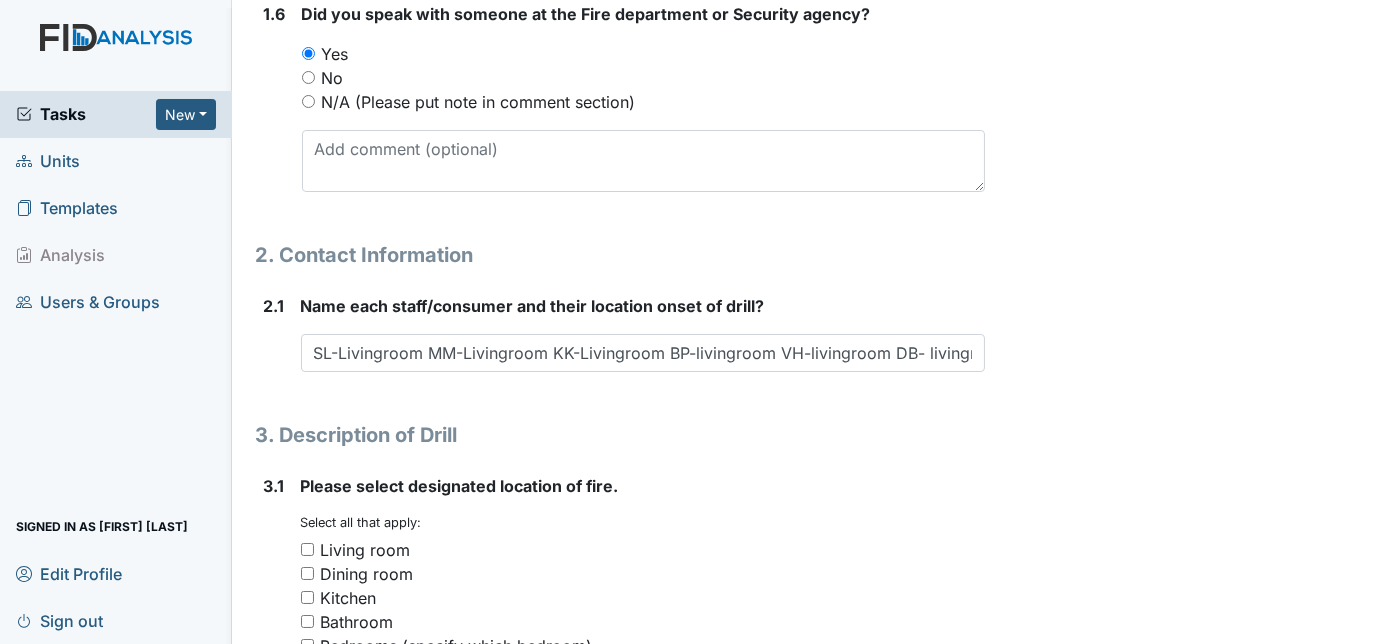 click on "2. Contact Information" at bounding box center [621, 255] 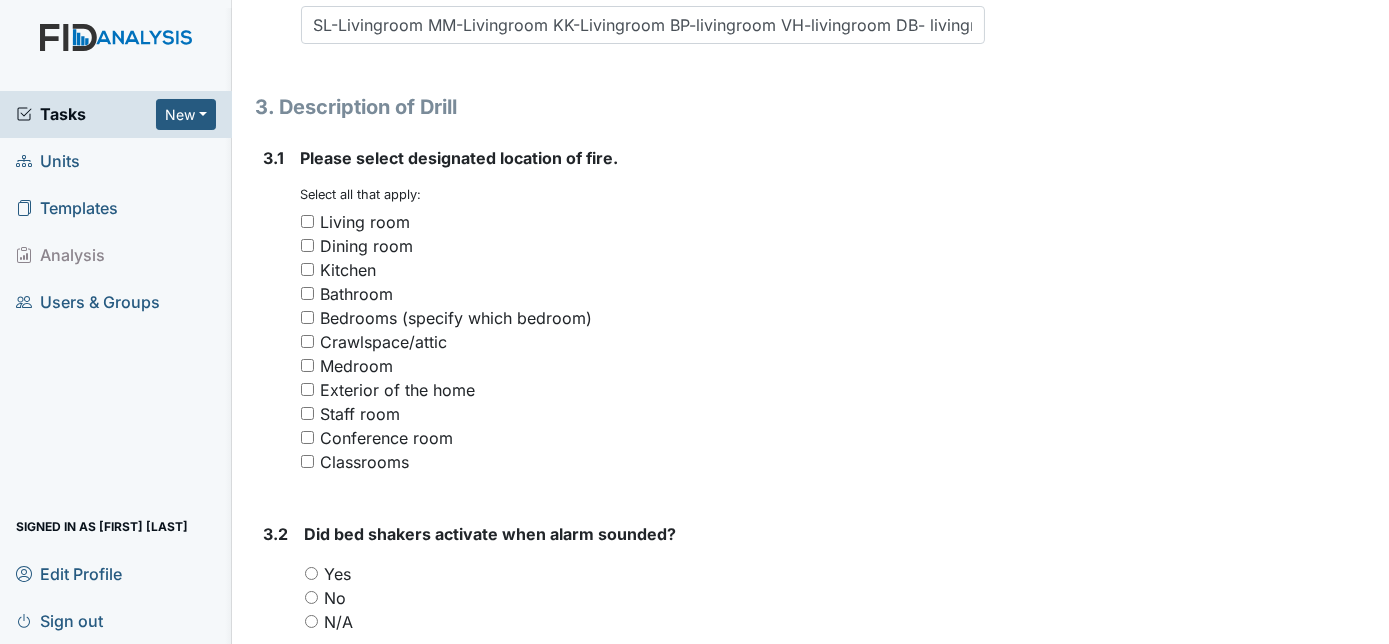 scroll, scrollTop: 1527, scrollLeft: 0, axis: vertical 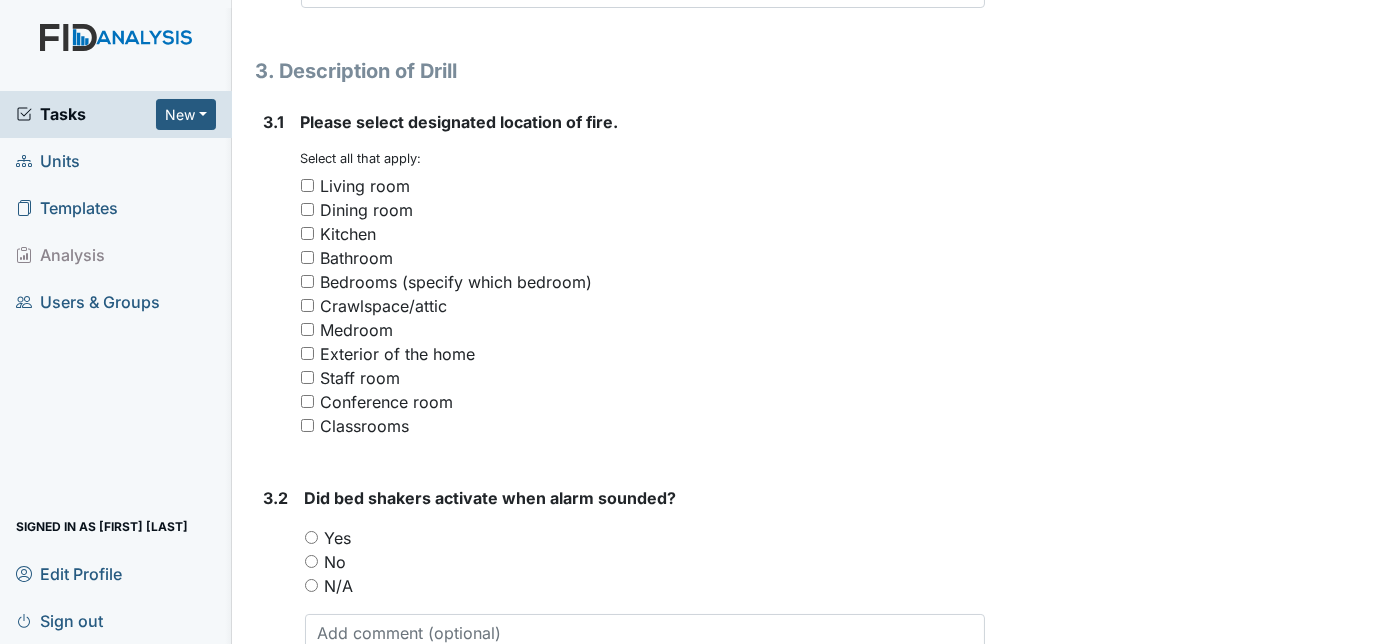 click on "Kitchen" at bounding box center (307, 233) 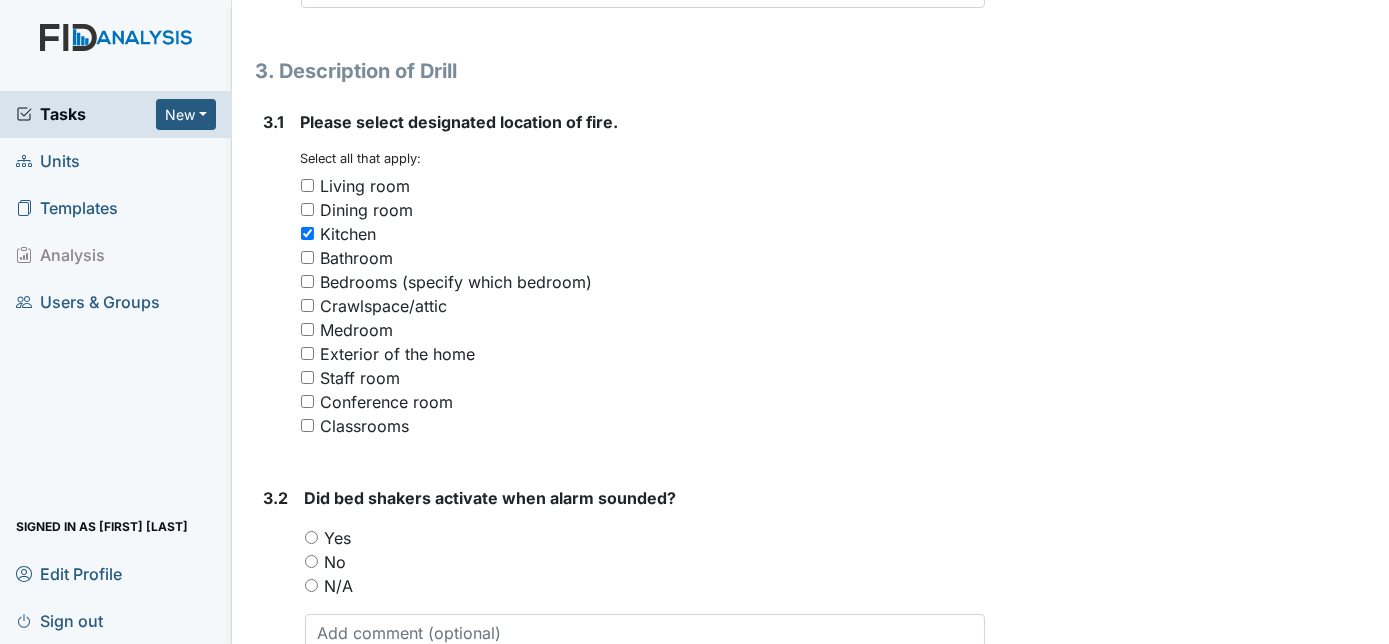 click on "3.1" at bounding box center (274, 282) 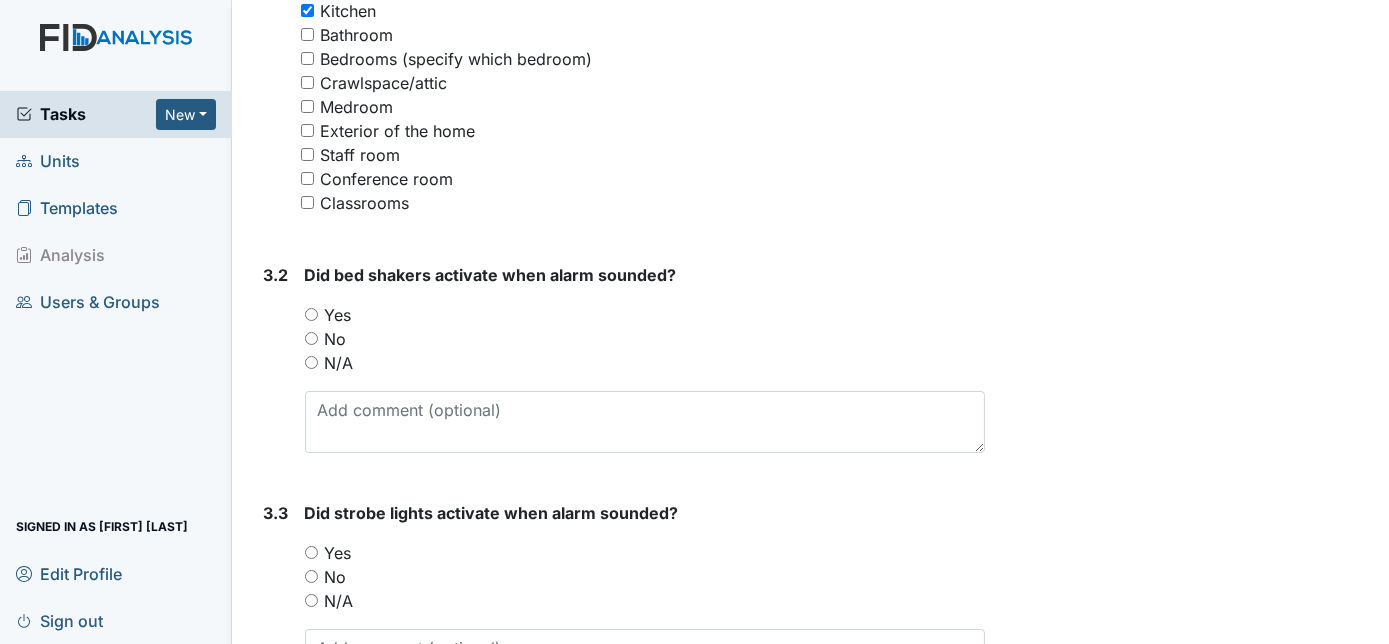 scroll, scrollTop: 1781, scrollLeft: 0, axis: vertical 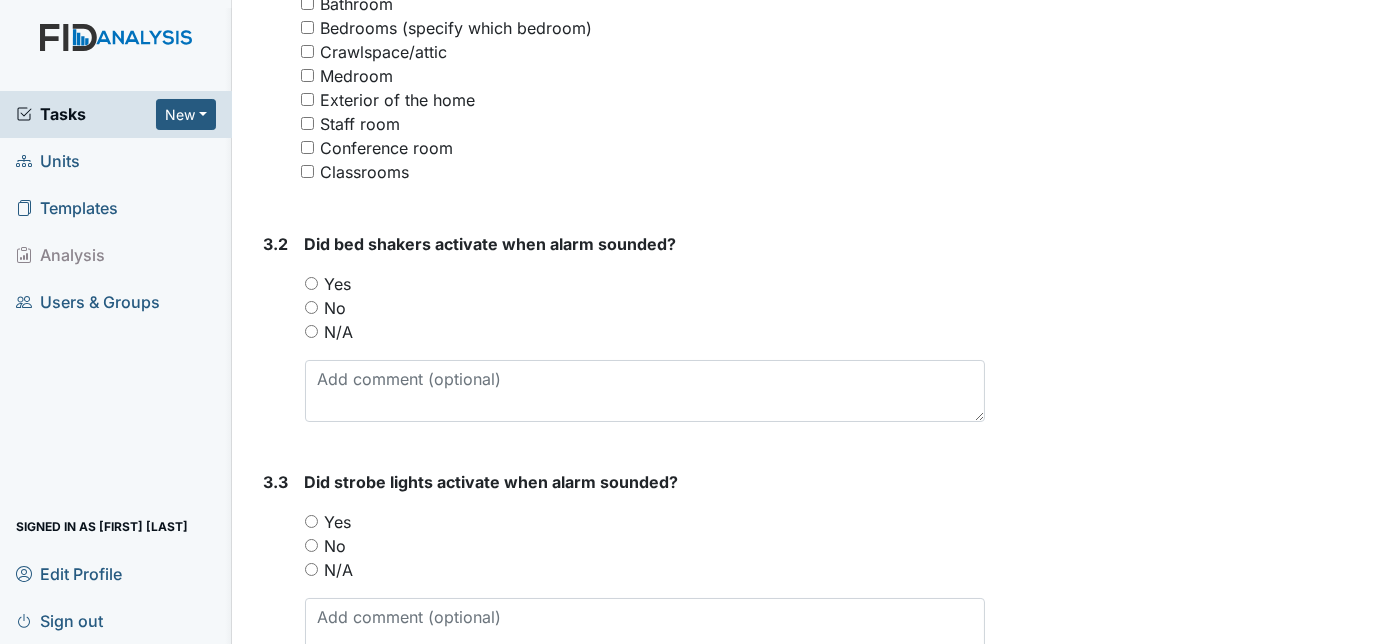 click on "N/A" at bounding box center [311, 331] 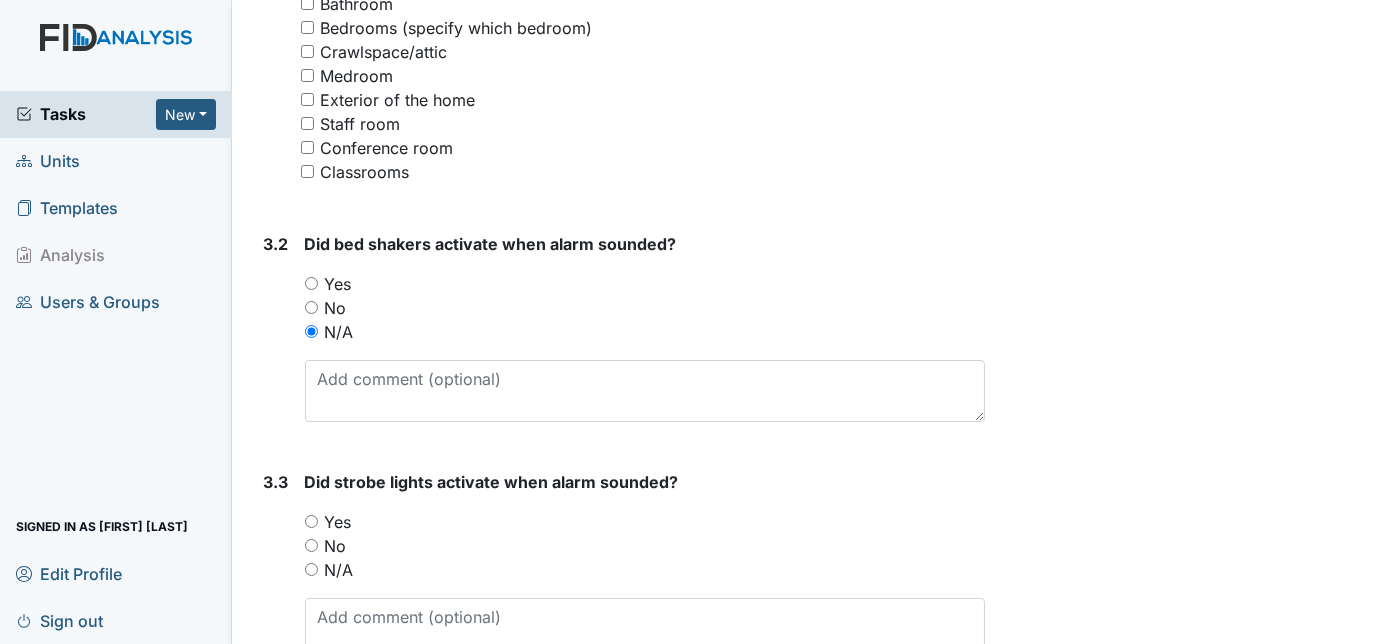 click on "Form:
Fire Drill Report
ID:
#00011350
Open
Autosaving...
July Fire Drill
Location:
Twin Acres
Assignee:
Charnita McCall
Creator:
Charnita McCall
Created:
Aug 5, 2025
Due:
Aug 19, 2025
1. Drill Information
1.1
What date was this drill conducted?
2025-07-19
Attach file (optional)
You can upload .pdf, .txt, .jpg, .jpeg, .png, .csv, .xls, or .doc files under 100MB.
1.2
What shift was this drill conducted?
You must select one or more of the below options.
Select all that apply:
First Shift
Second Shift
Third Shift
1.3
What time was drill conducted?
12:30p
This field is required.
1.4
What was the evacuation time?
2 minutes
This field is required.
1.5
Yes" at bounding box center (621, -127) 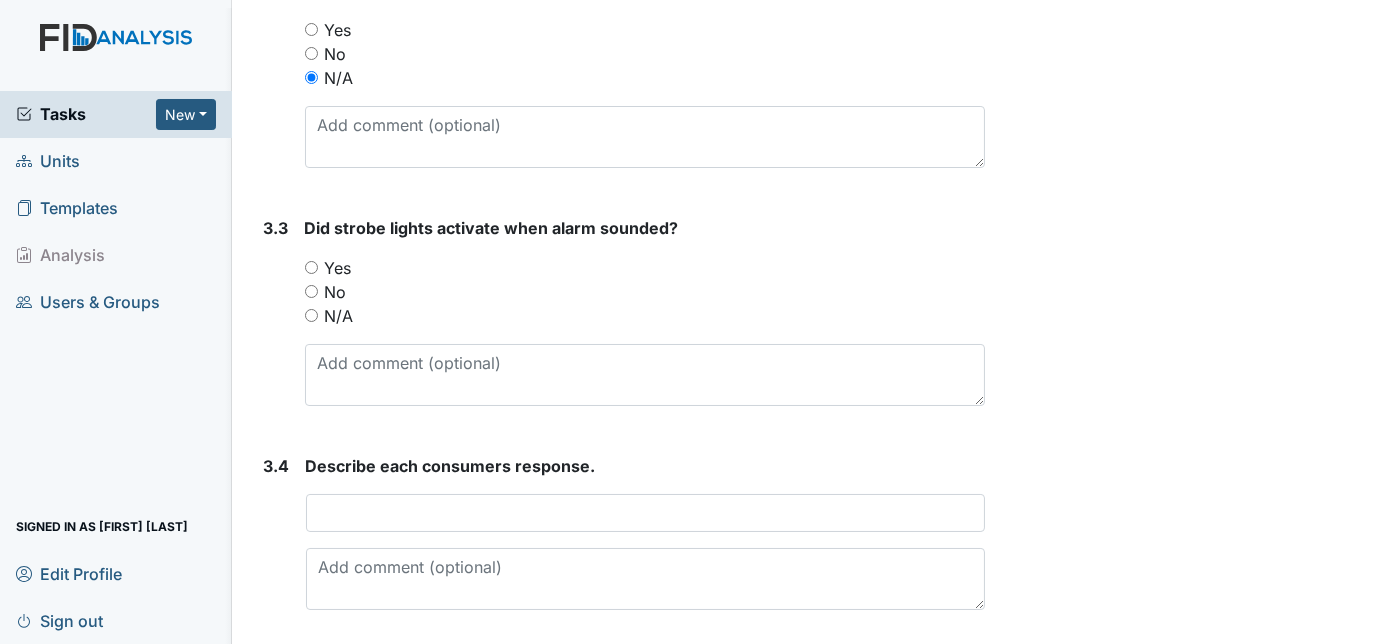 scroll, scrollTop: 2072, scrollLeft: 0, axis: vertical 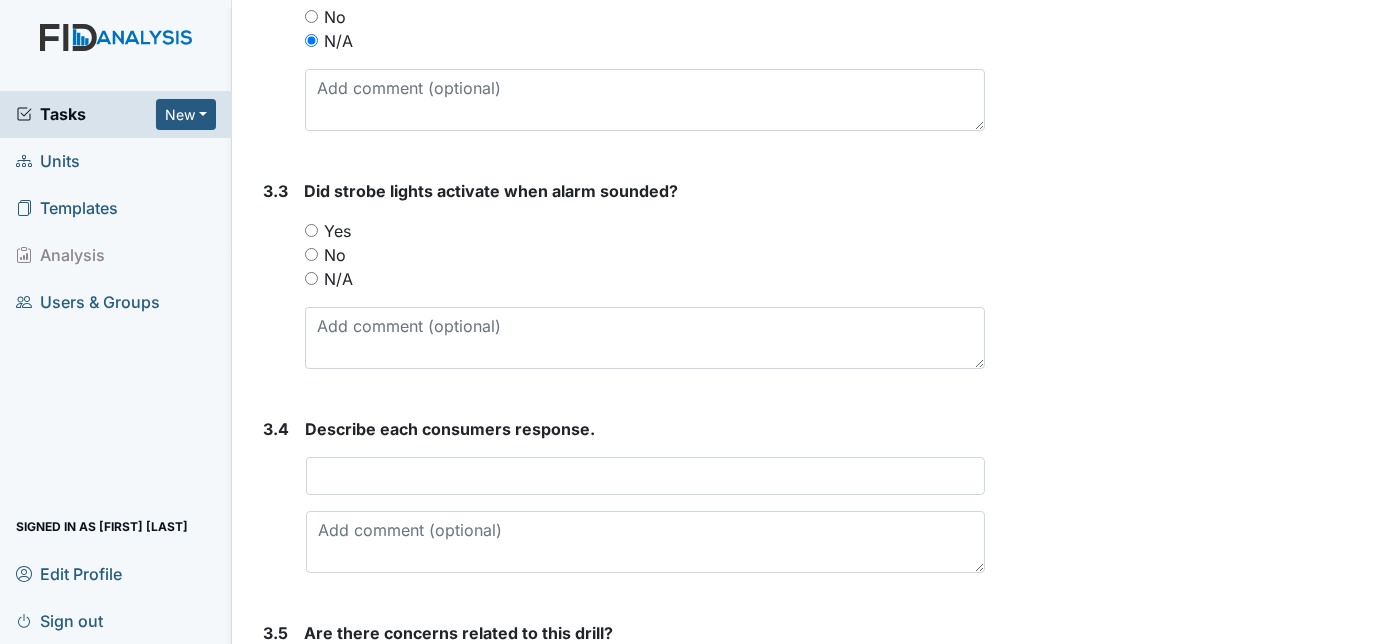 click on "Yes" at bounding box center [311, 230] 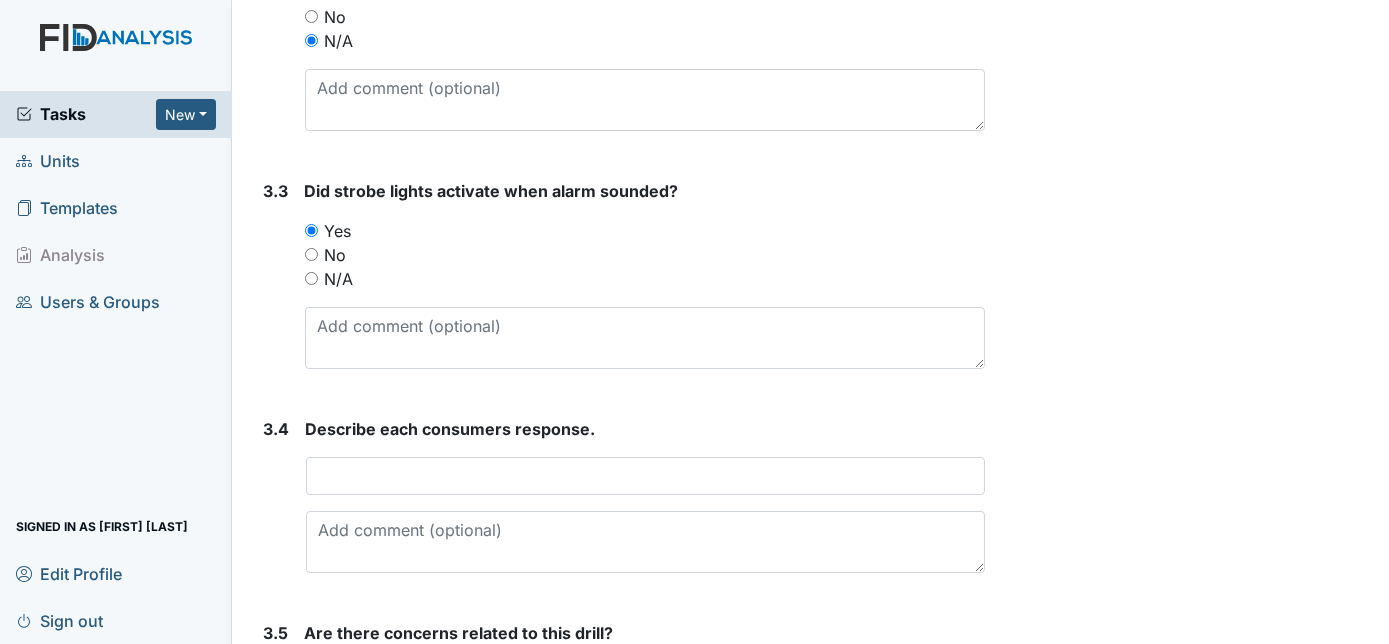 click on "3.3
Did strobe lights activate when alarm sounded?
You must select one of the below options.
Yes
No
N/A" at bounding box center [621, 282] 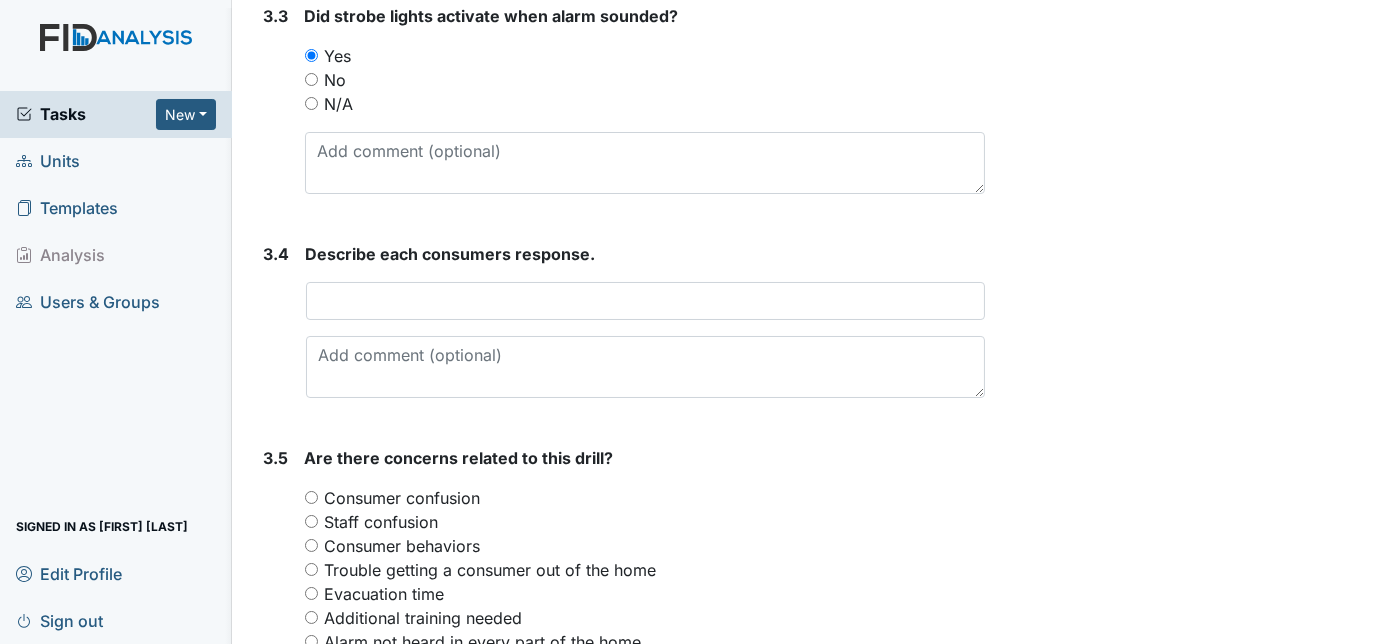 scroll, scrollTop: 2254, scrollLeft: 0, axis: vertical 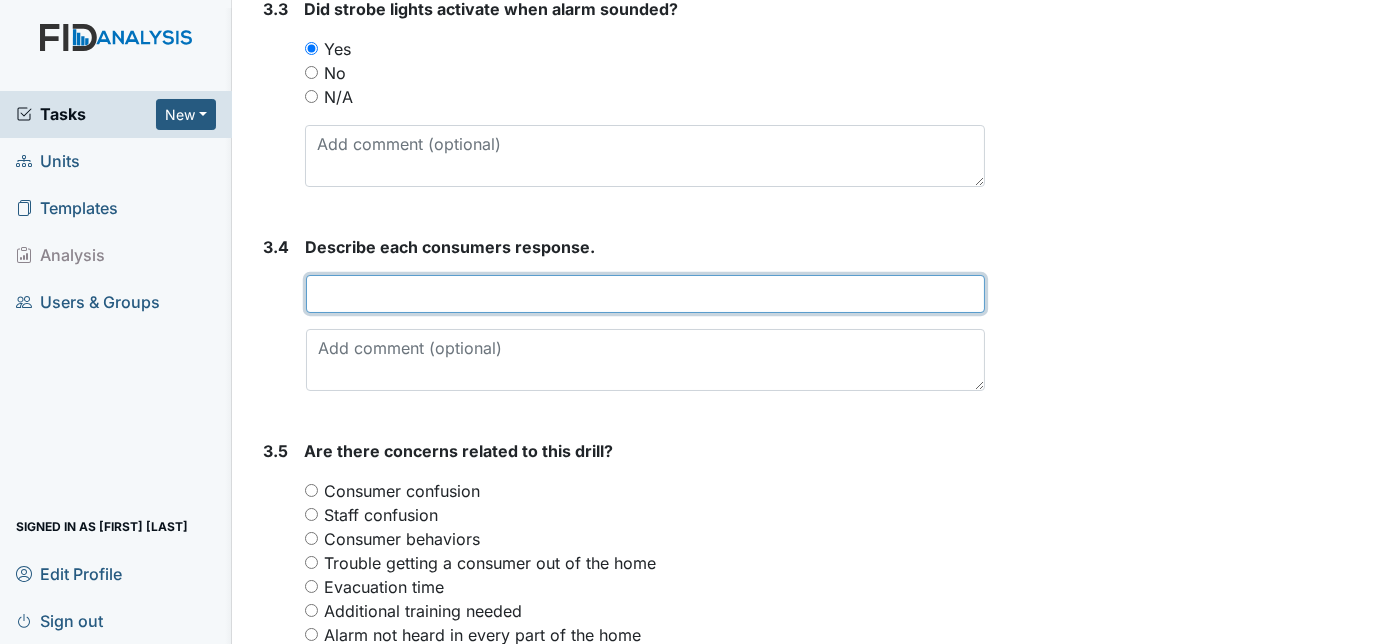 click at bounding box center [646, 294] 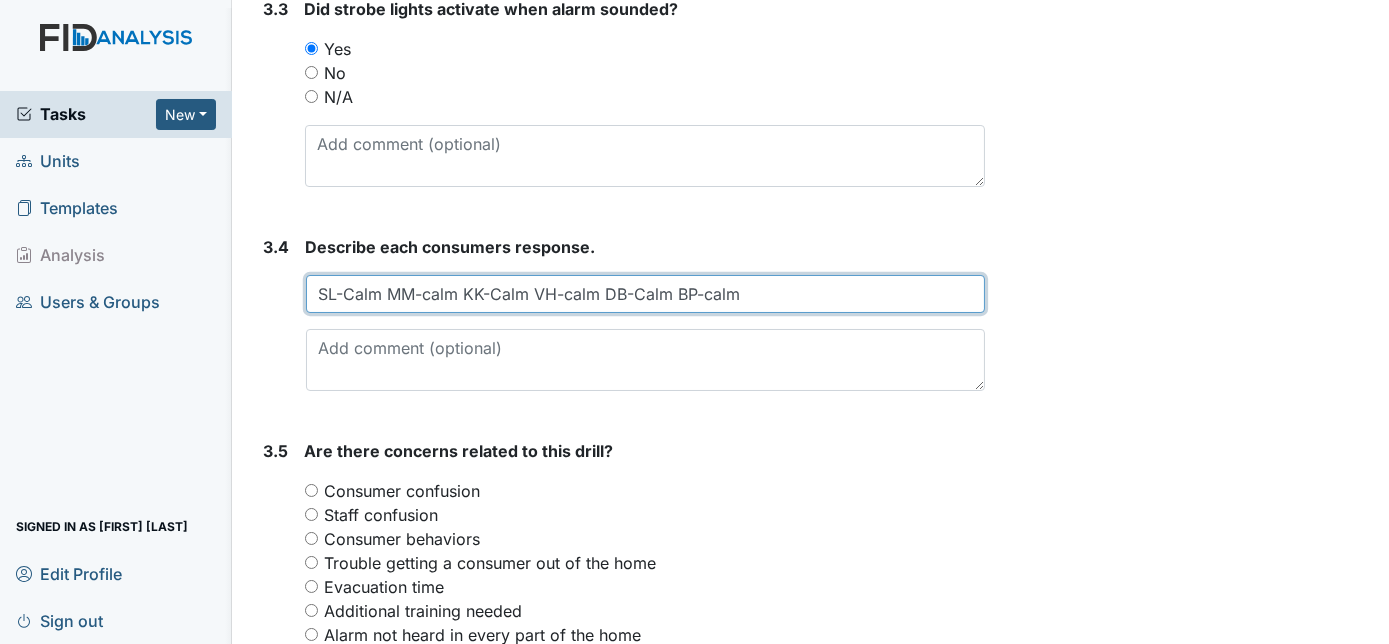 type on "SL-Calm MM-calm KK-Calm VH-calm DB-Calm BP-calm" 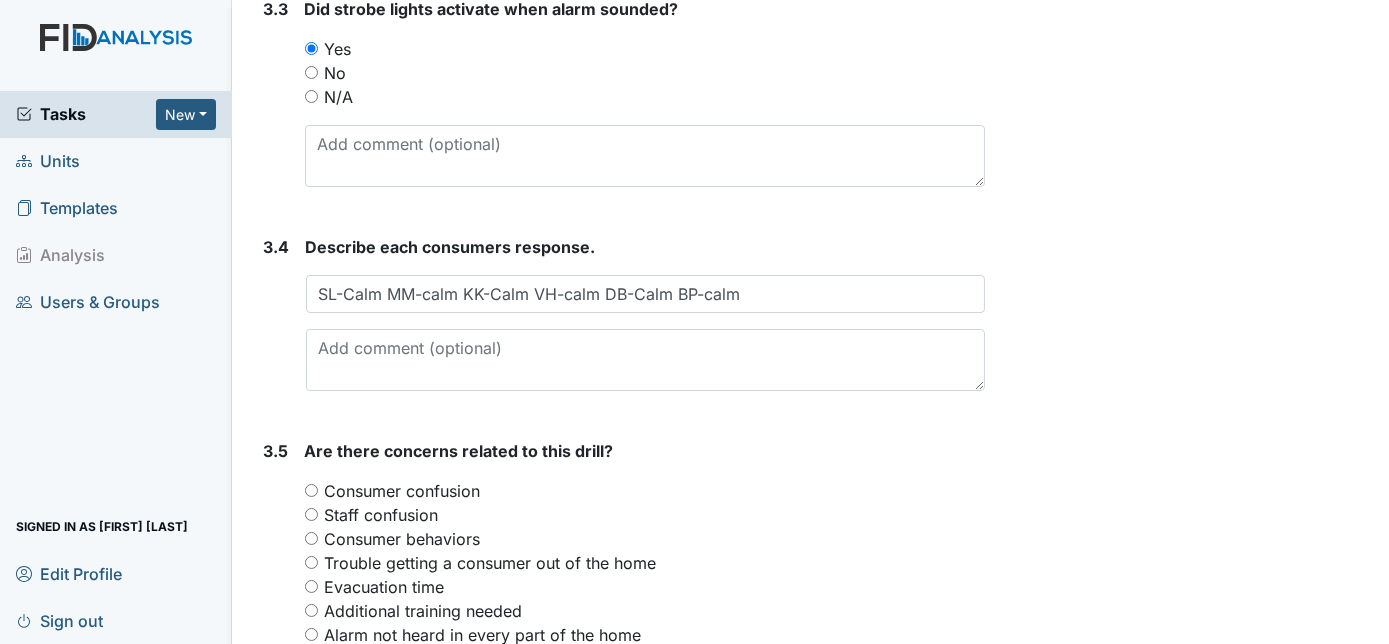 click on "3.4" at bounding box center (277, 321) 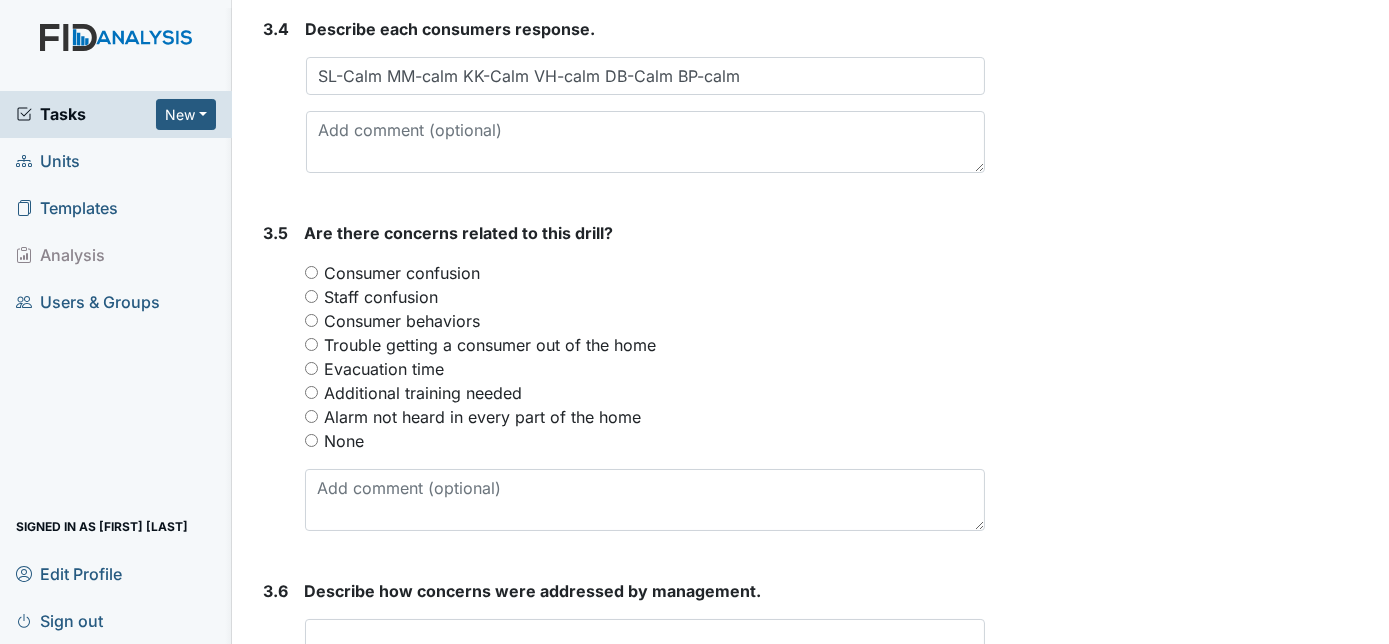 scroll, scrollTop: 2472, scrollLeft: 0, axis: vertical 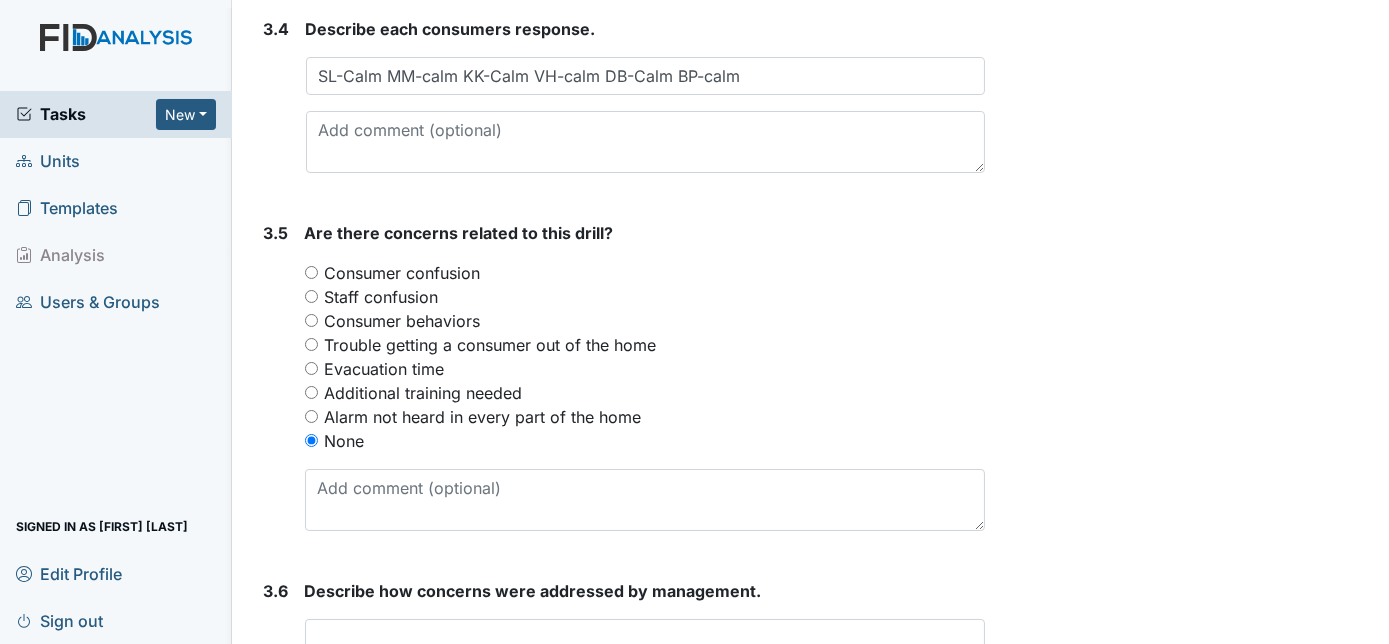 click on "3.5" at bounding box center (276, 384) 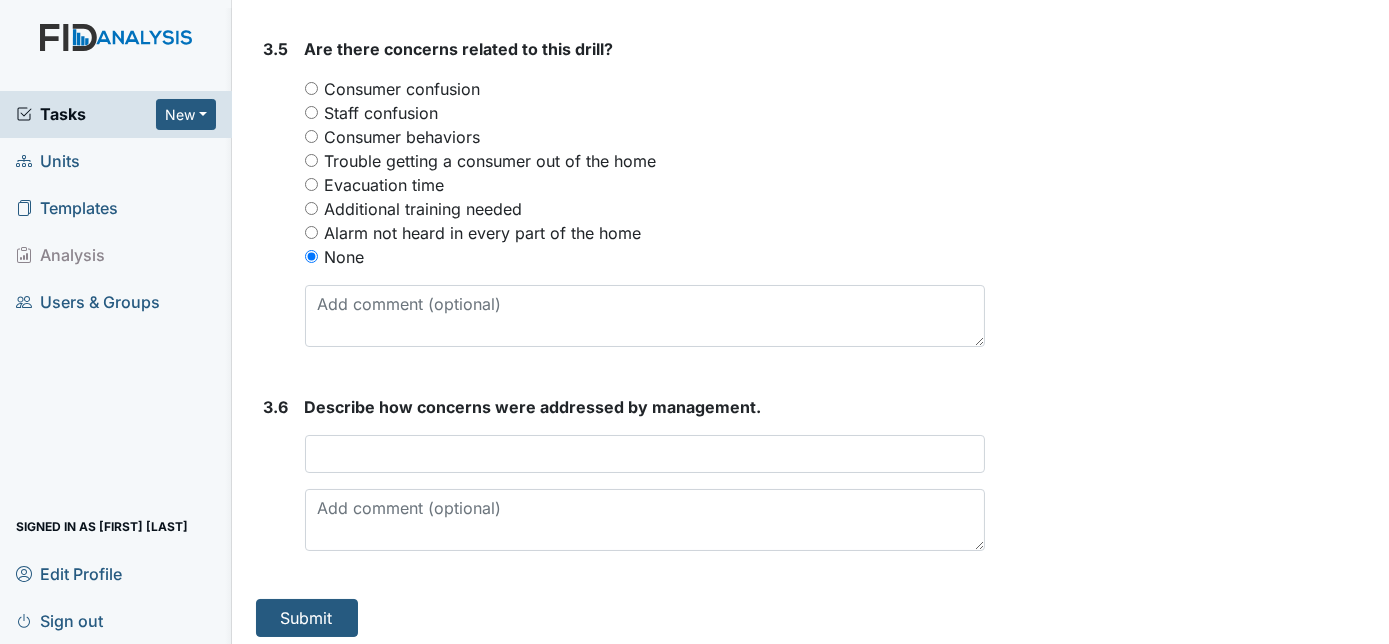 scroll, scrollTop: 2659, scrollLeft: 0, axis: vertical 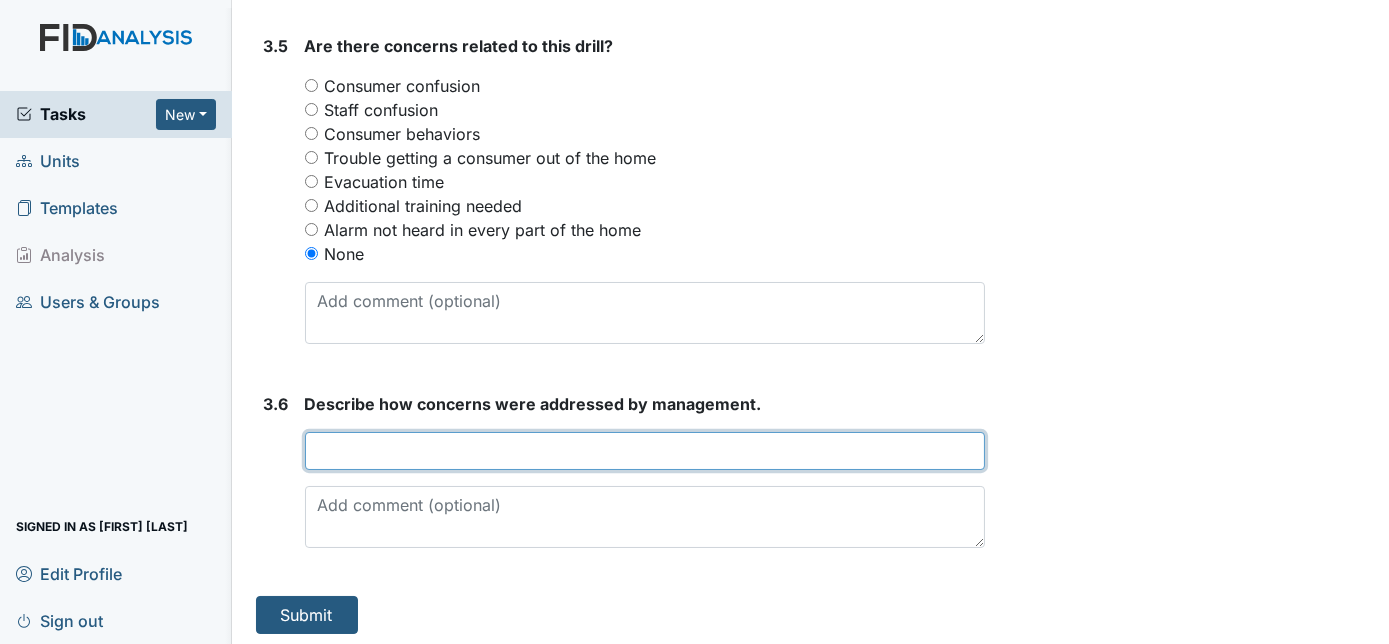 click at bounding box center (645, 451) 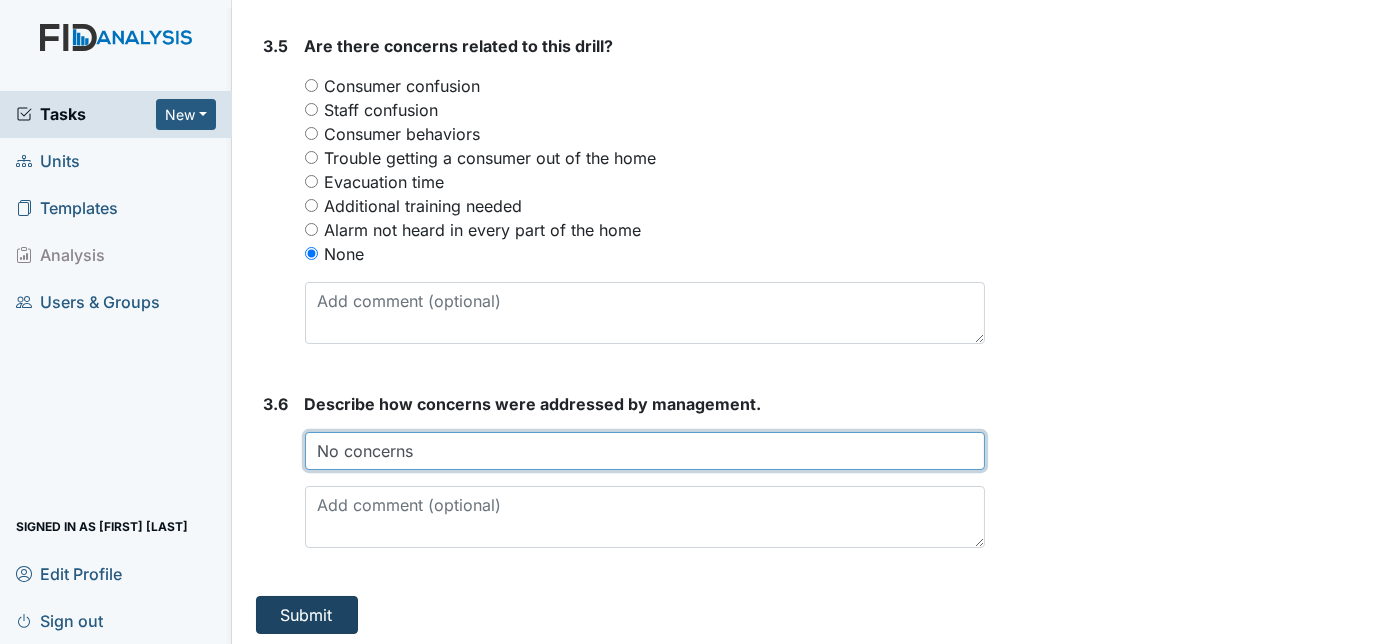 type on "No concerns" 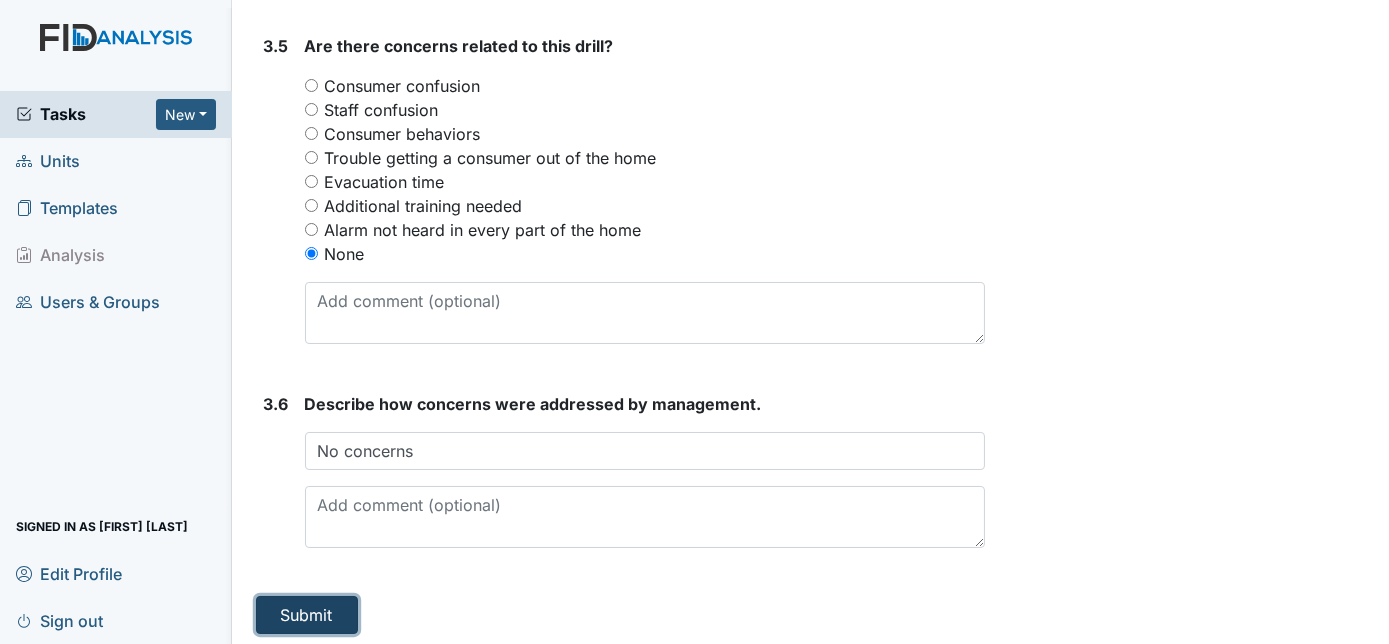 click on "Submit" at bounding box center [307, 615] 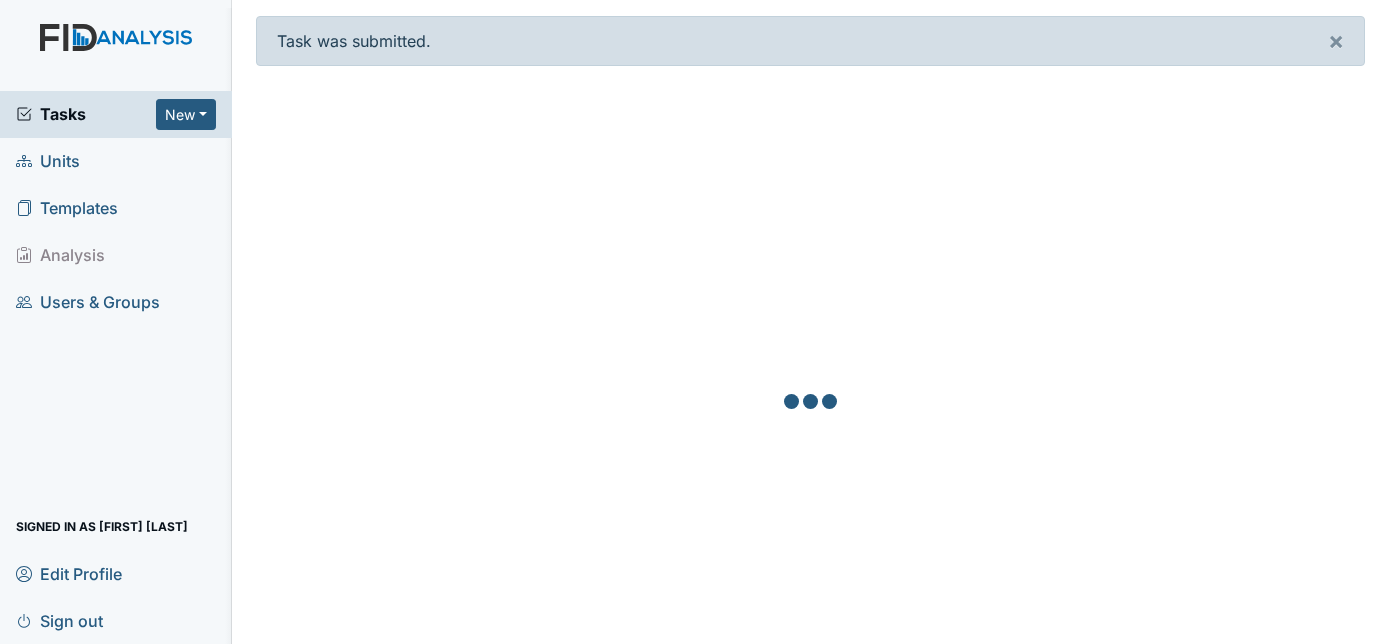 scroll, scrollTop: 0, scrollLeft: 0, axis: both 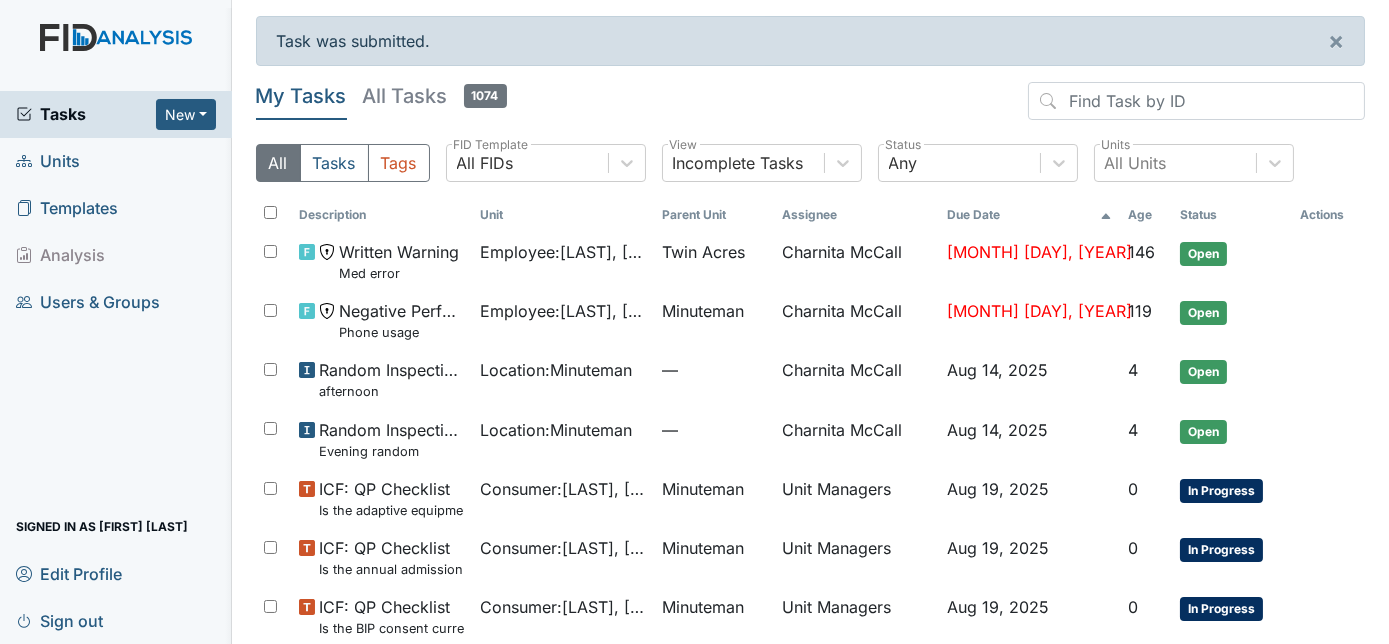 click on "Units" at bounding box center (116, 161) 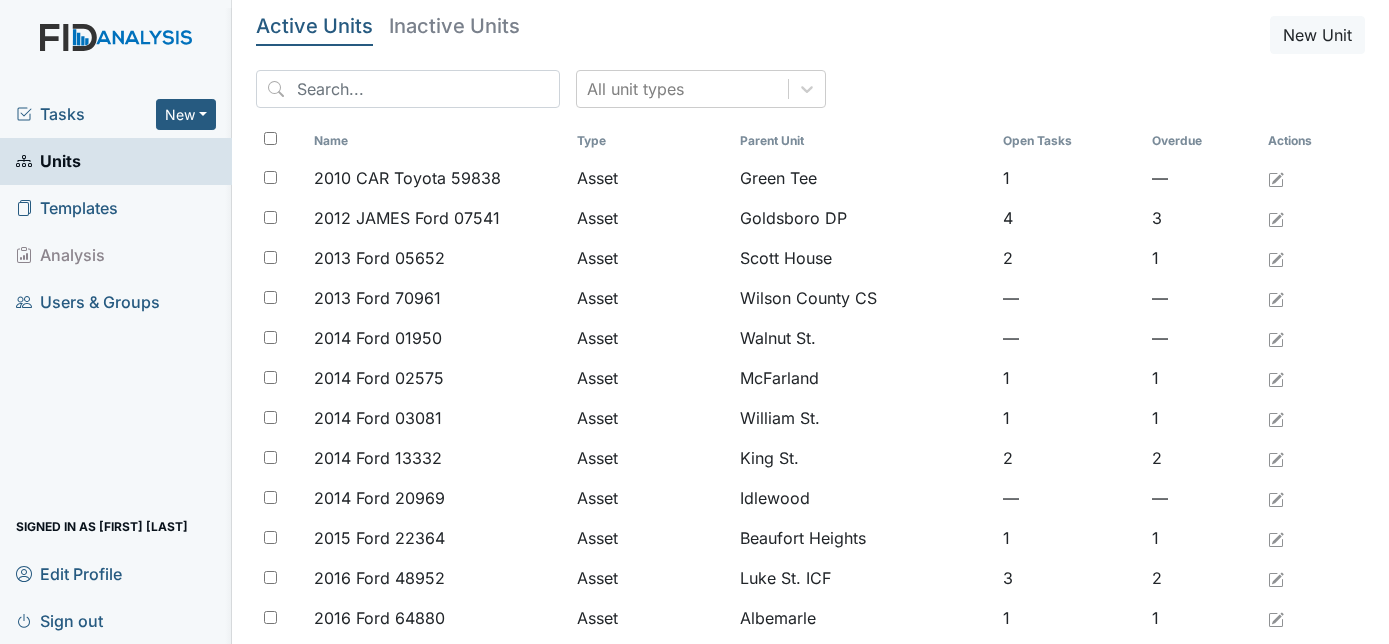 scroll, scrollTop: 0, scrollLeft: 0, axis: both 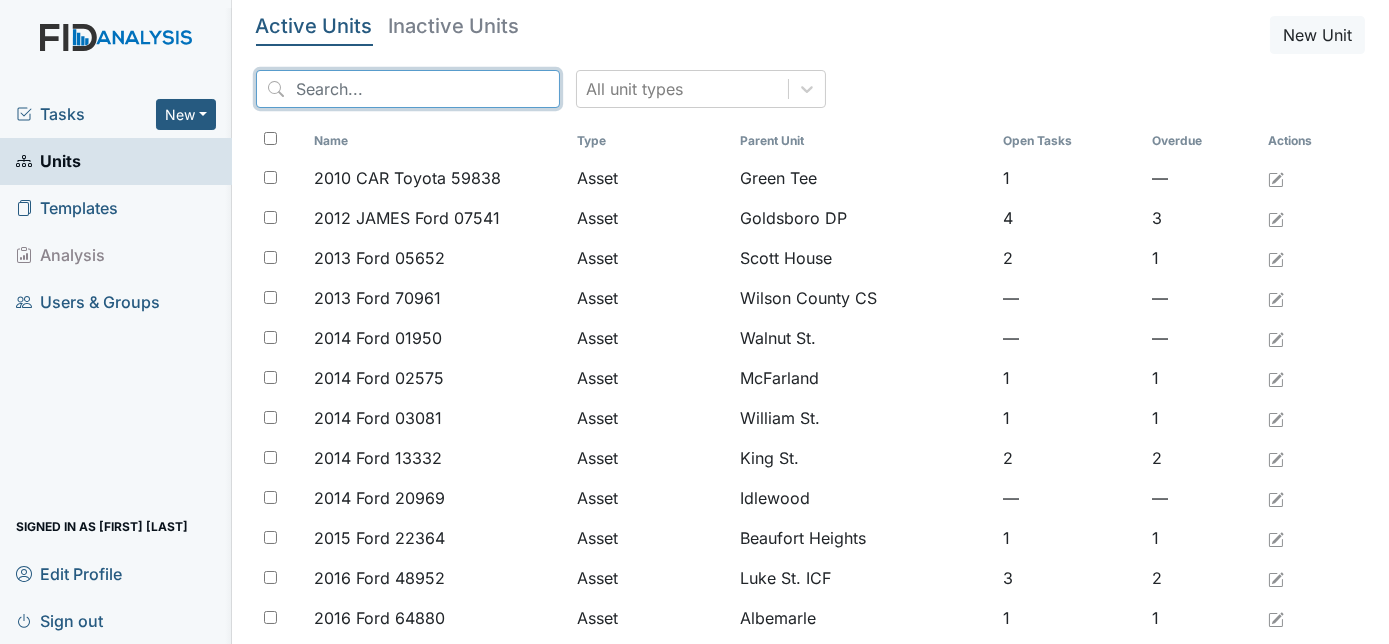 click at bounding box center [408, 89] 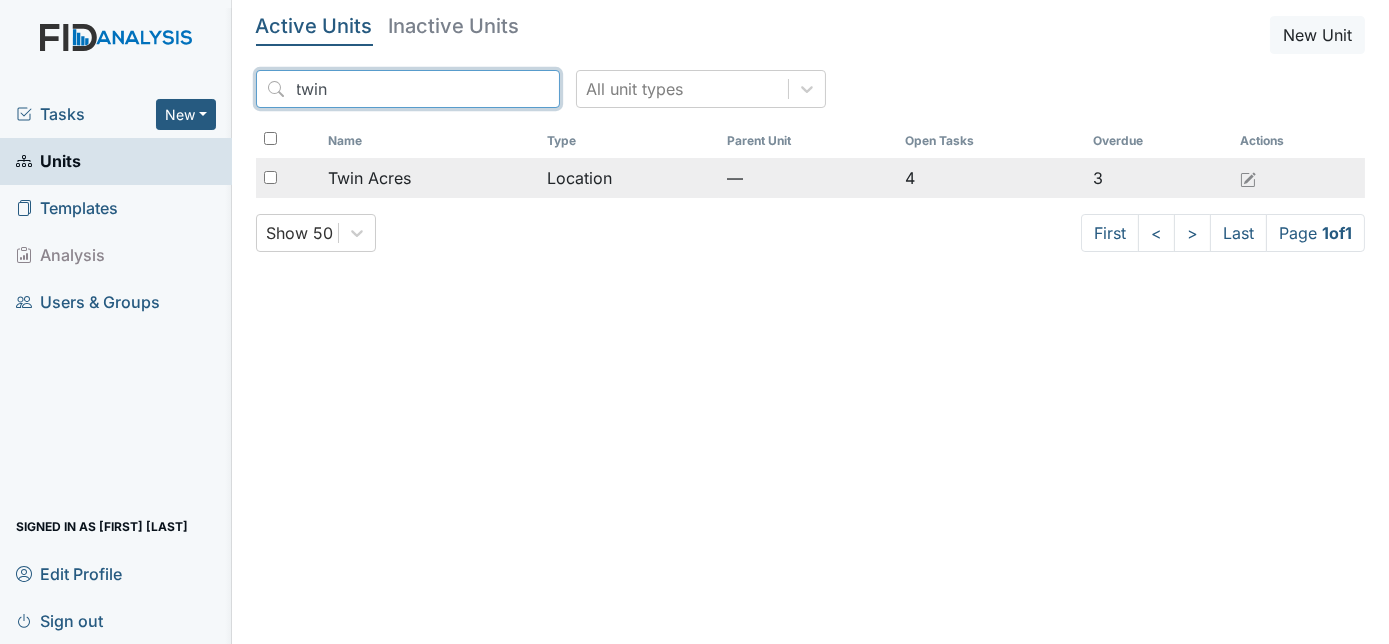 type on "twin" 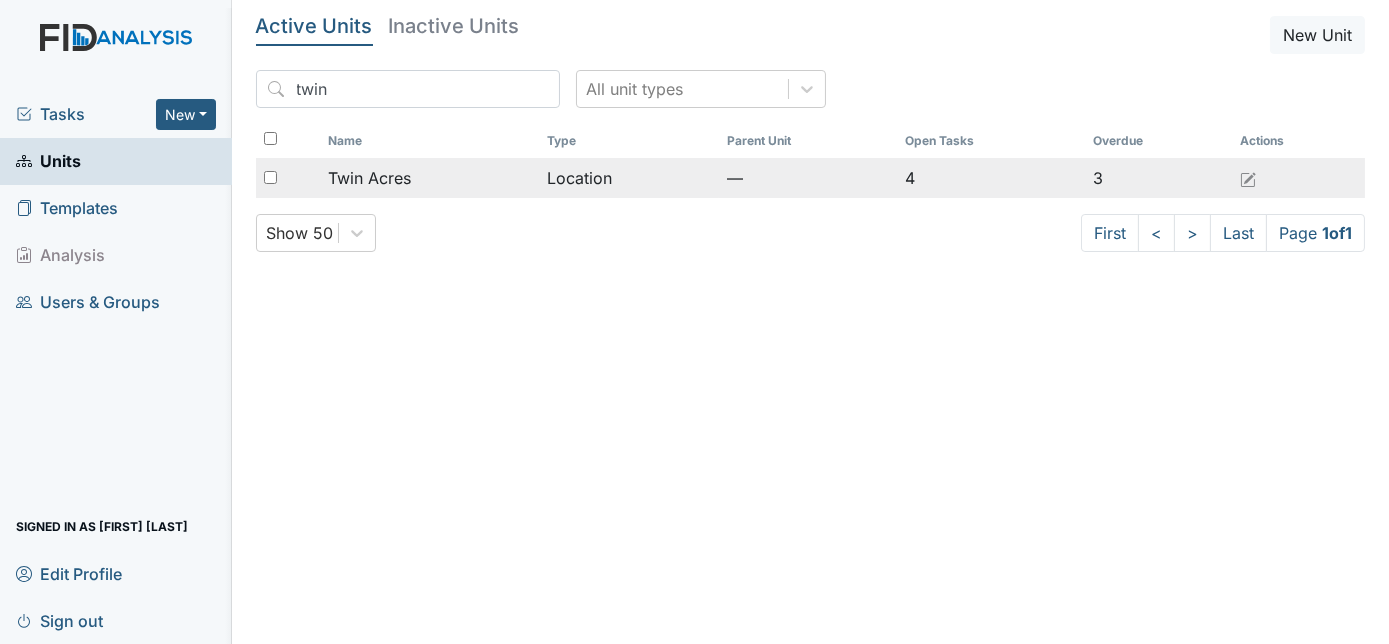 click at bounding box center [270, 177] 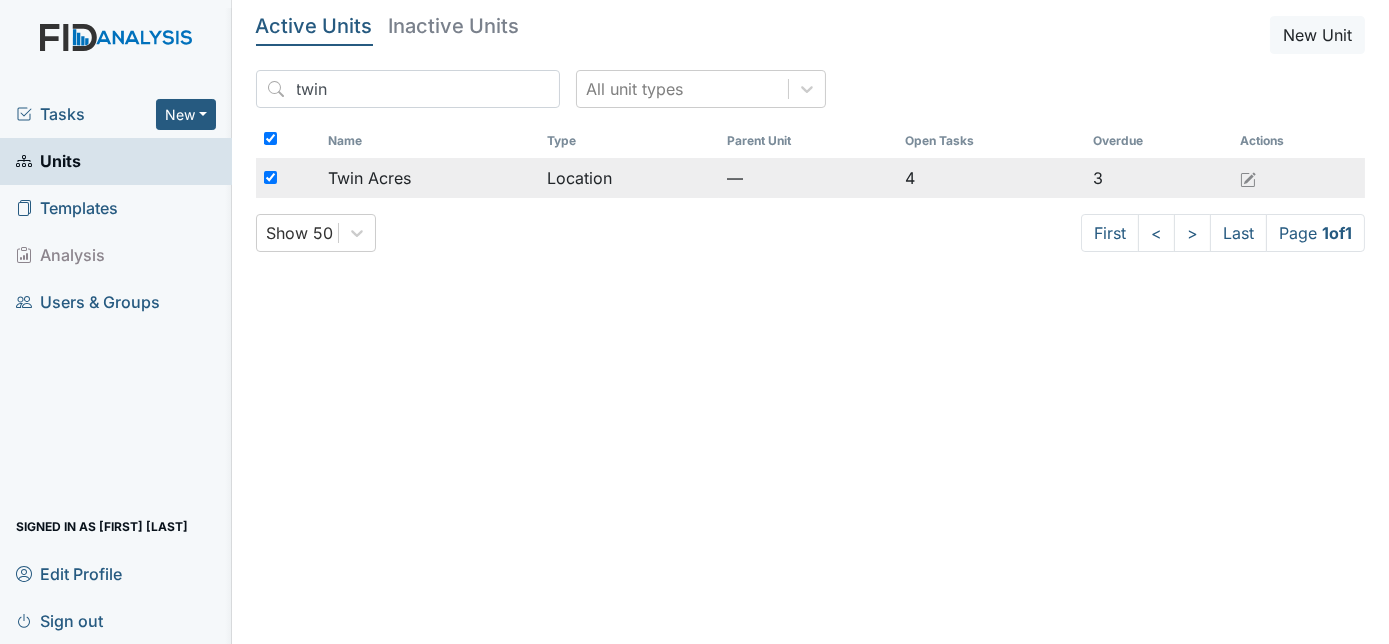checkbox on "true" 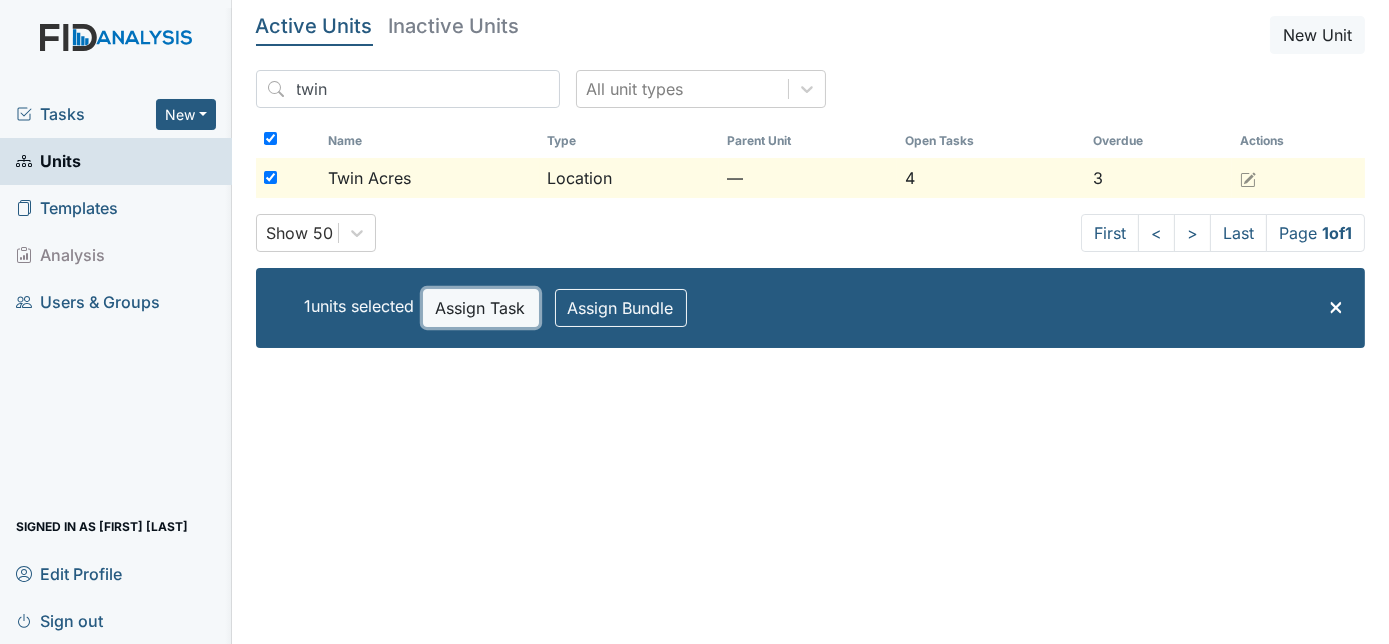 click on "Assign Task" at bounding box center (481, 308) 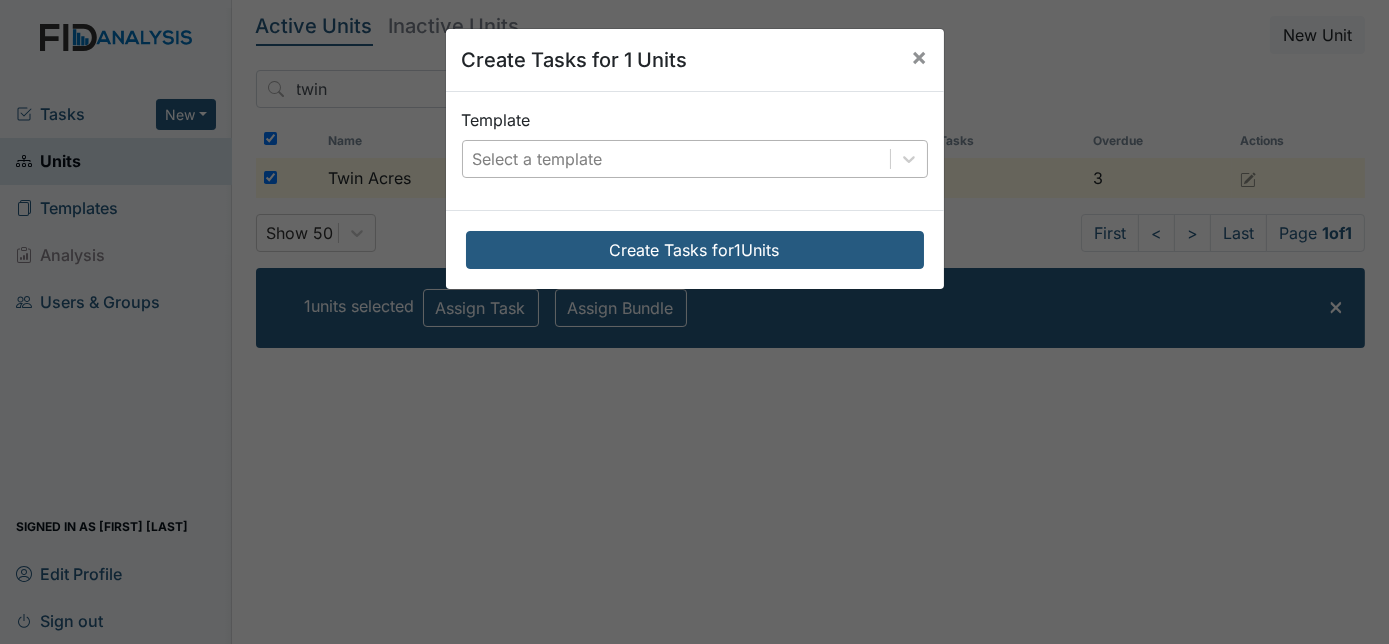 click on "Select a template" at bounding box center (538, 159) 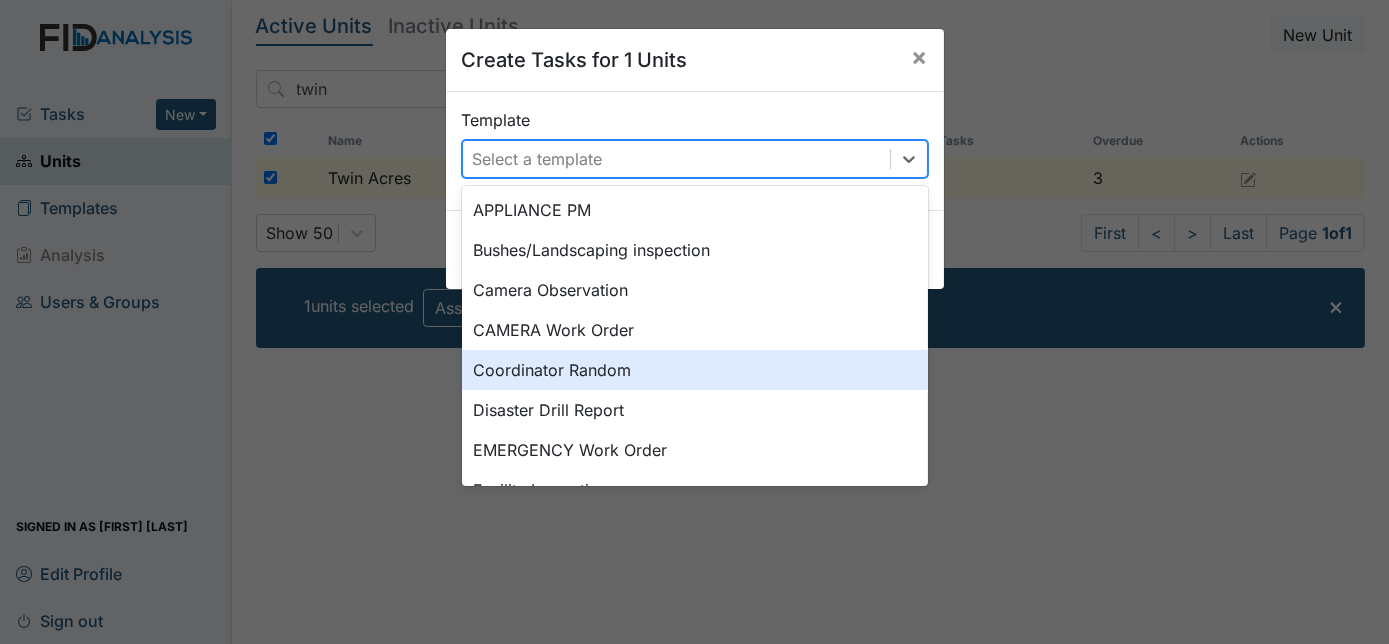 scroll, scrollTop: 145, scrollLeft: 0, axis: vertical 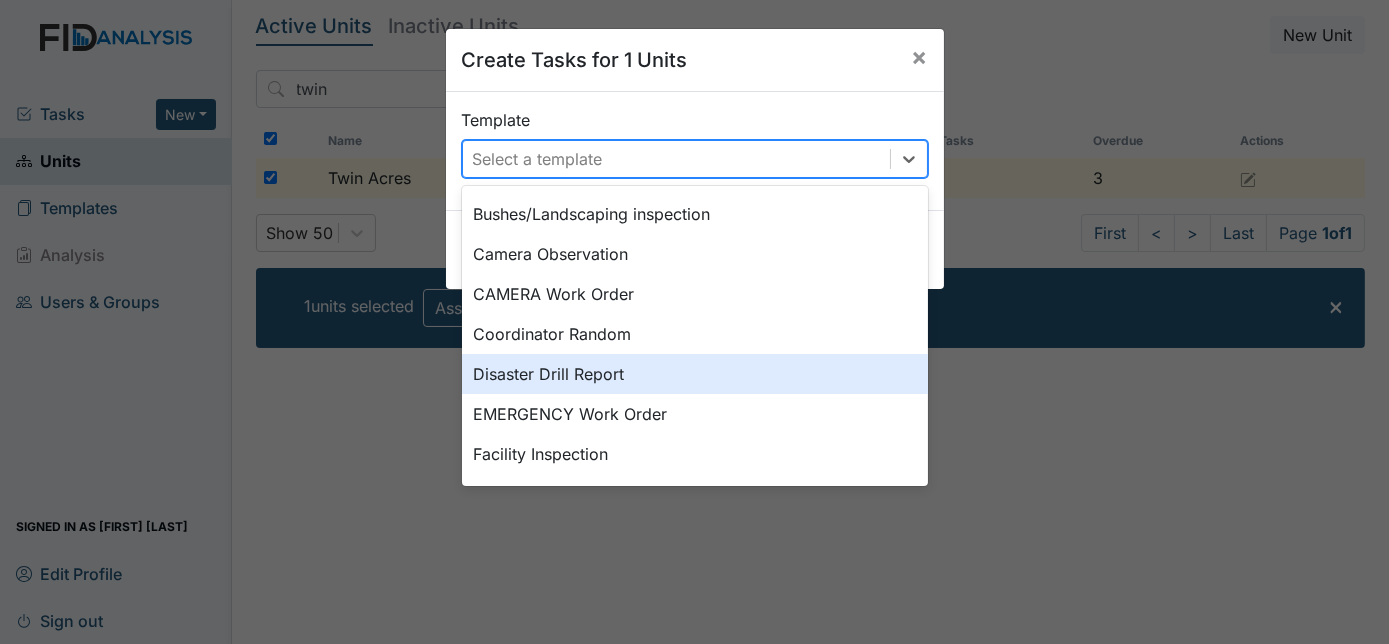click on "Disaster Drill Report" at bounding box center (695, 374) 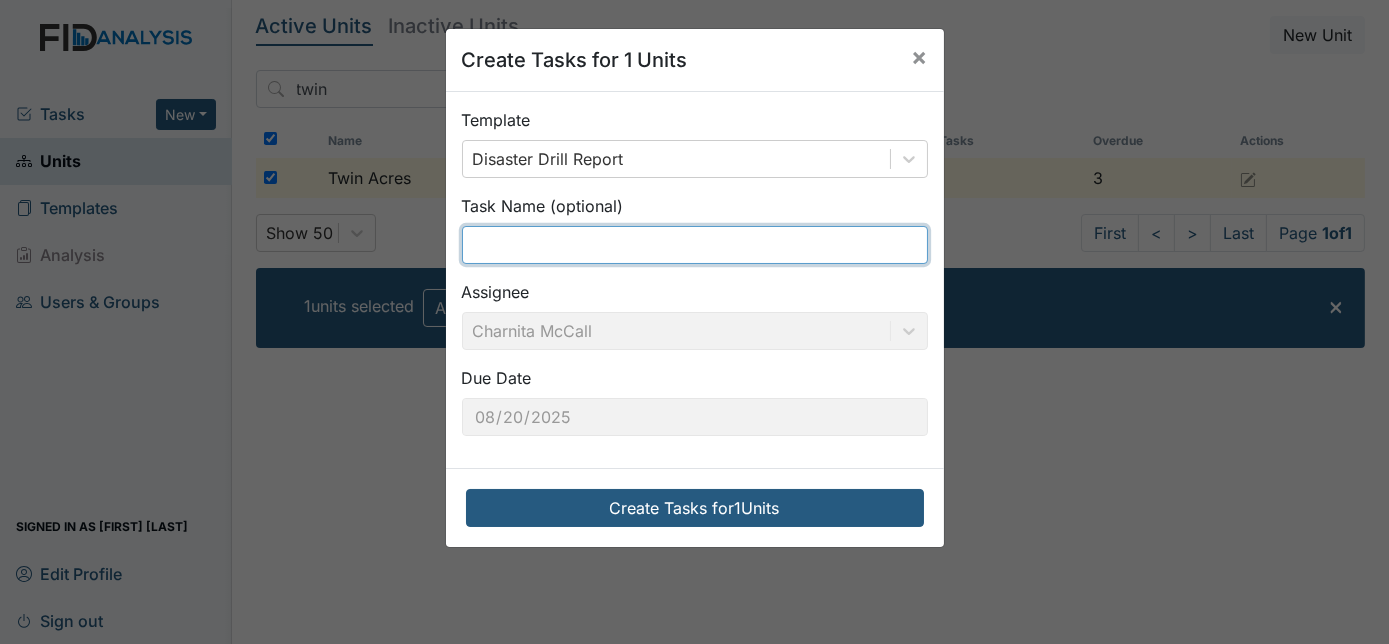 click at bounding box center (695, 245) 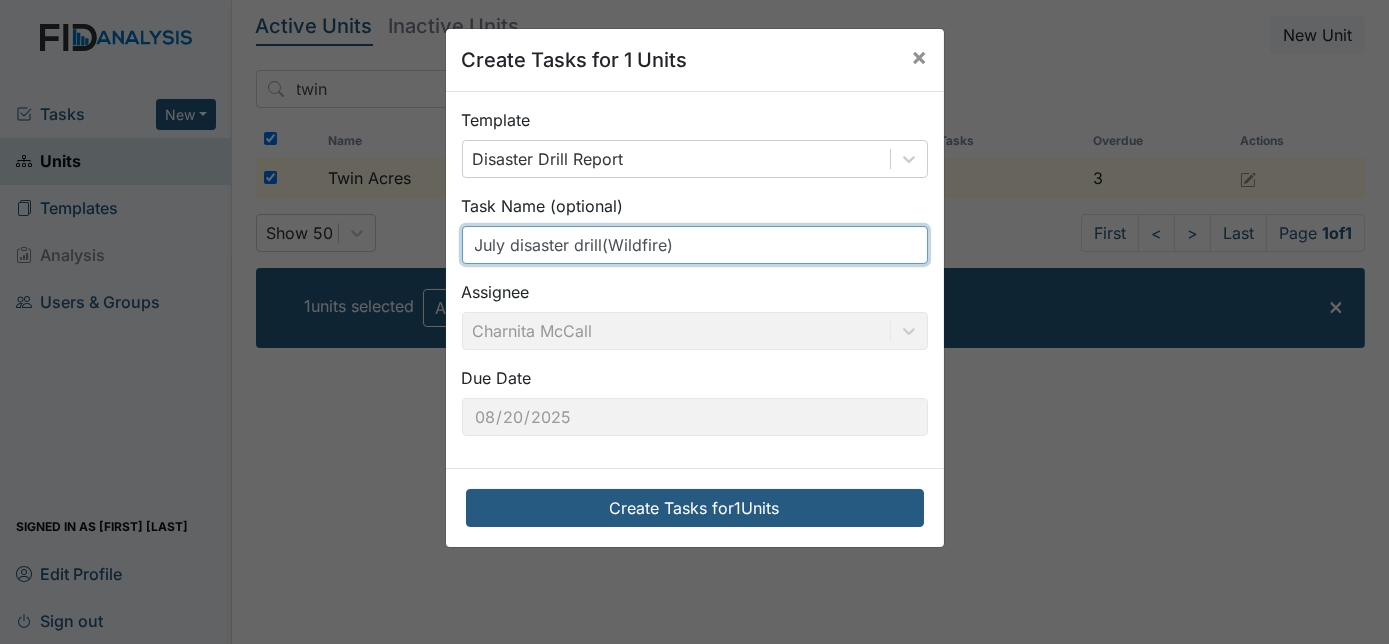 type on "July disaster drill(Wildfire)" 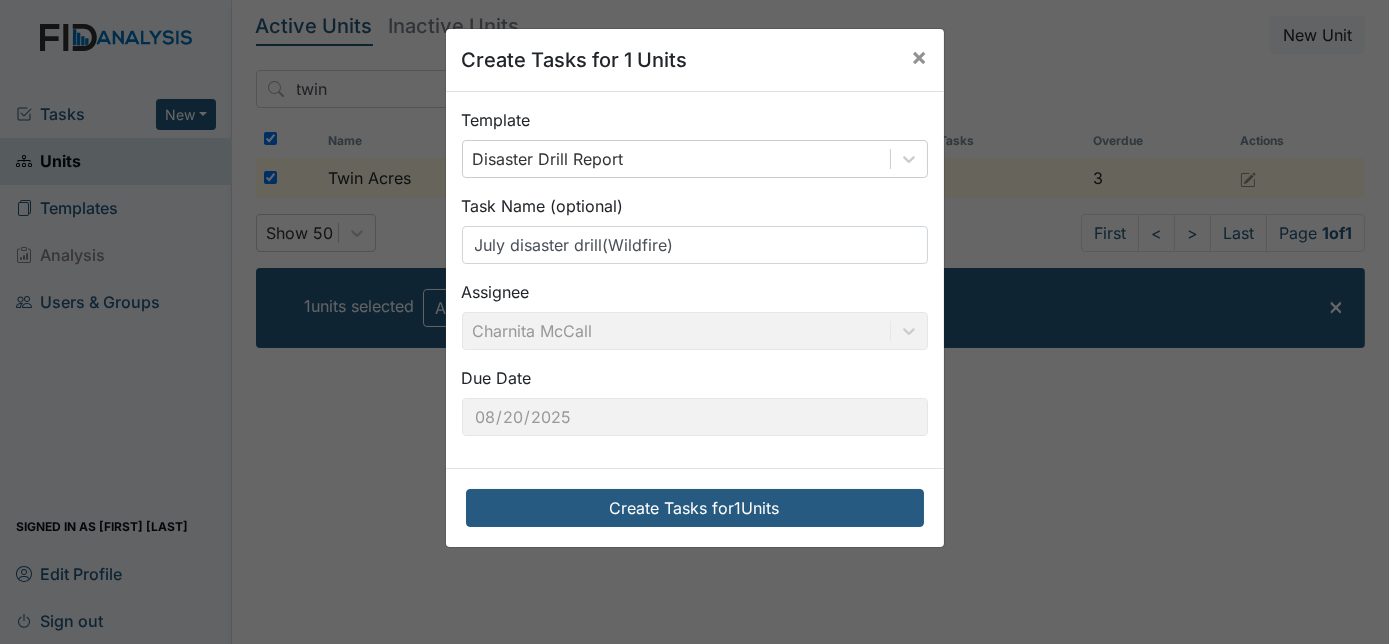click on "Assignee Charnita McCall" at bounding box center [695, 315] 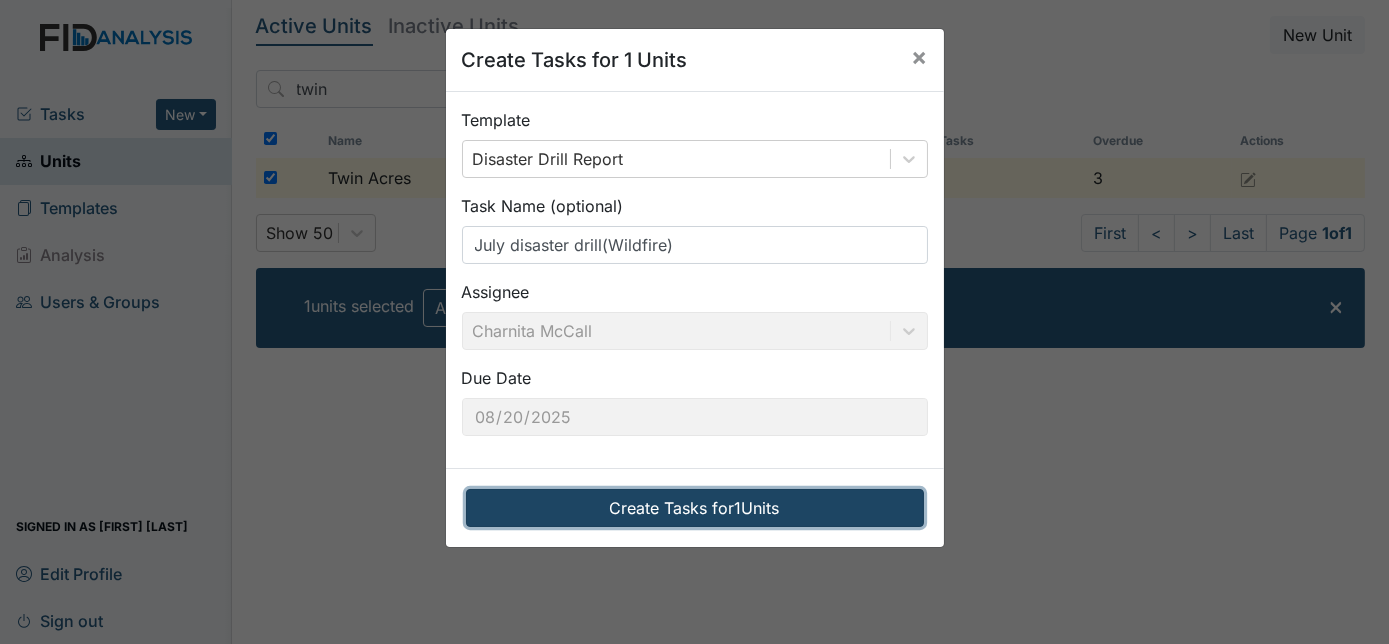 click on "Create Tasks for  1  Units" at bounding box center (695, 508) 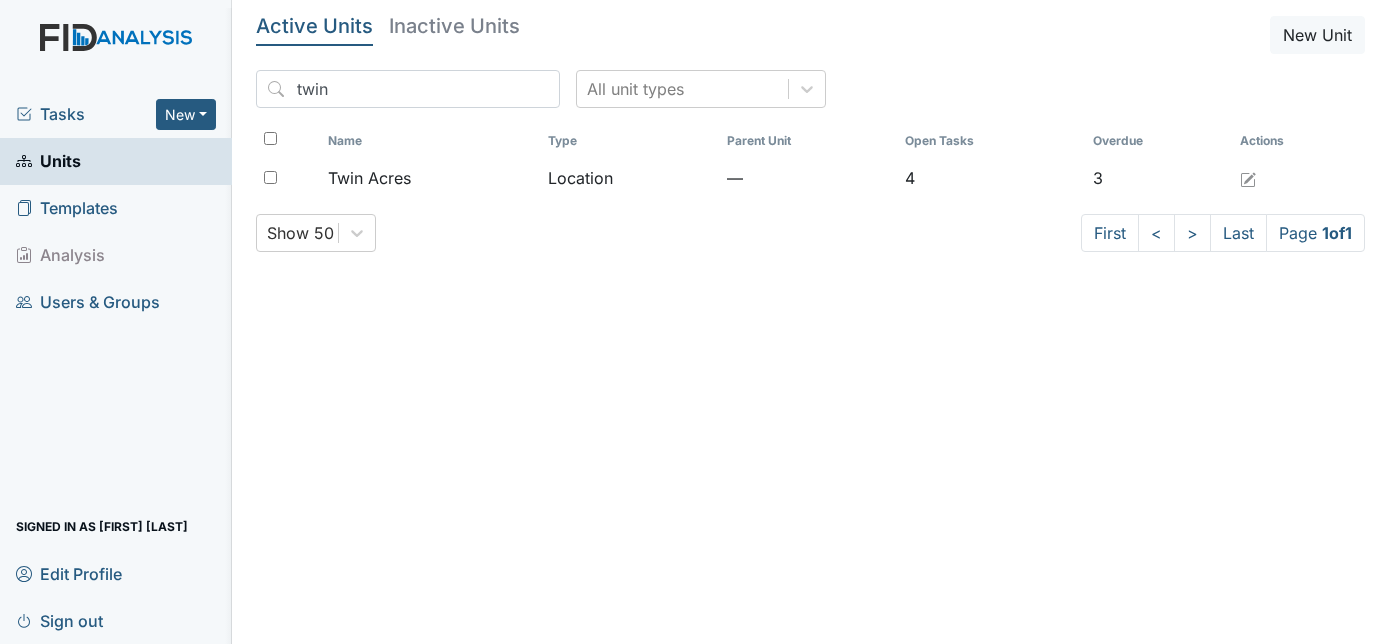 scroll, scrollTop: 0, scrollLeft: 0, axis: both 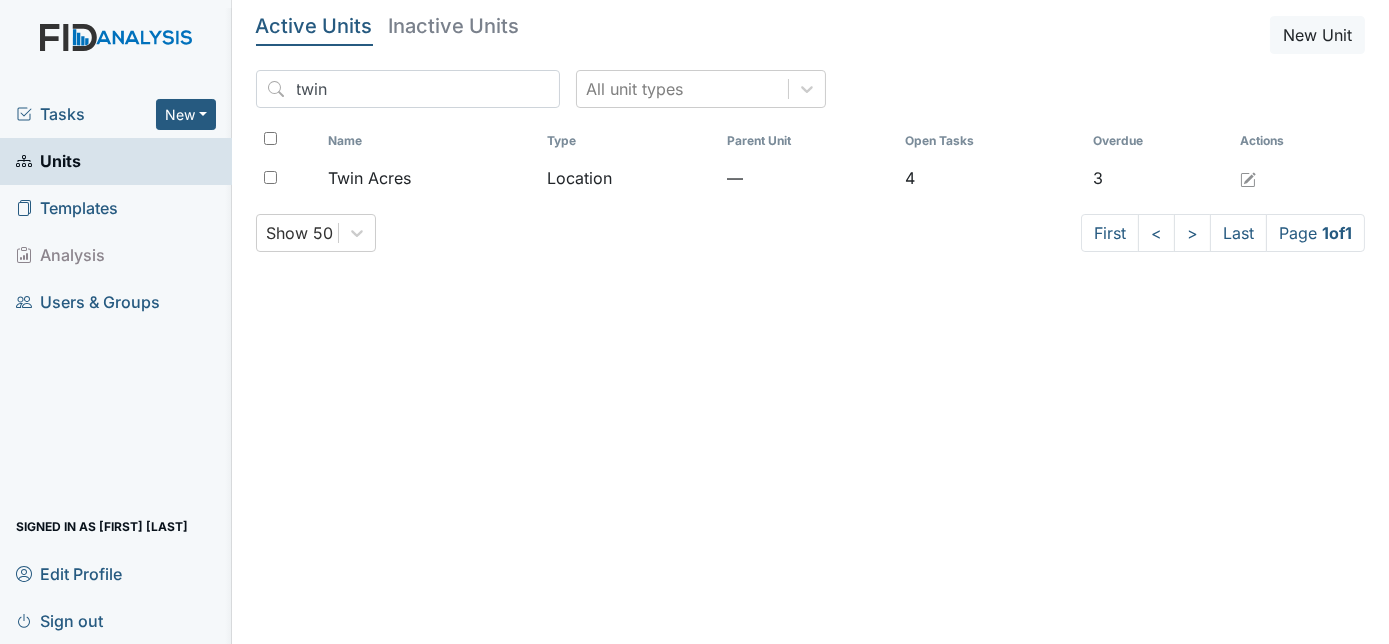 click on "Tasks" at bounding box center (86, 114) 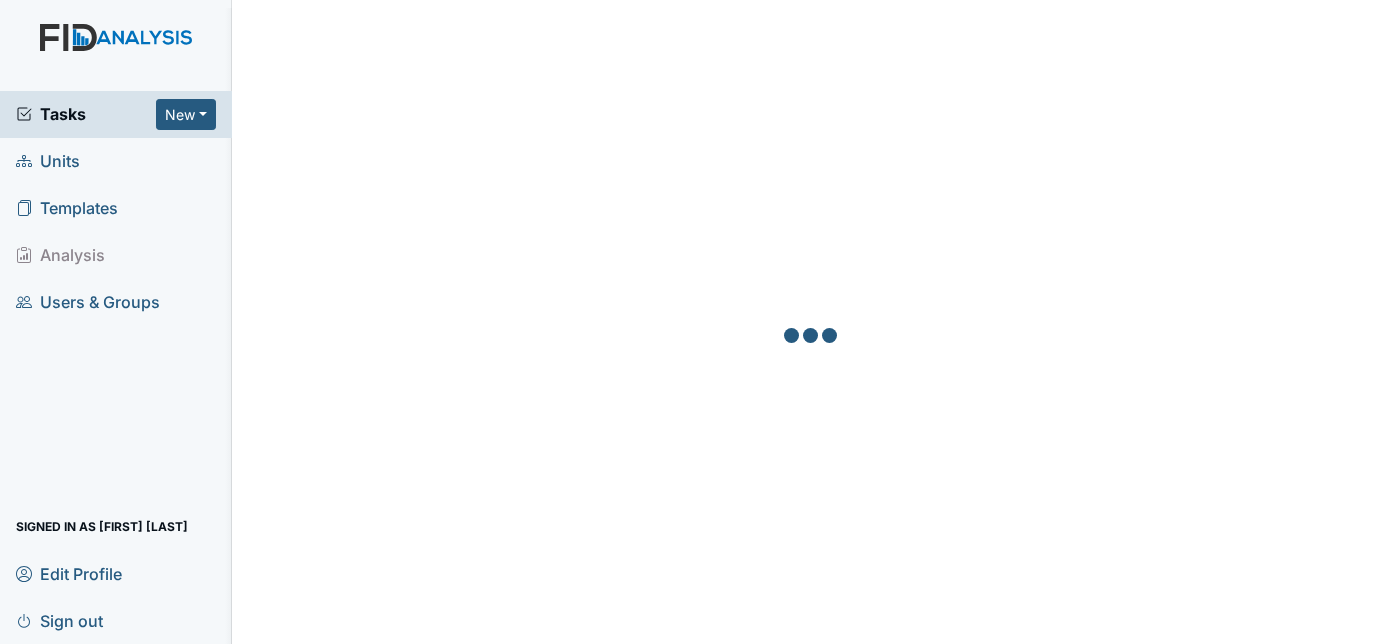 scroll, scrollTop: 0, scrollLeft: 0, axis: both 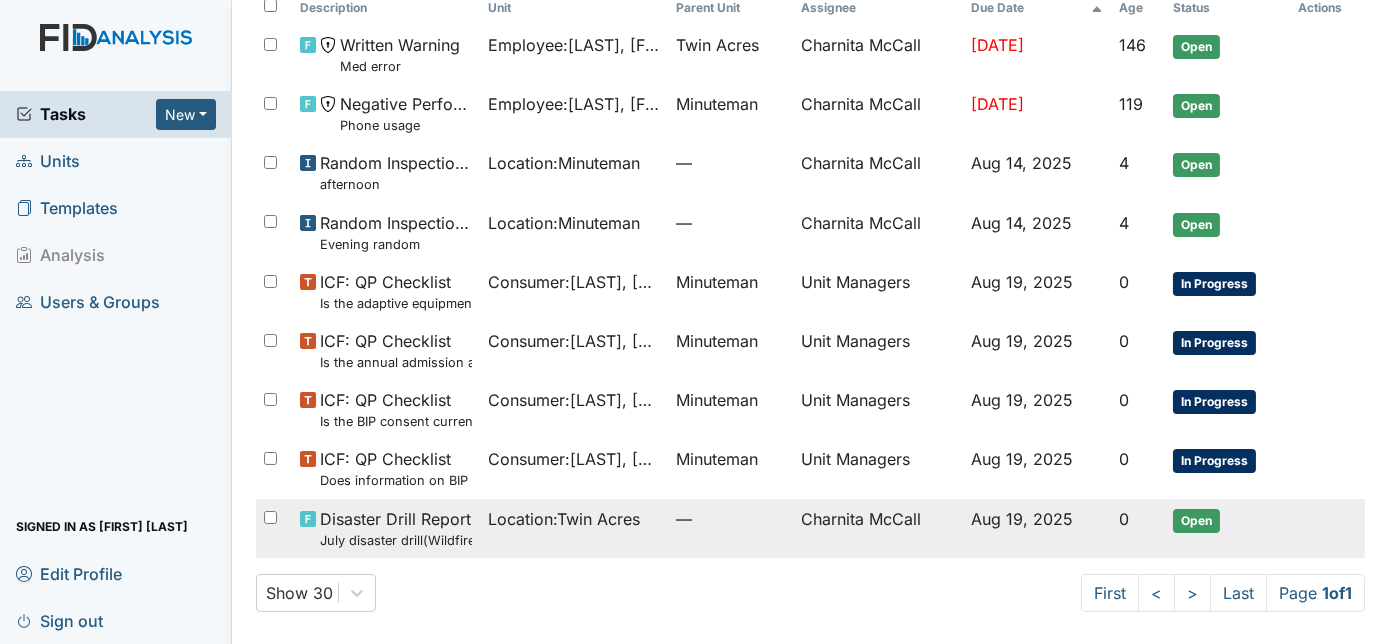 click on "Charnita McCall" at bounding box center (878, 528) 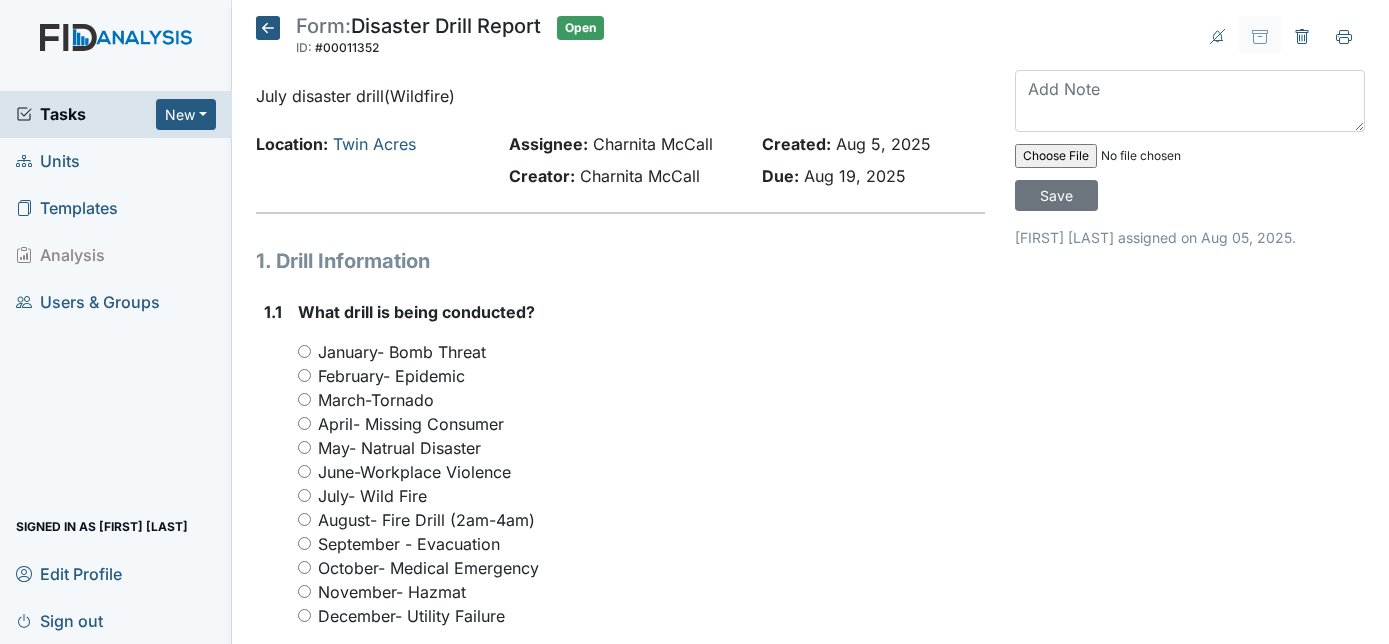 scroll, scrollTop: 0, scrollLeft: 0, axis: both 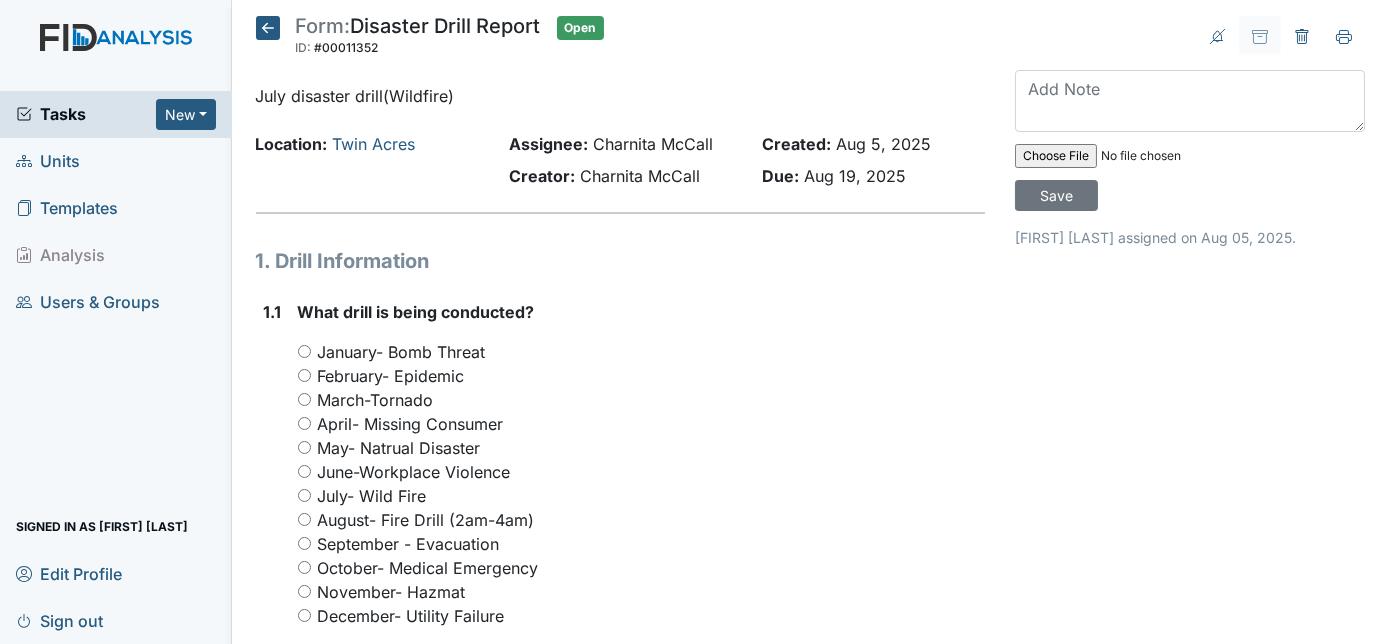 click on "July- Wild Fire" at bounding box center (304, 495) 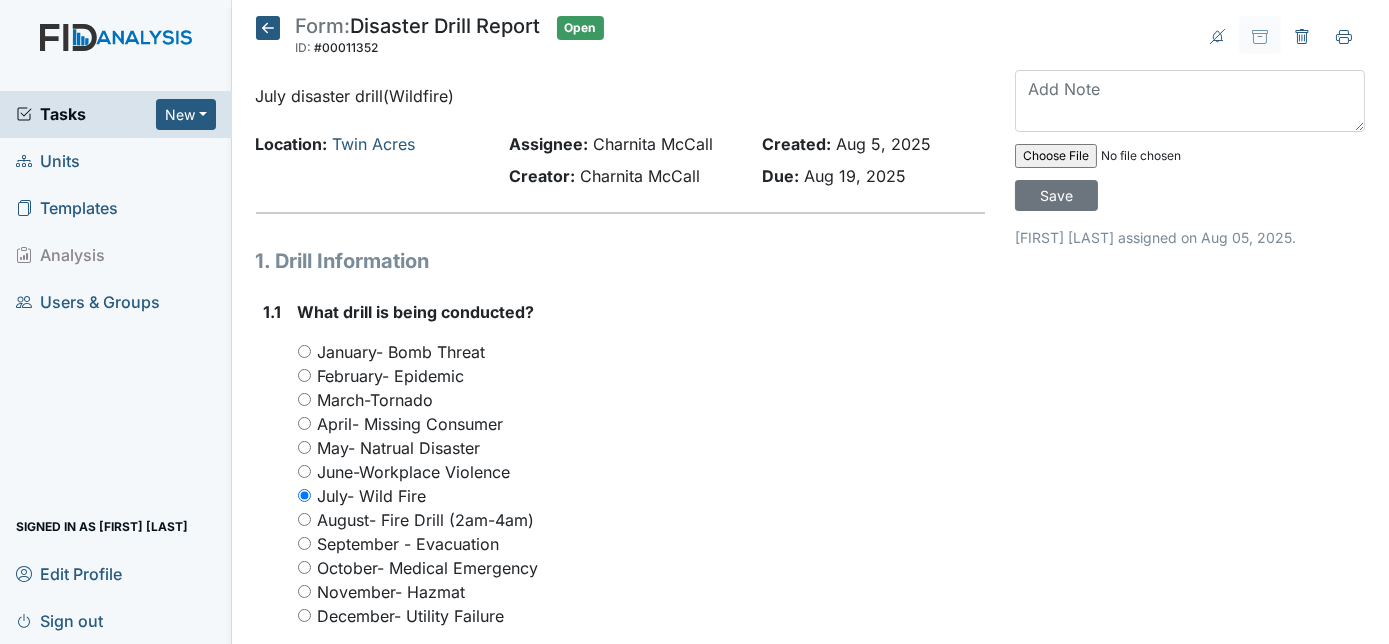 click on "1.1" at bounding box center [273, 543] 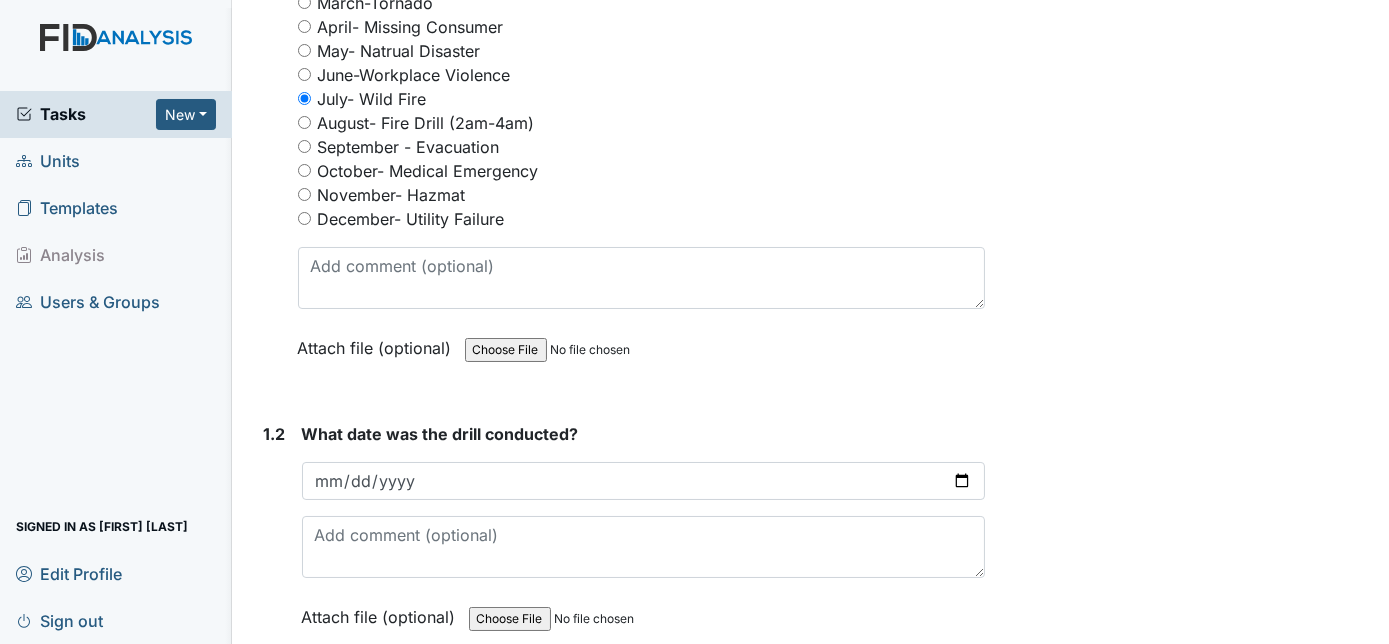 scroll, scrollTop: 400, scrollLeft: 0, axis: vertical 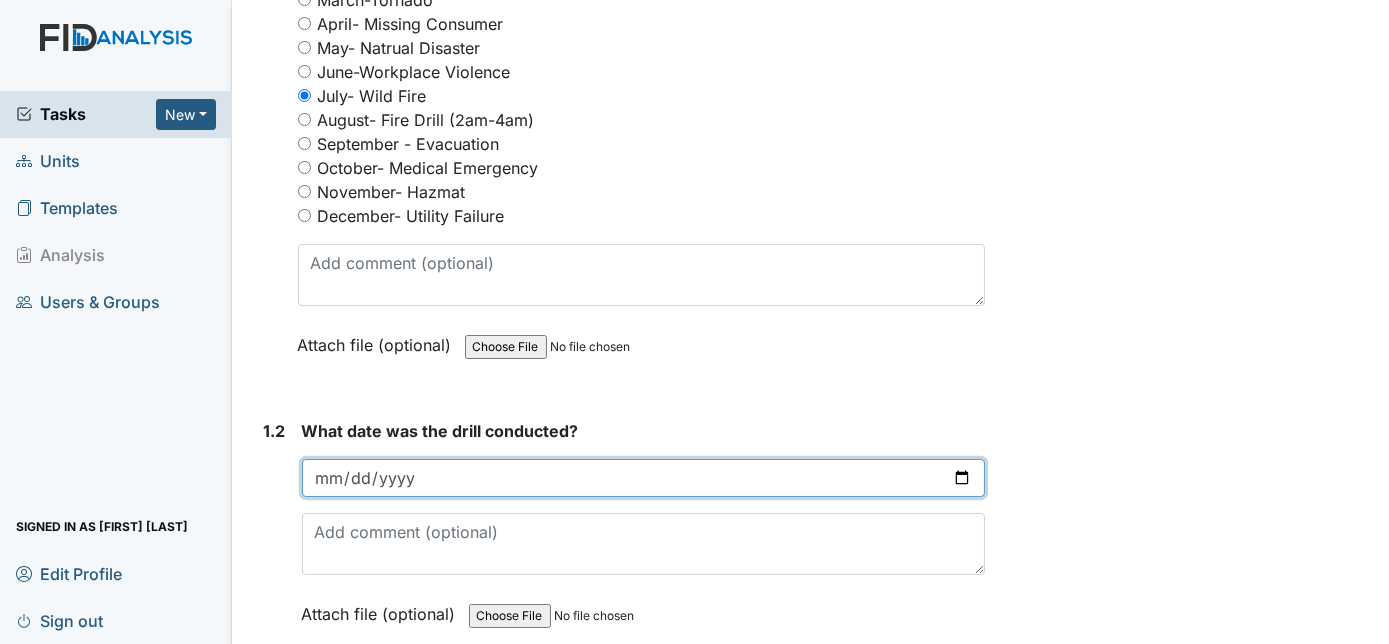 click at bounding box center [644, 478] 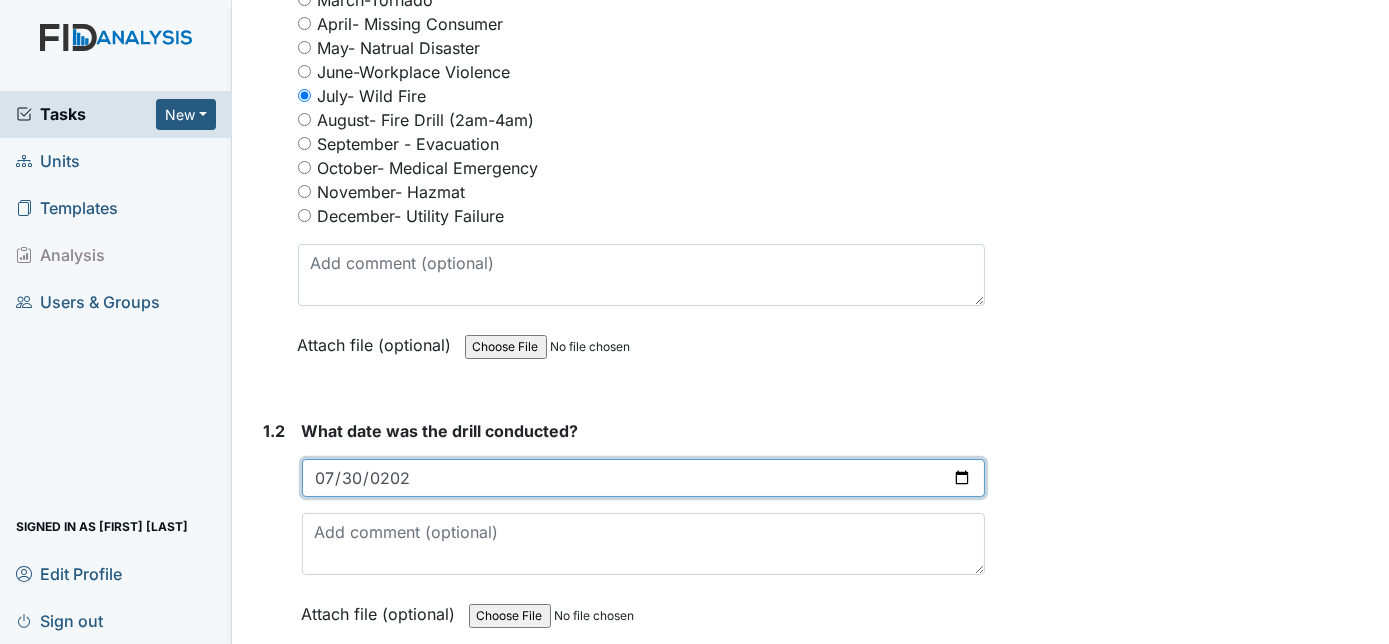 type on "2025-07-30" 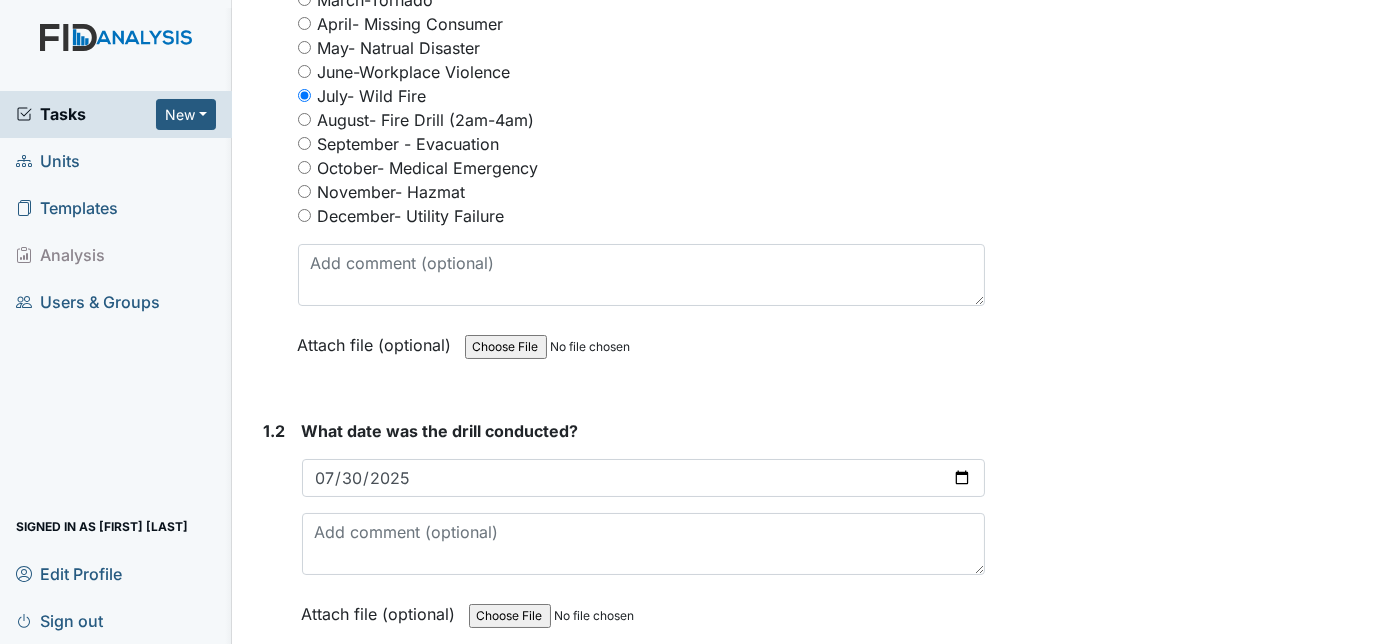 click on "1.2" at bounding box center (275, 537) 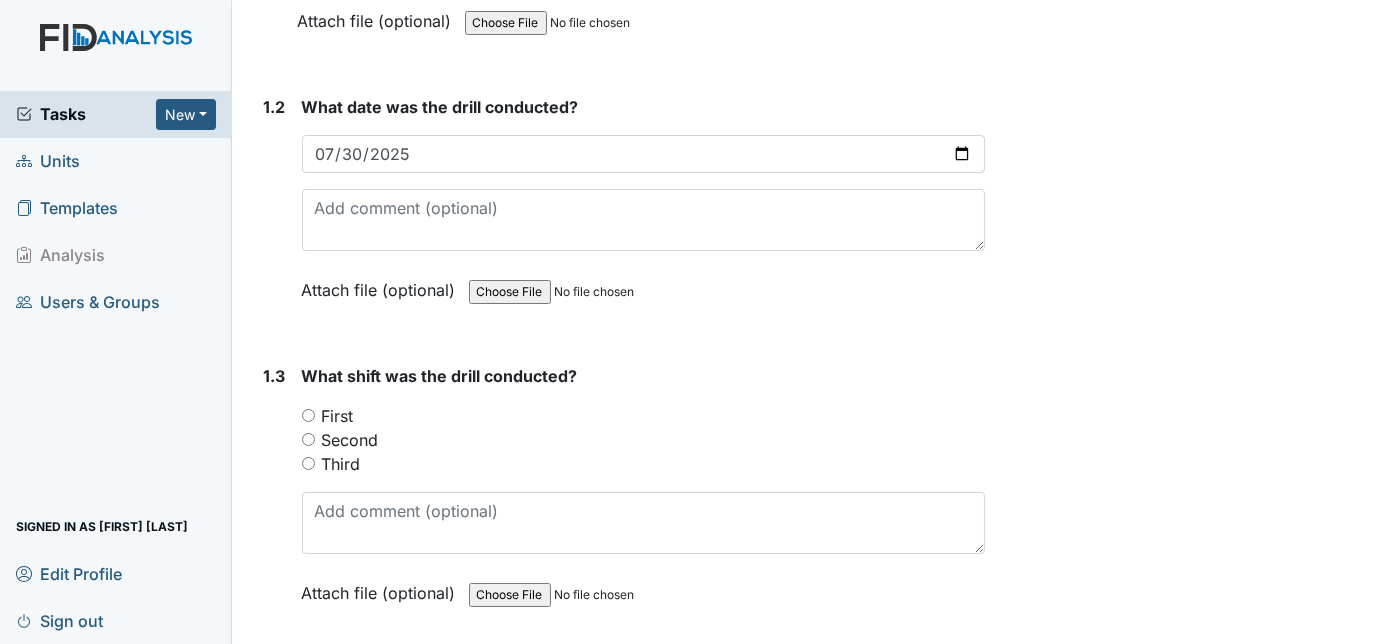 scroll, scrollTop: 727, scrollLeft: 0, axis: vertical 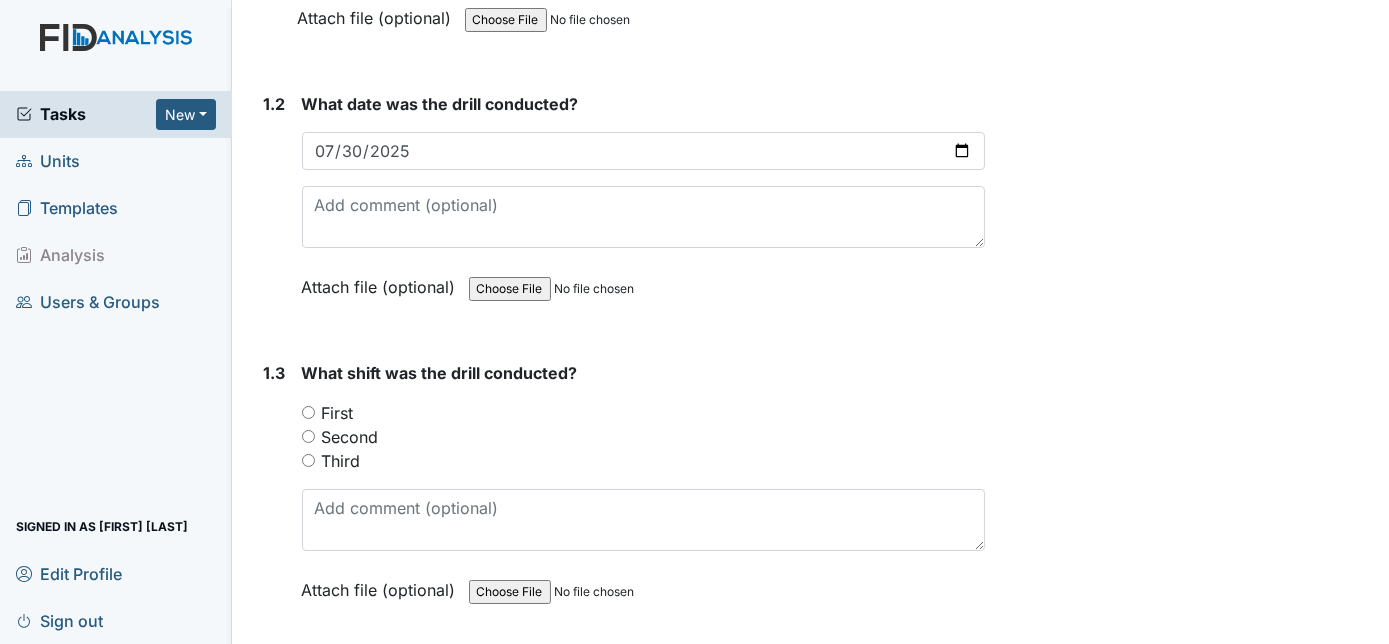 click on "Second" at bounding box center (308, 436) 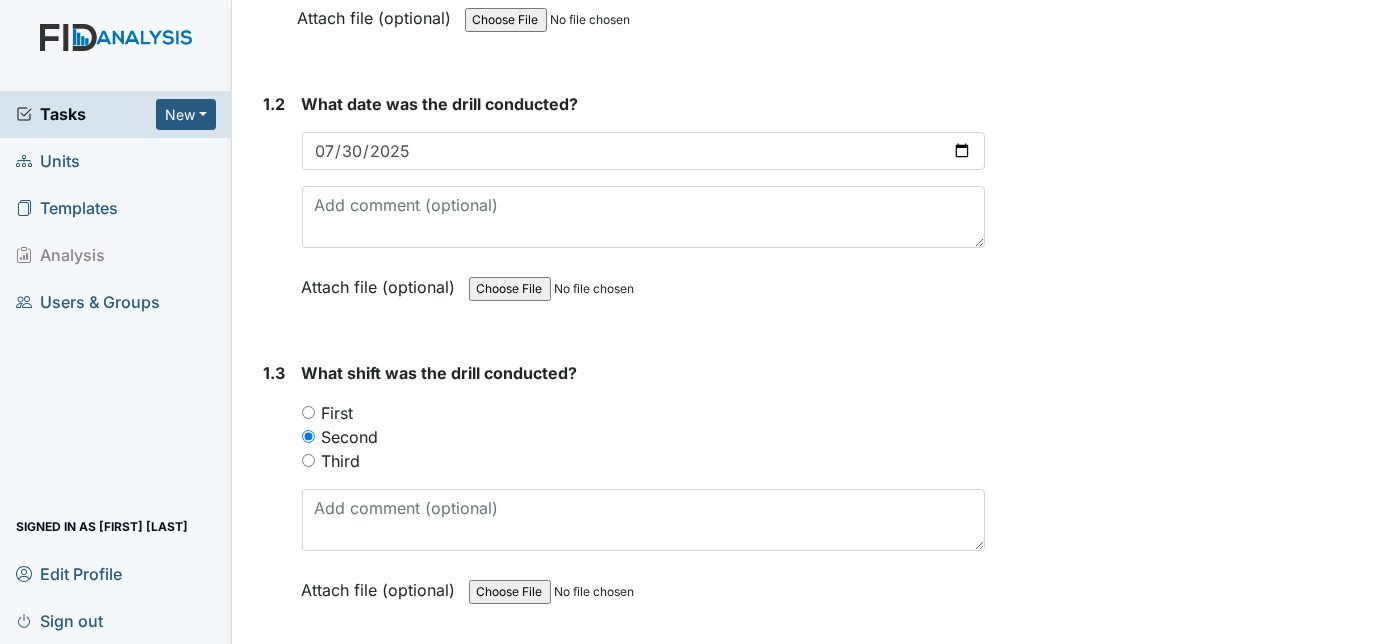 click on "1.3" at bounding box center (275, 496) 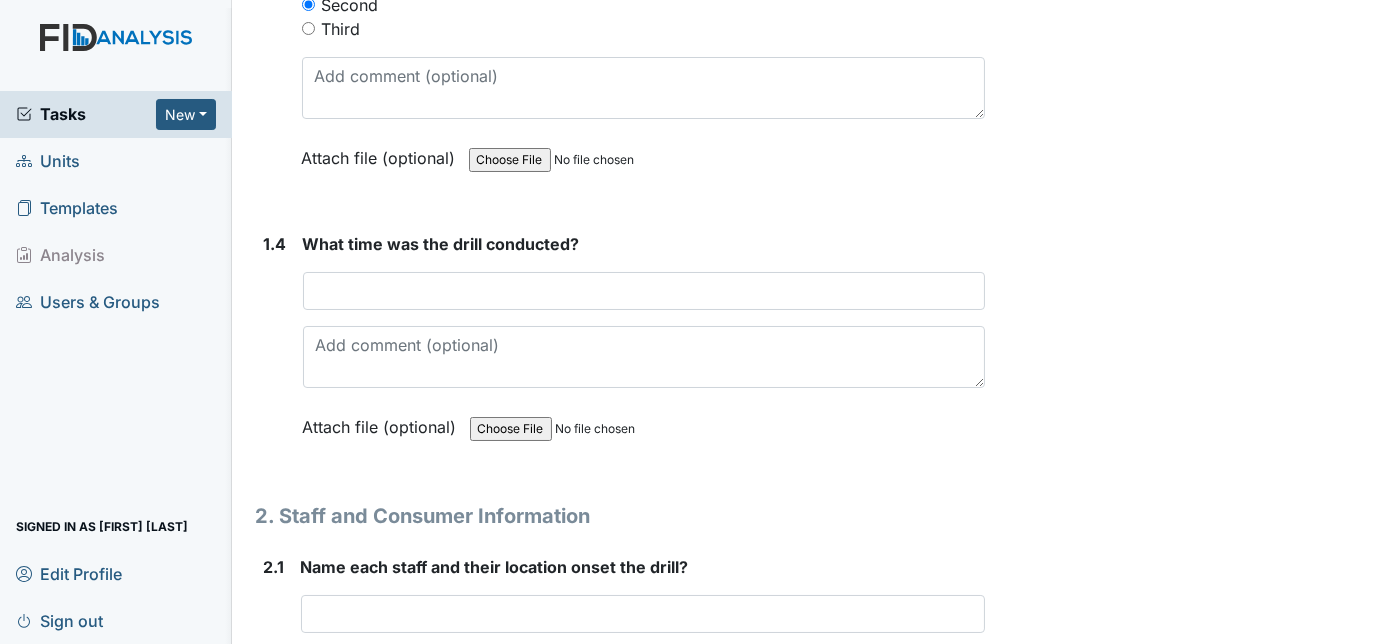 scroll, scrollTop: 1163, scrollLeft: 0, axis: vertical 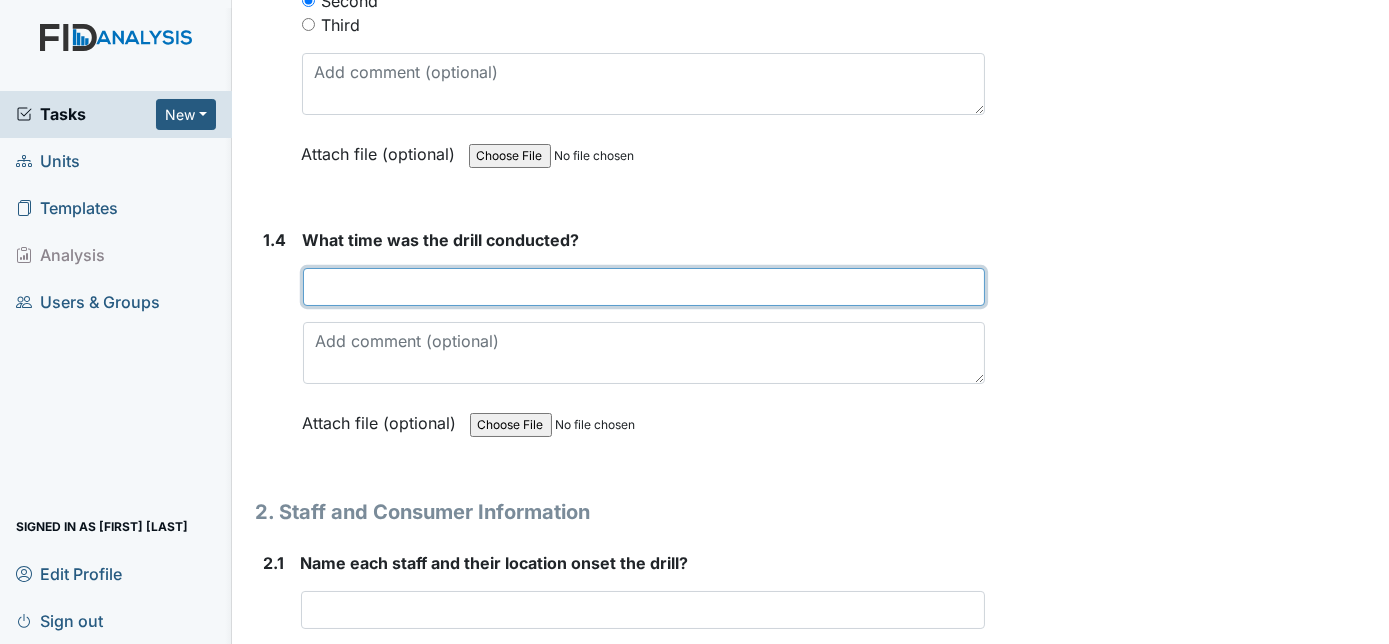click at bounding box center [644, 287] 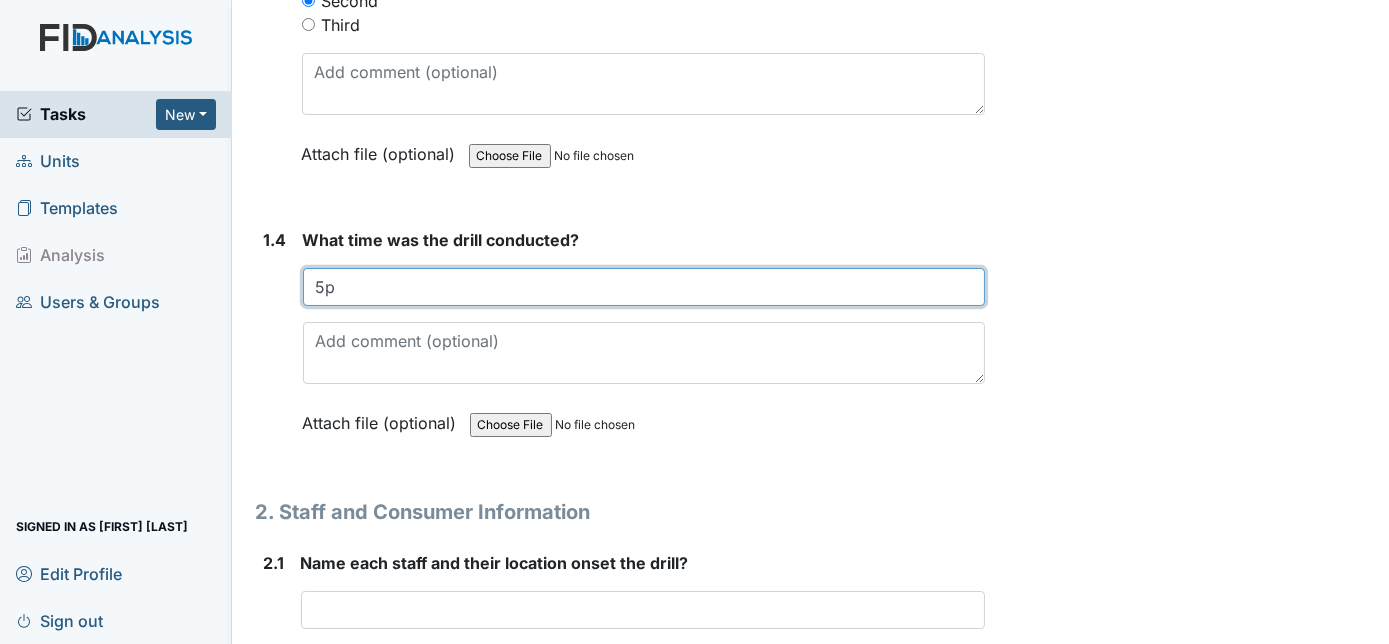 type on "5p" 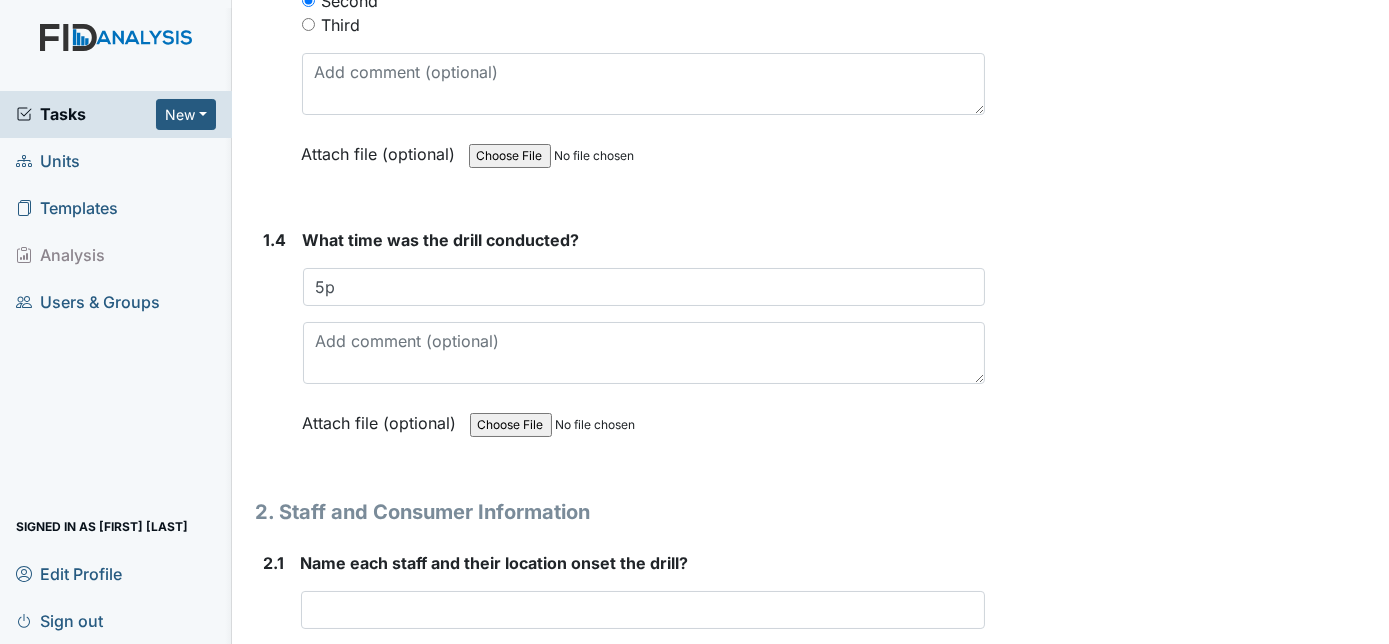 click on "1.4
What time was the drill conducted?
5p
This field is required.
Attach file (optional)
You can upload .pdf, .txt, .jpg, .jpeg, .png, .csv, .xls, or .doc files under 100MB." at bounding box center (621, 346) 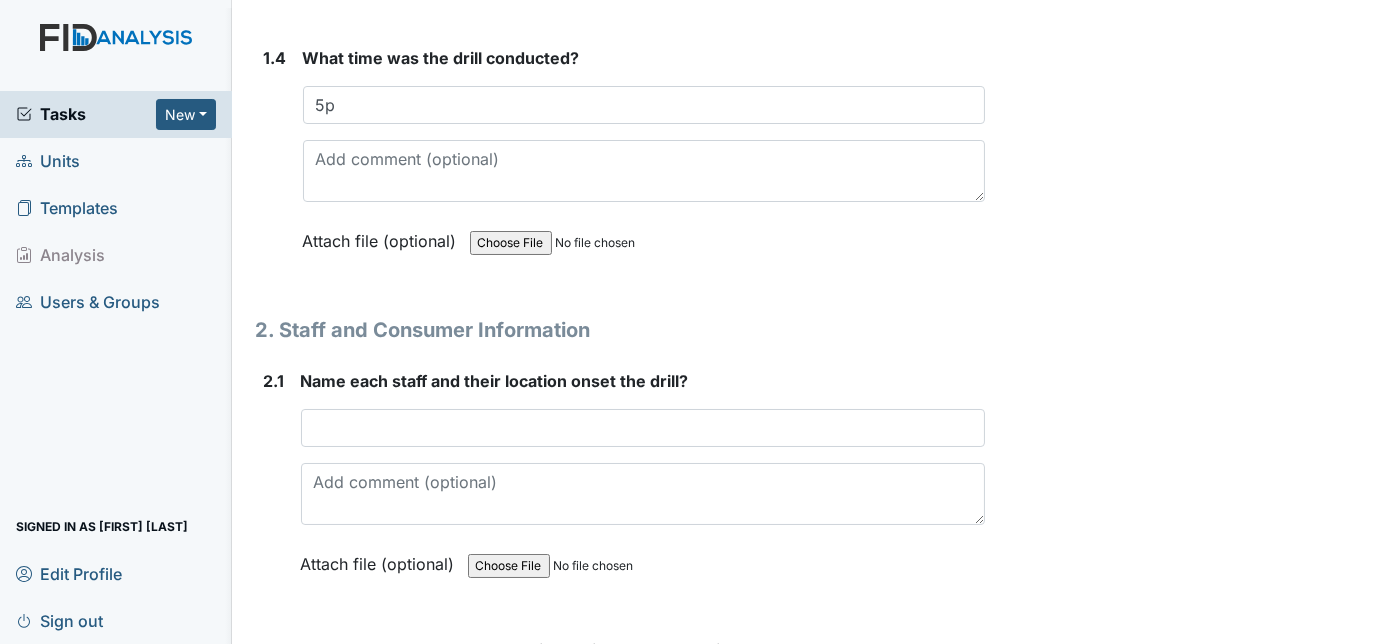 scroll, scrollTop: 1381, scrollLeft: 0, axis: vertical 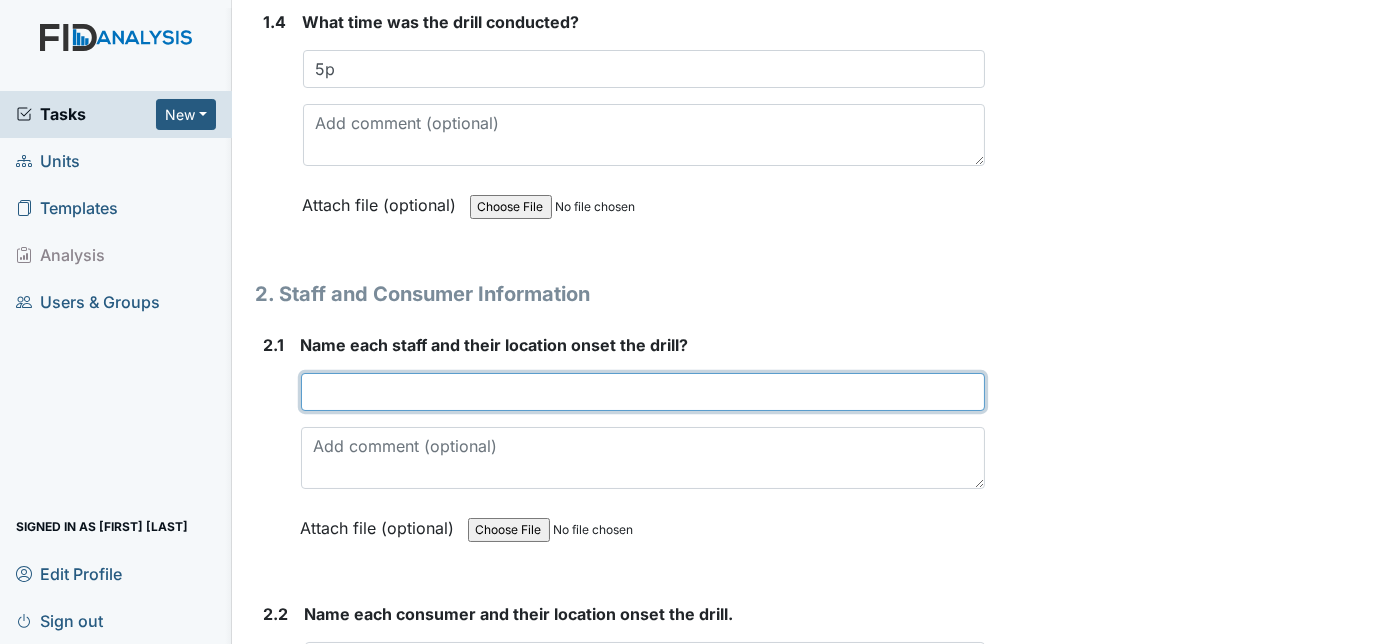 click at bounding box center (643, 392) 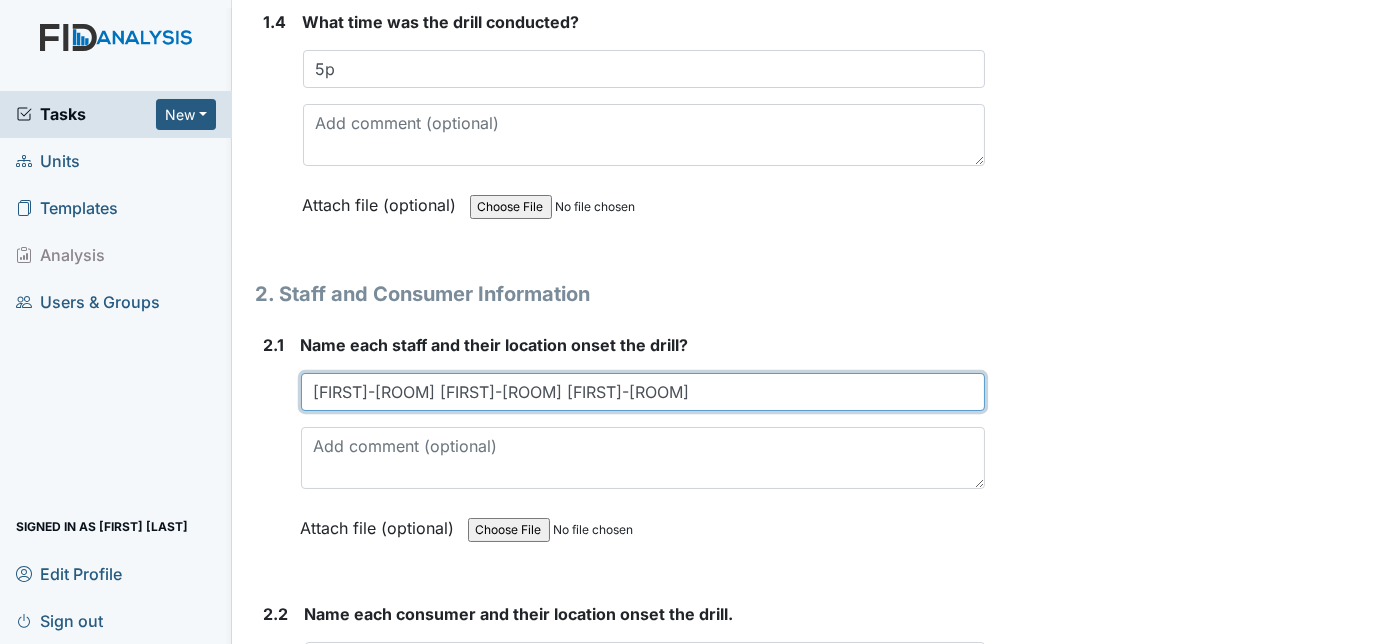type on "[FIRST]-[ROOM] [FIRST]-[ROOM] [FIRST]-[ROOM]" 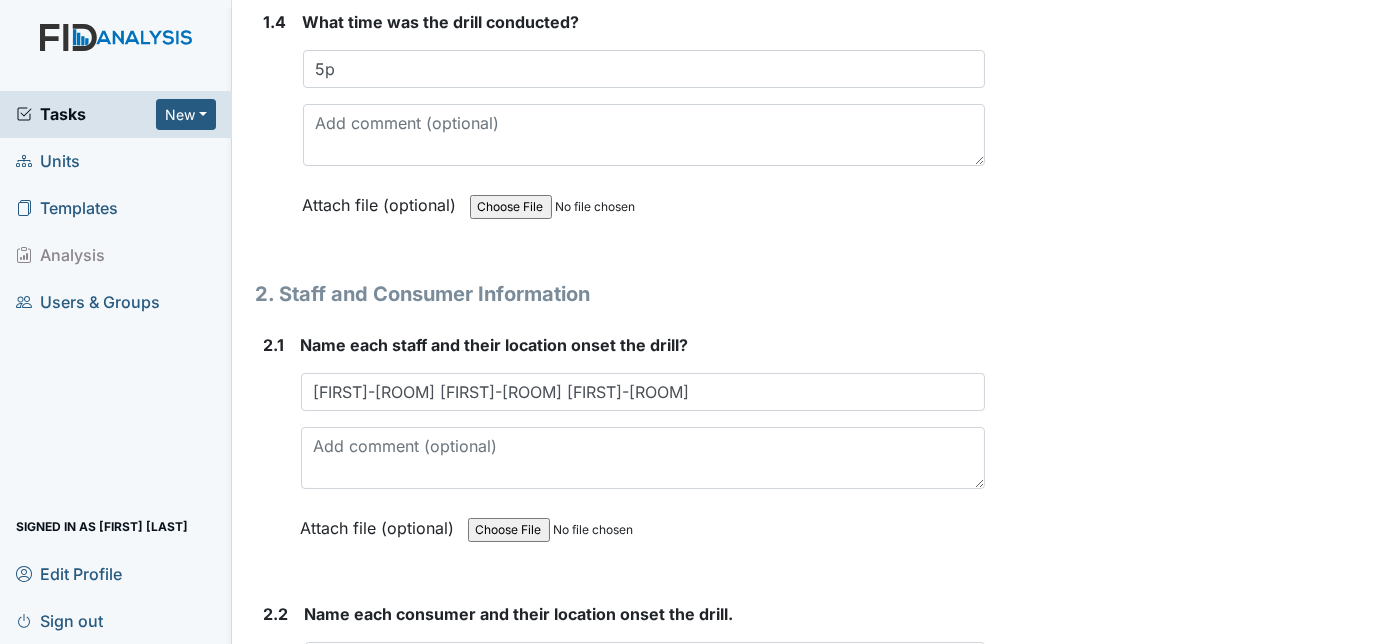 click on "1. Drill Information
1.1
What drill is being conducted?
You must select one of the below options.
January- Bomb Threat
February- Epidemic
March-Tornado
April- Missing Consumer
May- Natrual Disaster
June-Workplace Violence
July- Wild Fire
August- Fire Drill (2am-4am)
September - Evacuation
October- Medical Emergency
November- Hazmat
December- Utility Failure
Attach file (optional)
You can upload .pdf, .txt, .jpg, .jpeg, .png, .csv, .xls, or .doc files under 100MB.
1.2
What date was the drill conducted?
2025-07-30
Attach file (optional)
You can upload .pdf, .txt, .jpg, .jpeg, .png, .csv, .xls, or .doc files under 100MB.
1.3
What shift was the drill conducted?
You must select one of the below options.
First
Second
Third" at bounding box center [621, 680] 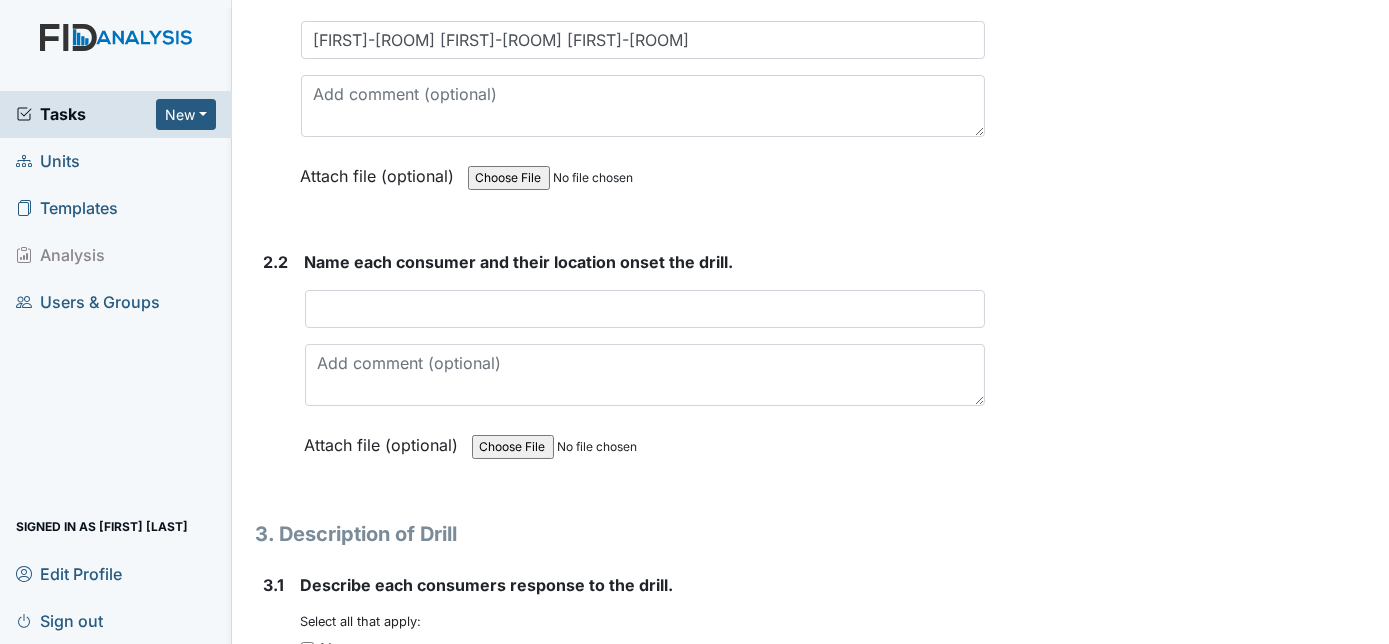 scroll, scrollTop: 1745, scrollLeft: 0, axis: vertical 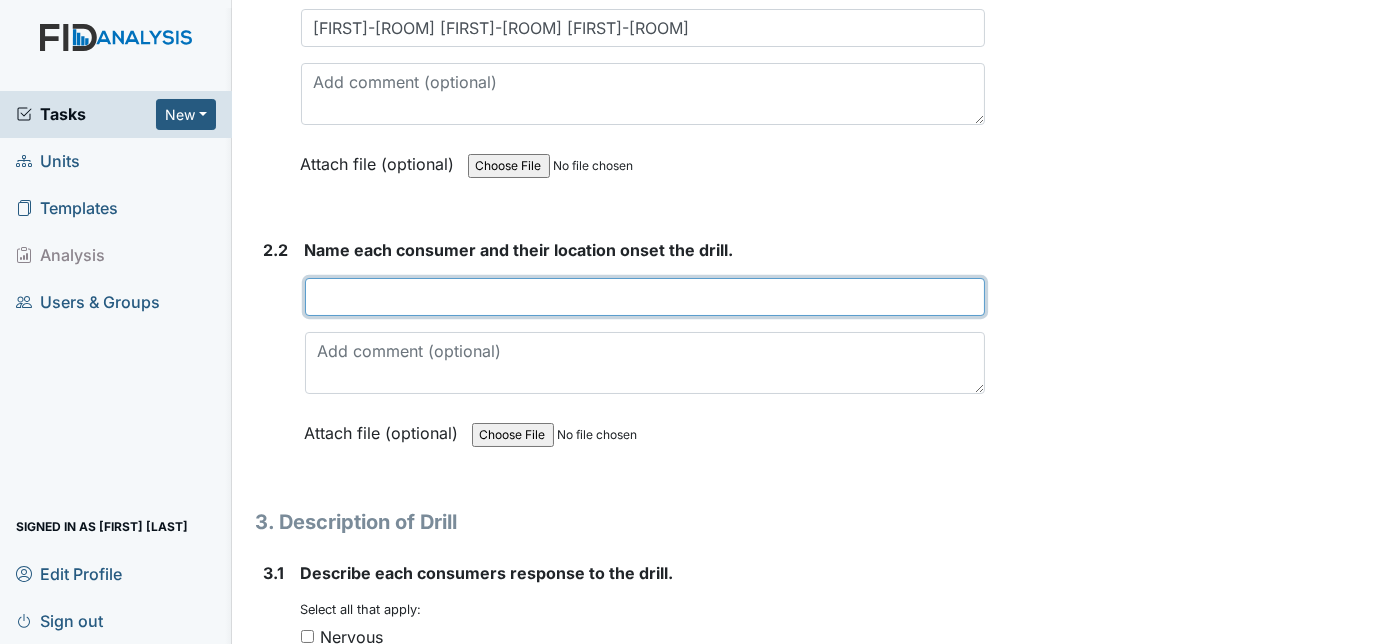 click at bounding box center (645, 297) 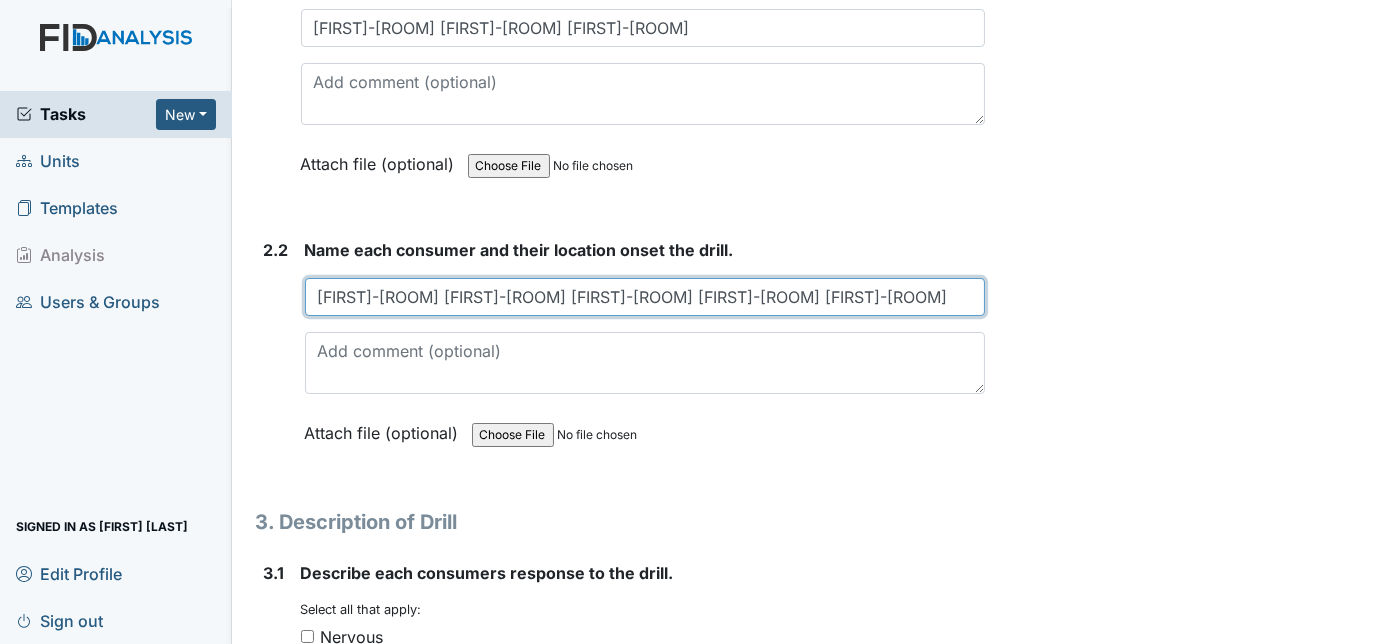 scroll, scrollTop: 0, scrollLeft: 157, axis: horizontal 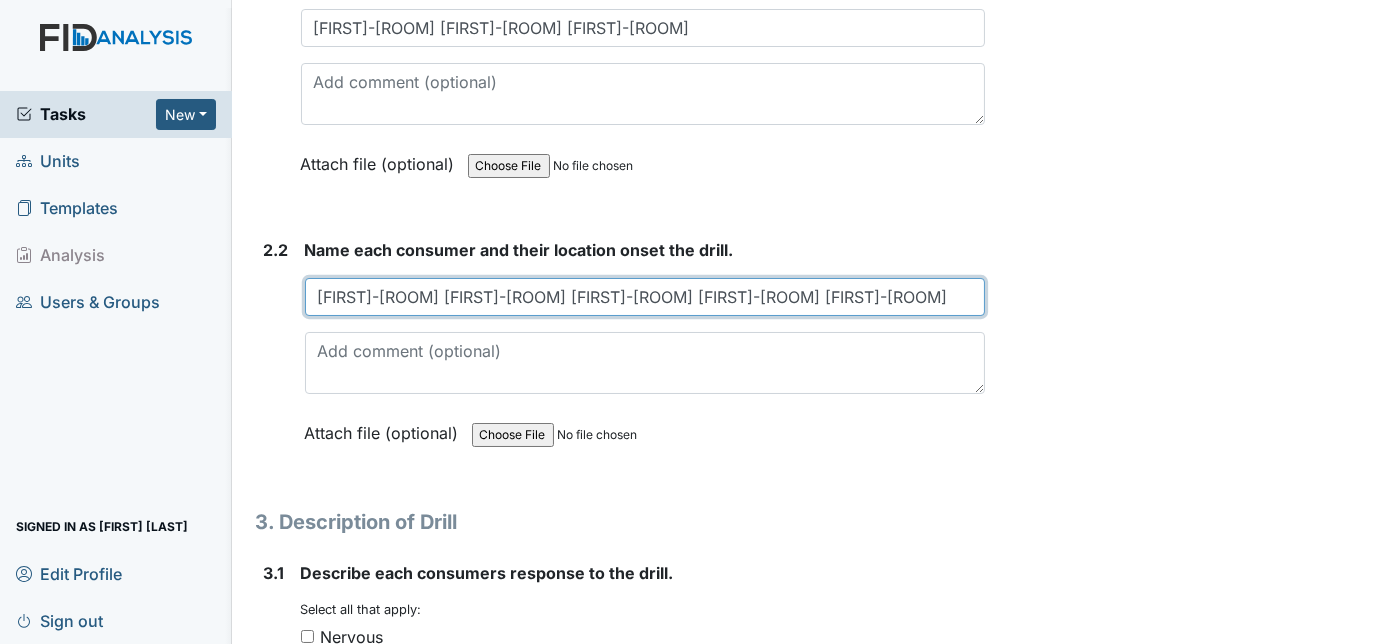 type on "[FIRST]-[ROOM] [FIRST]-[ROOM] [FIRST]-[ROOM] [FIRST]-[ROOM] [FIRST]-[ROOM]" 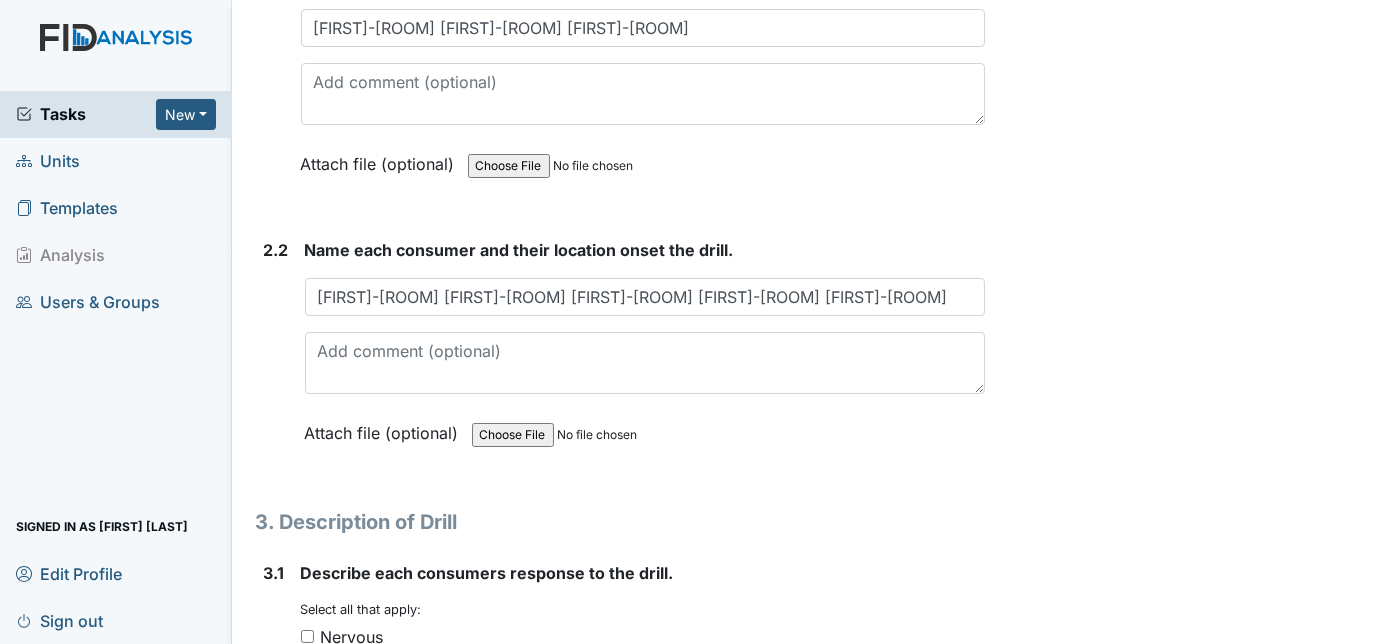 scroll, scrollTop: 0, scrollLeft: 0, axis: both 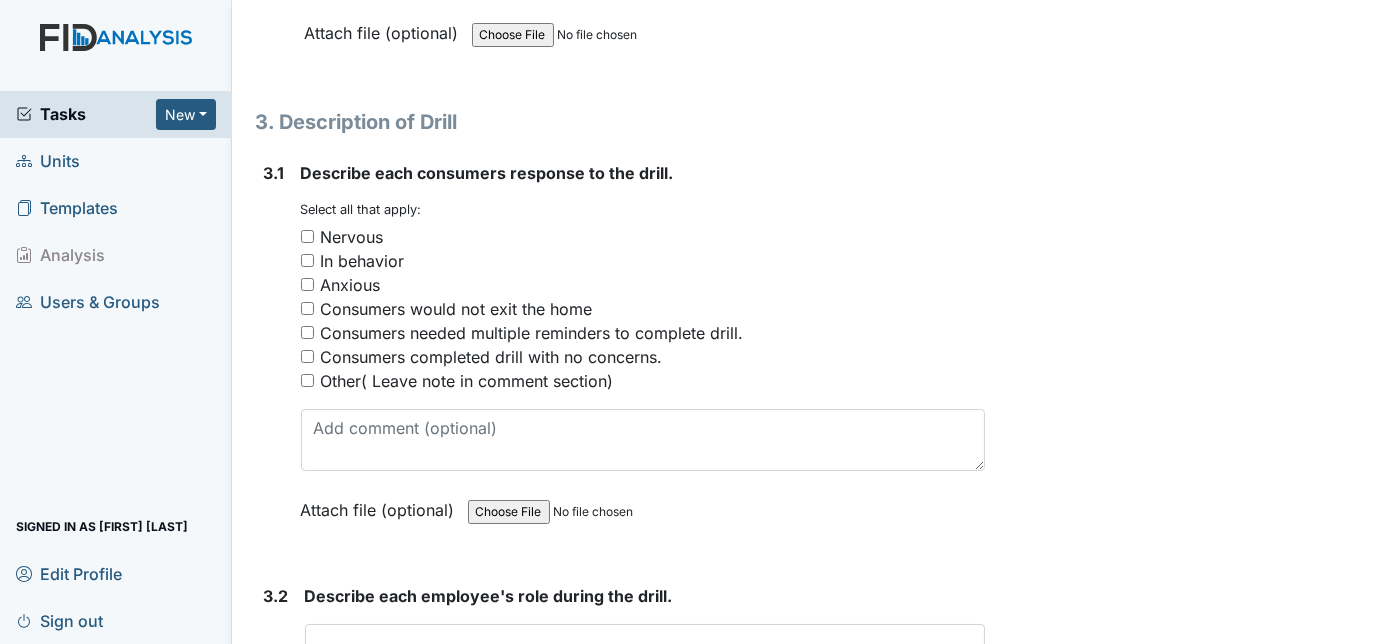 click on "Anxious" at bounding box center (307, 284) 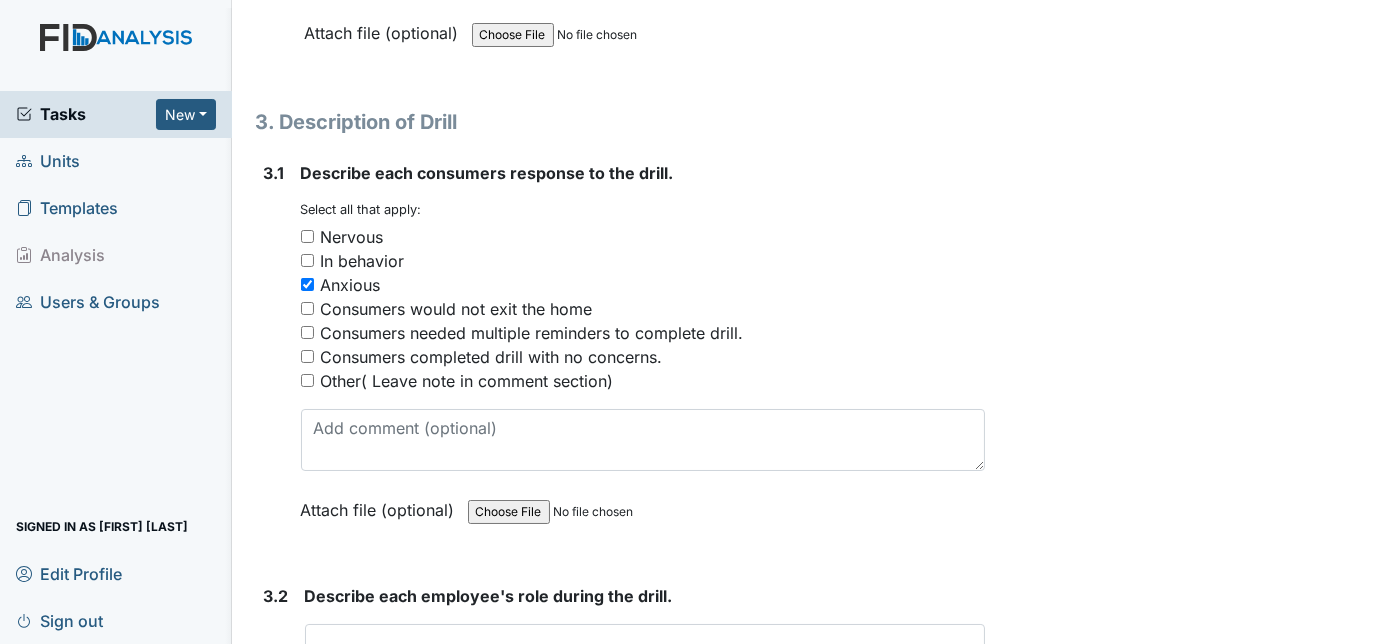 click on "Nervous" at bounding box center [307, 236] 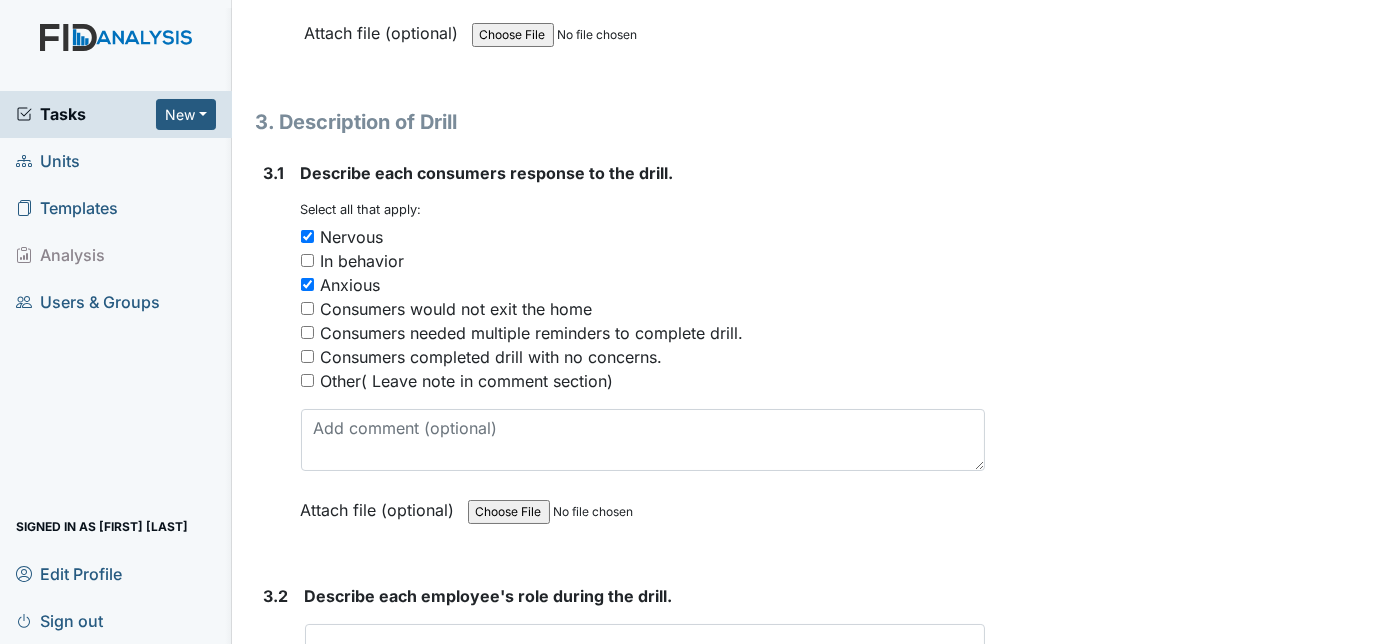click on "In behavior" at bounding box center (307, 260) 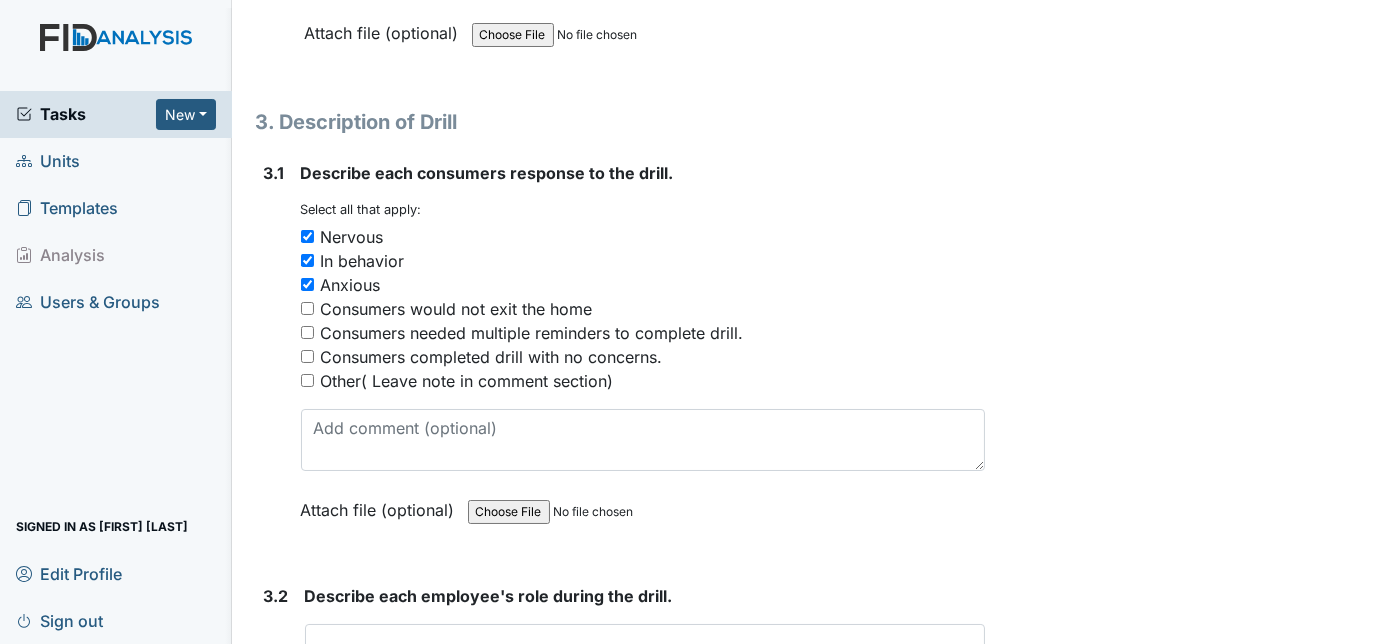 click on "3.1" at bounding box center (274, 356) 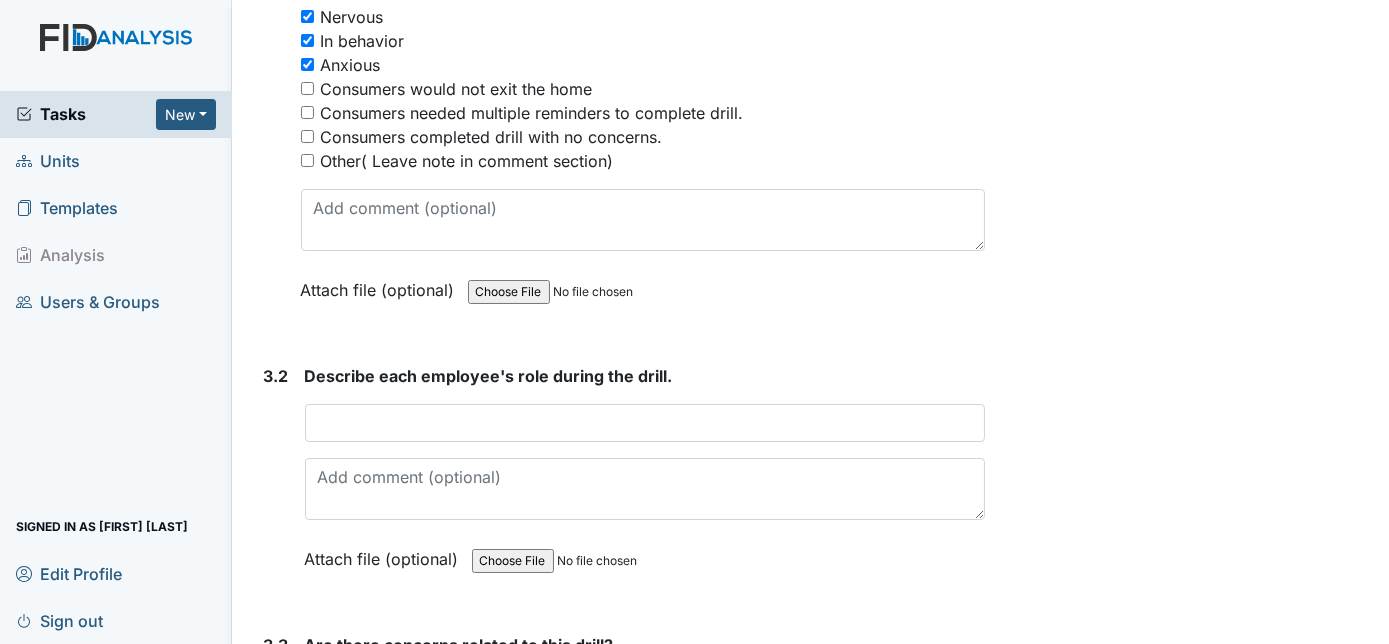 scroll, scrollTop: 2436, scrollLeft: 0, axis: vertical 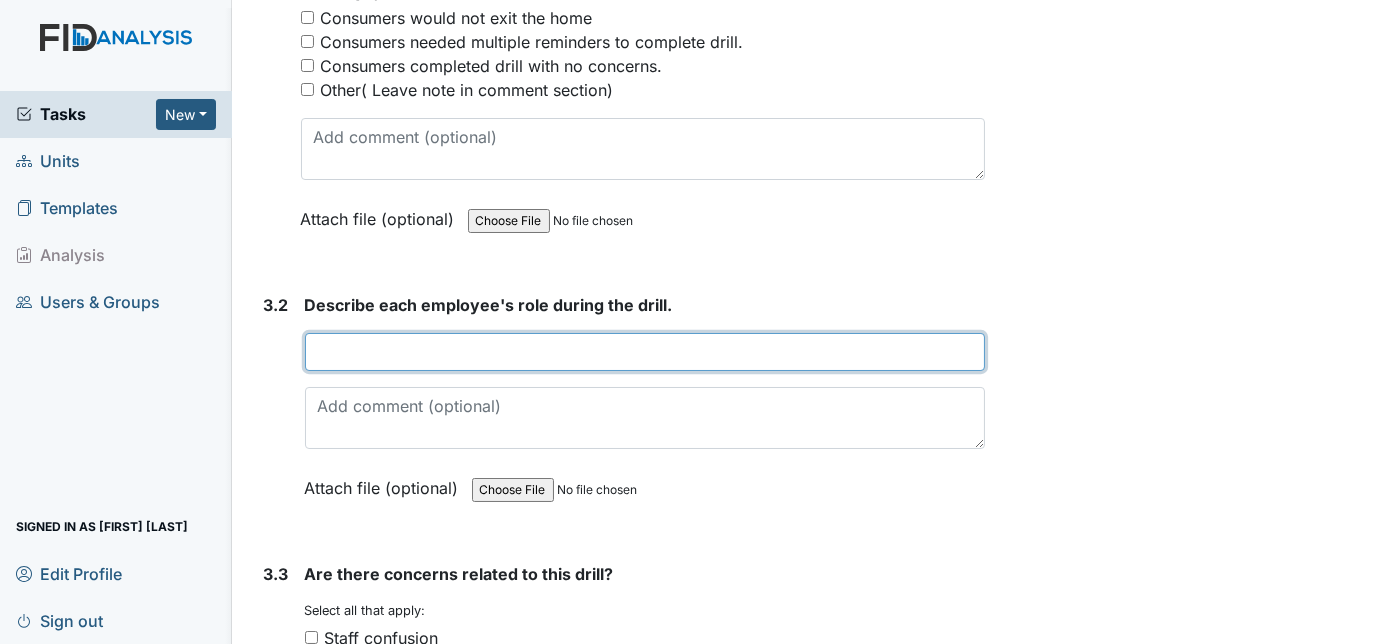 click at bounding box center [645, 352] 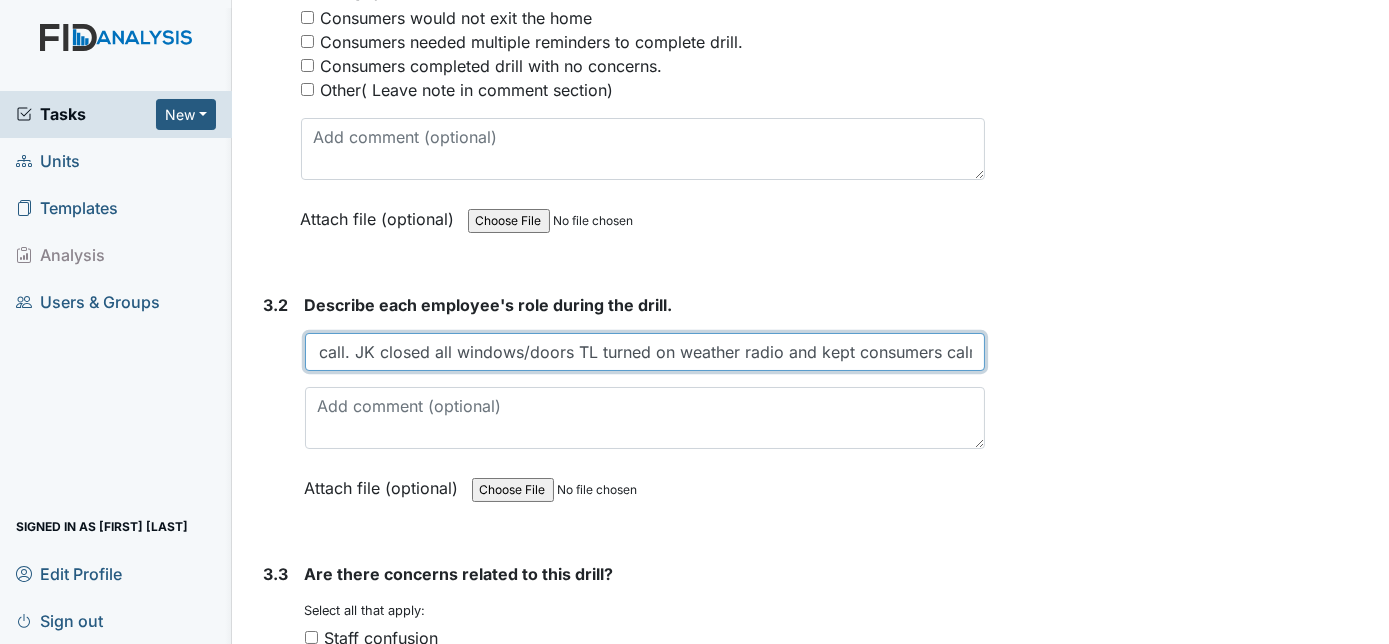 scroll, scrollTop: 0, scrollLeft: 335, axis: horizontal 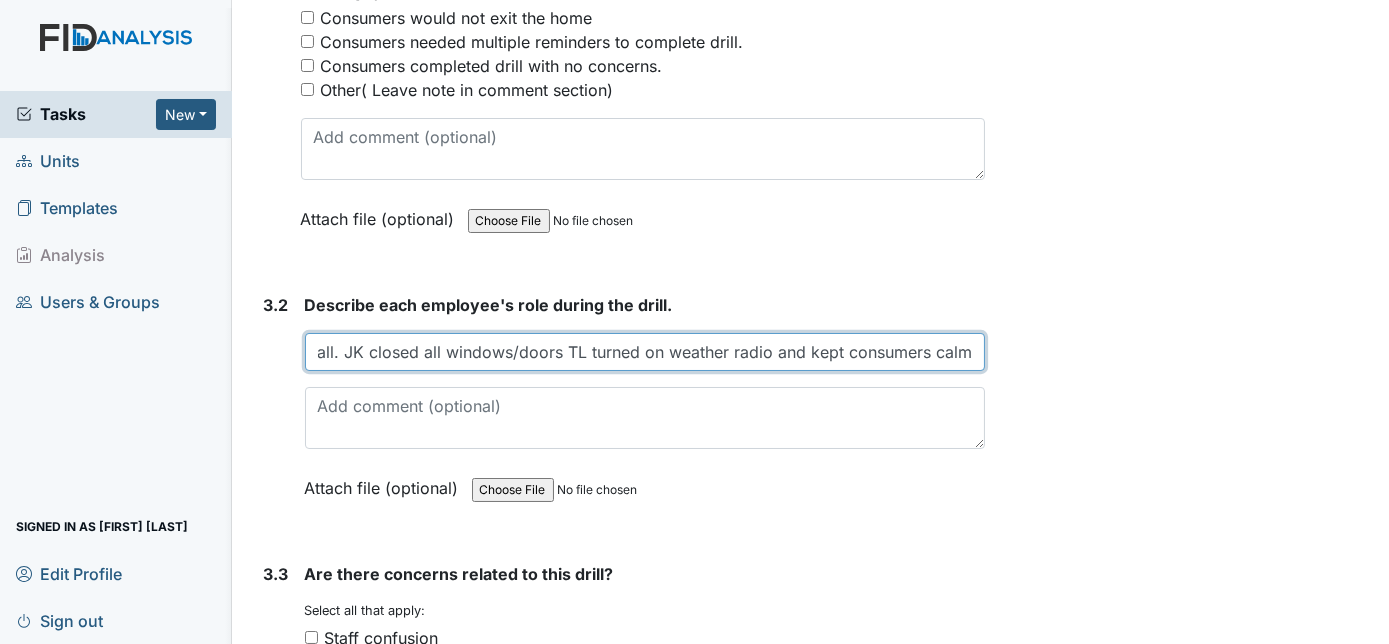 type on "PPS called 911 and contacted manager on call. JK closed all windows/doors TL turned on weather radio and kept consumers calm" 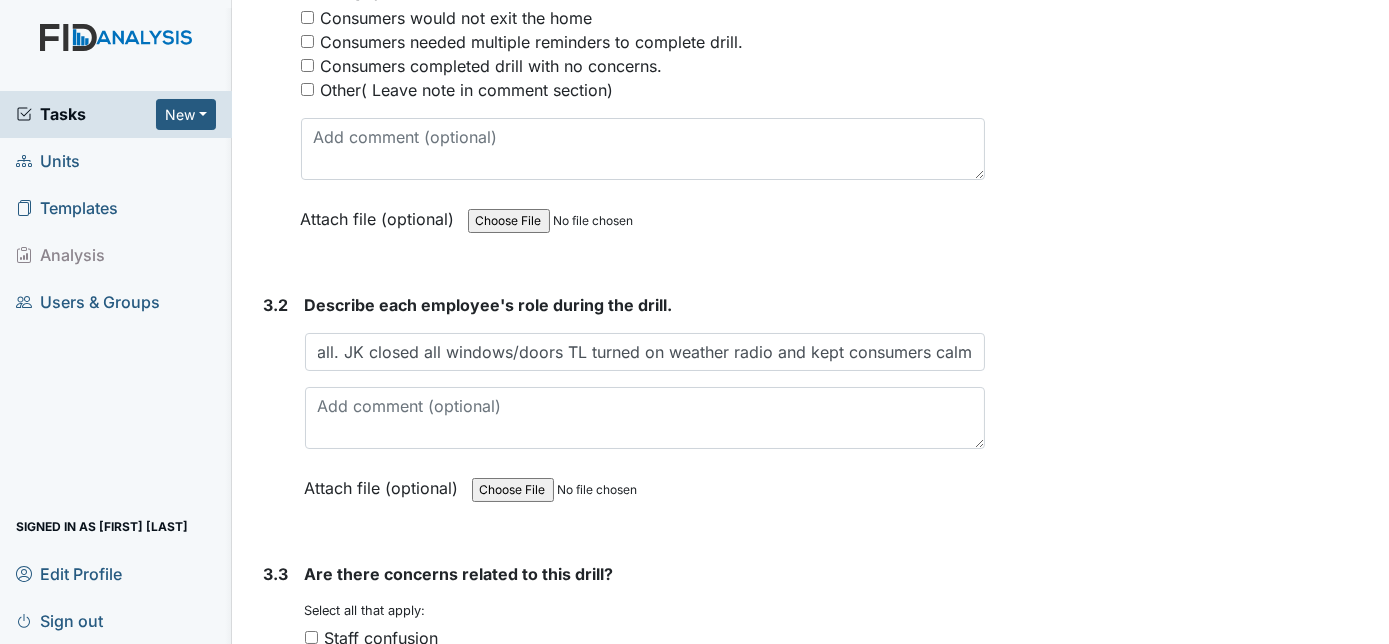 scroll, scrollTop: 0, scrollLeft: 0, axis: both 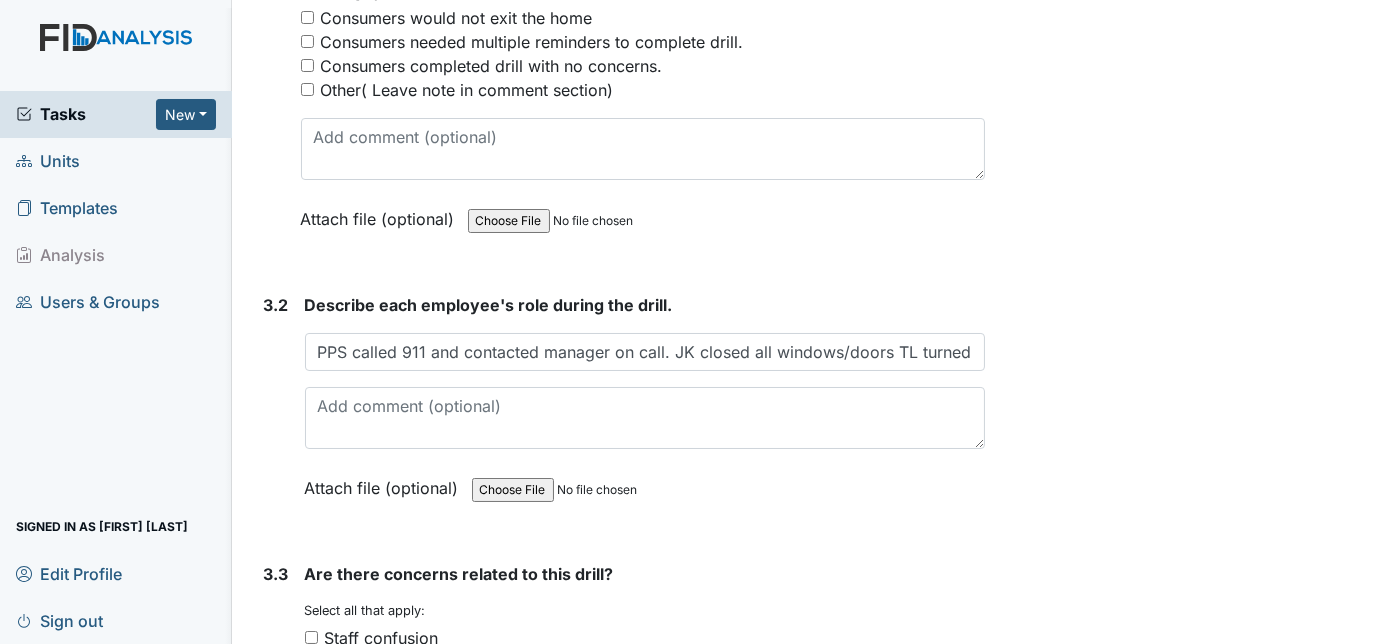 click on "3.2" at bounding box center [276, 411] 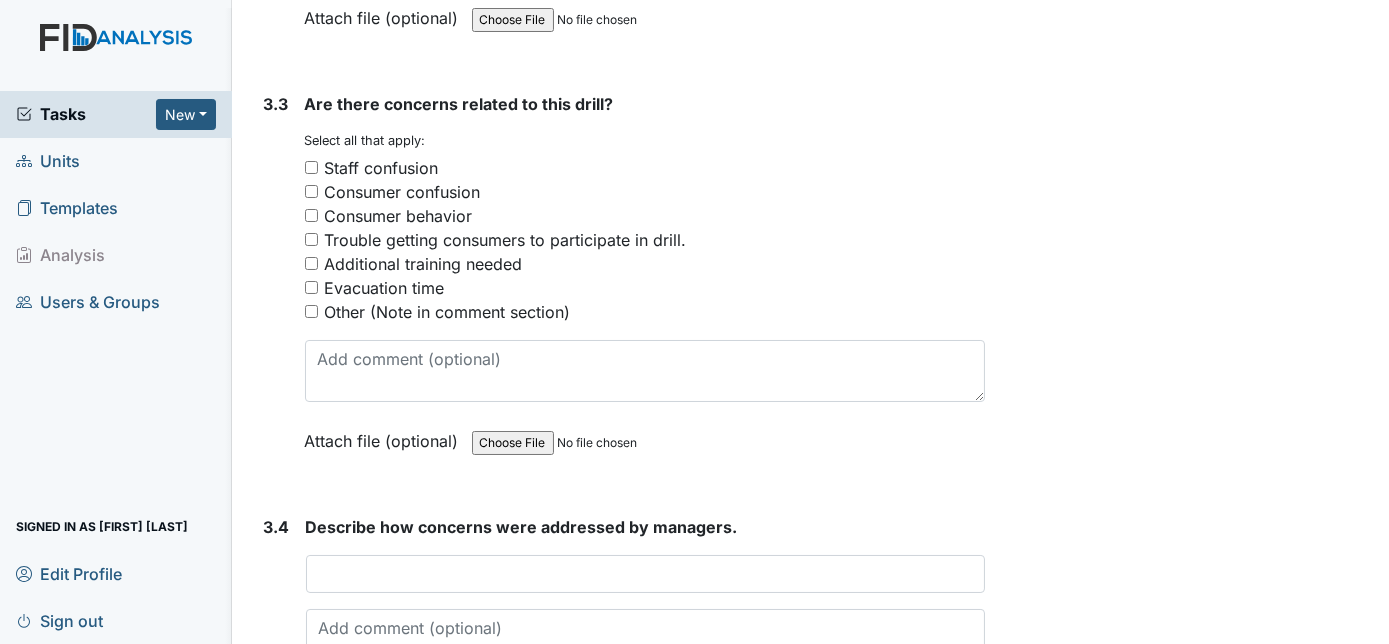 scroll, scrollTop: 2909, scrollLeft: 0, axis: vertical 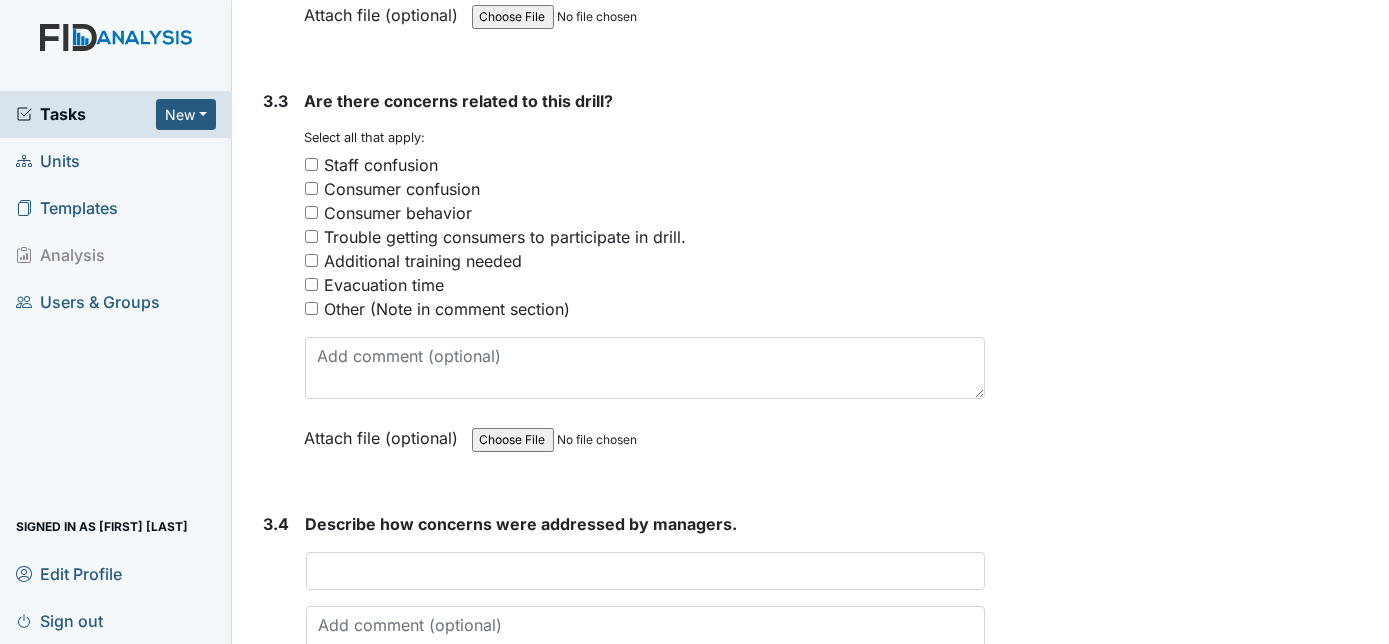 click on "Other (Note in comment section)" at bounding box center (645, 309) 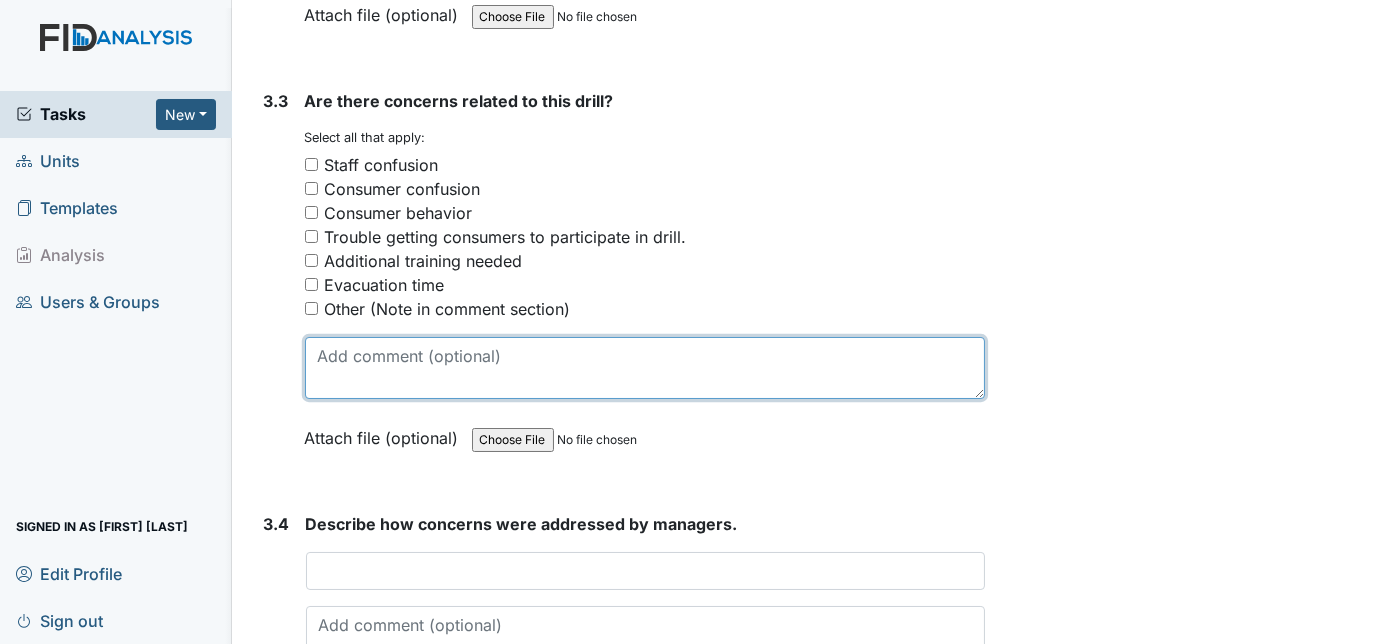 click at bounding box center (645, 368) 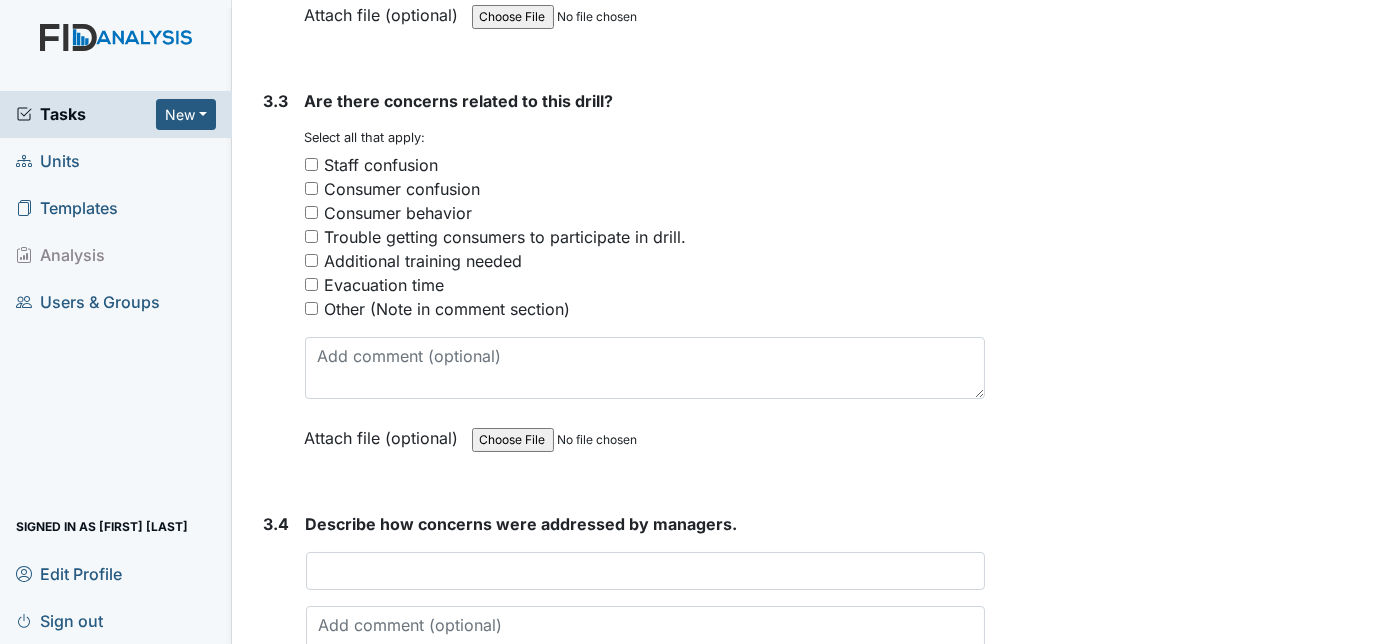 click on "Other (Note in comment section)" at bounding box center [311, 308] 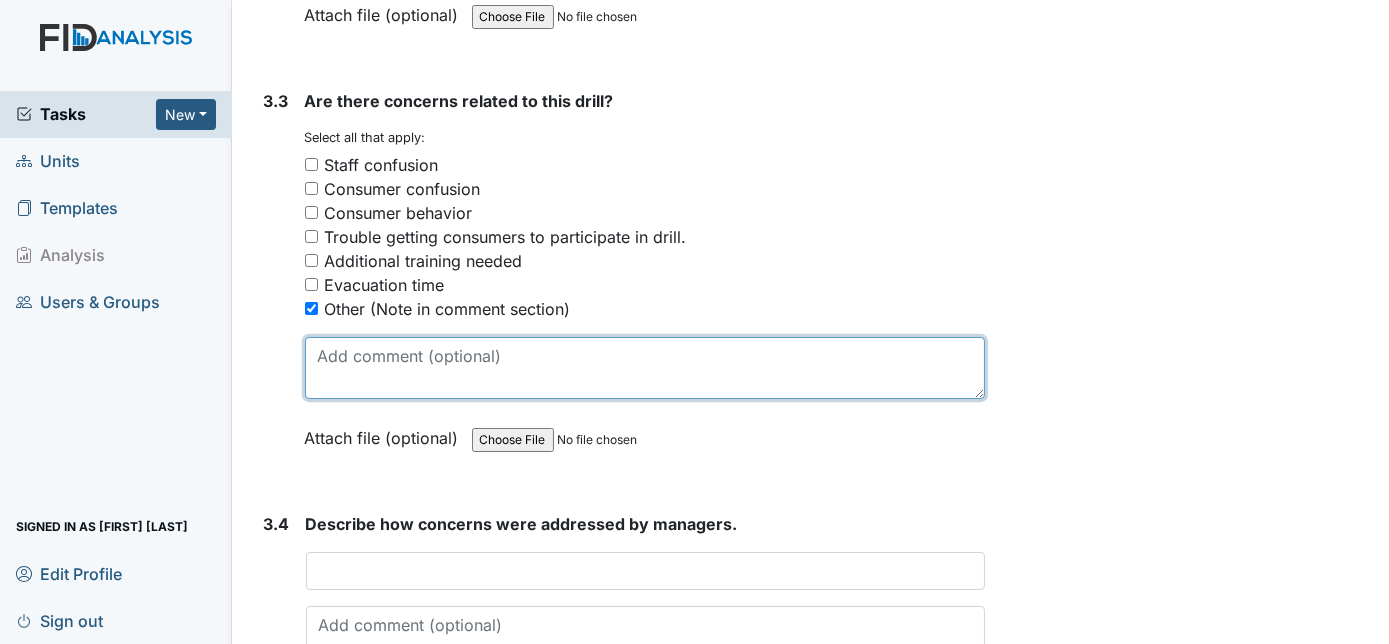 click at bounding box center [645, 368] 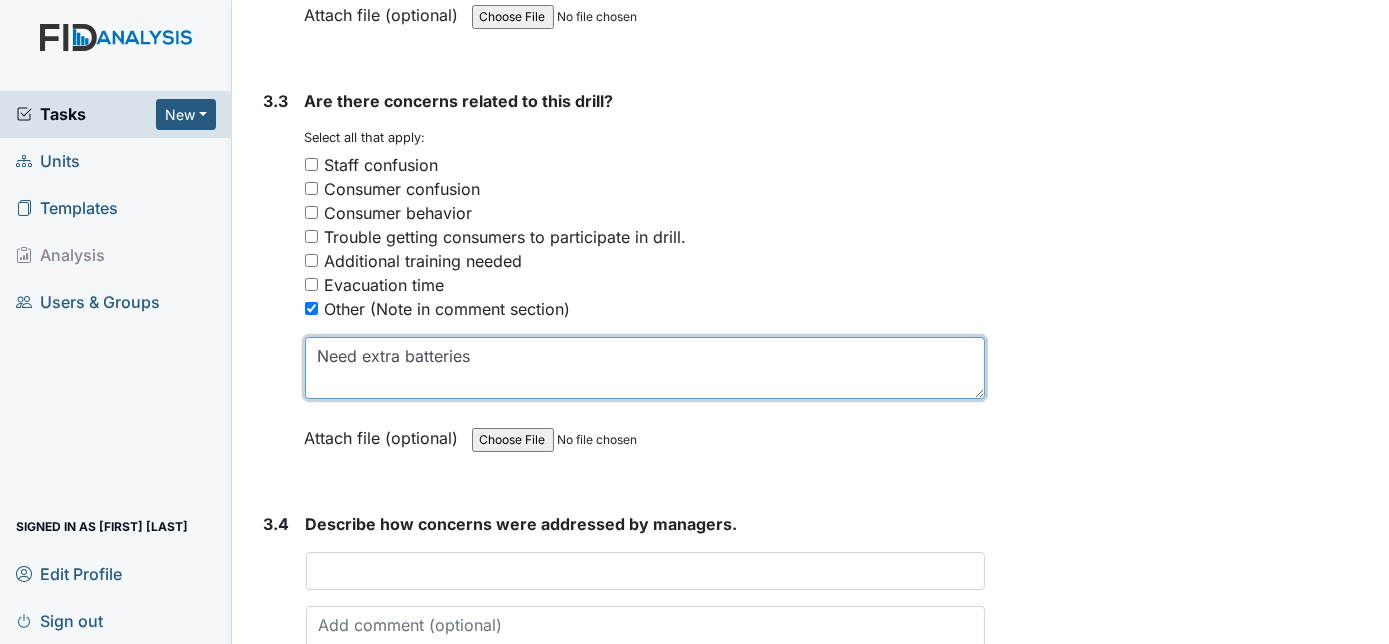 type on "Need extra batteries" 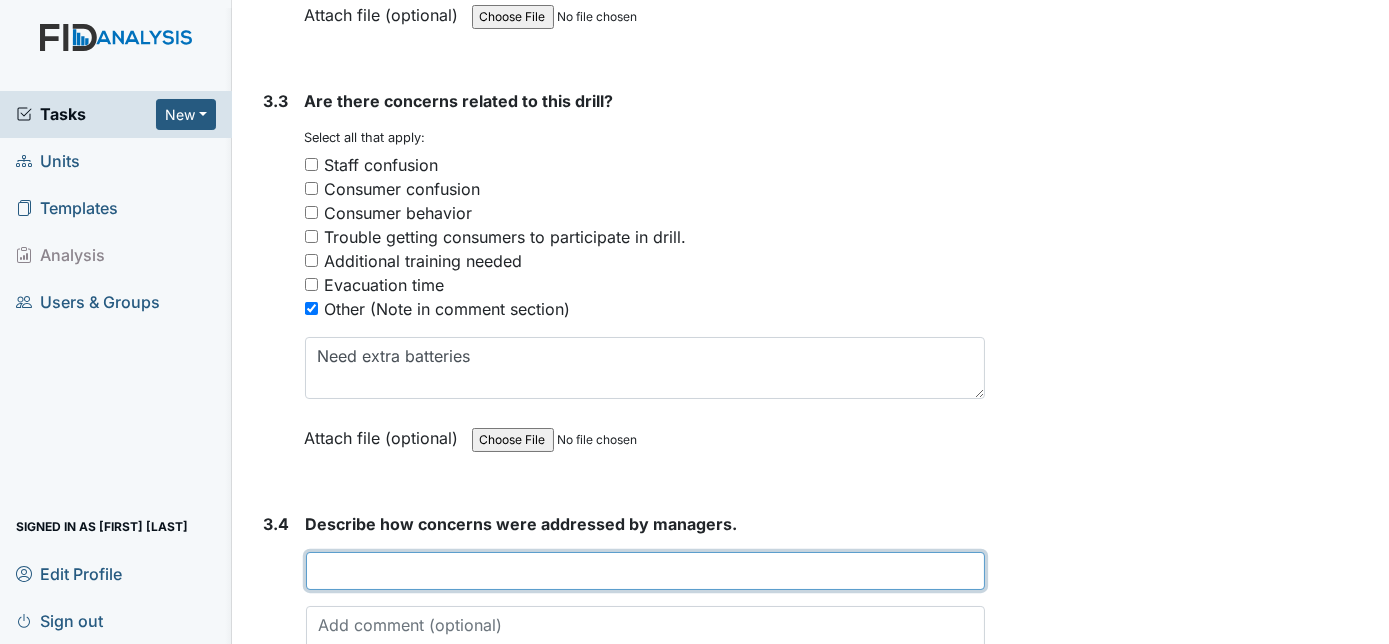 click at bounding box center (646, 571) 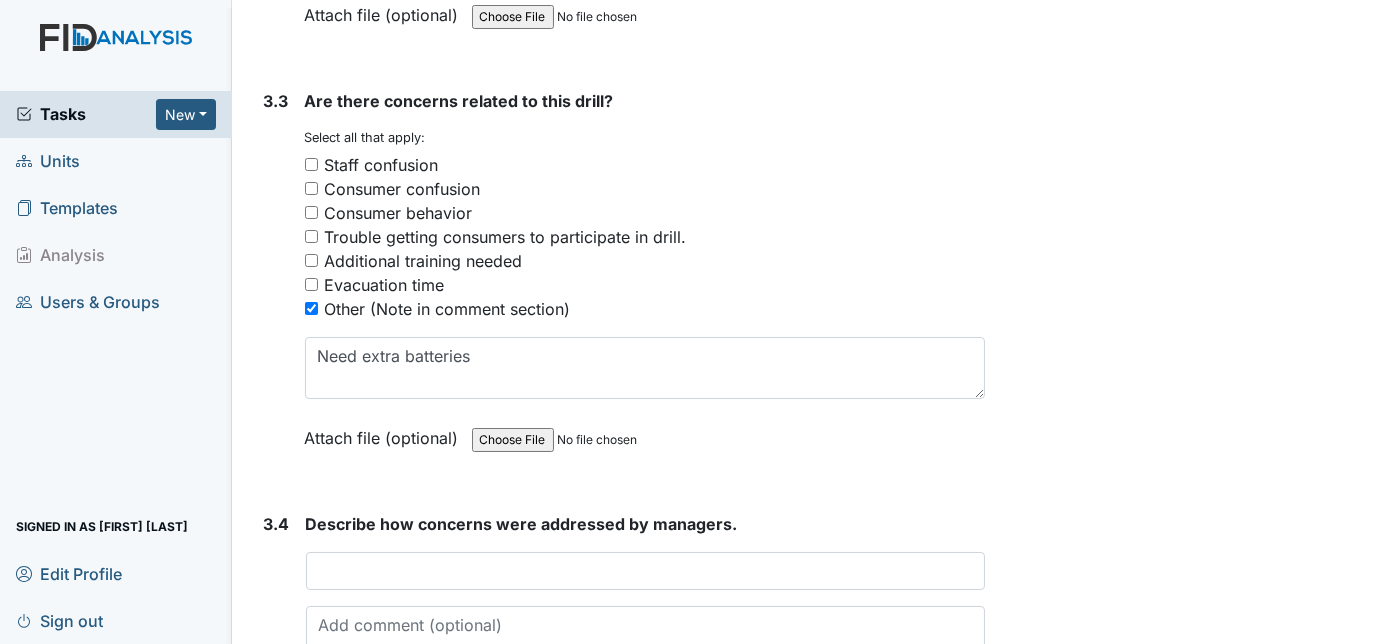 click on "Form:
Disaster Drill Report
ID:
#00011352
Open
Autosaving...
July disaster drill(Wildfire)
Location:
Twin Acres
Assignee:
[FIRST] [LAST]
Creator:
[FIRST] [LAST]
Created:
Aug 5, 2025
Due:
Aug 19, 2025
1. Drill Information
1.1
What drill is being conducted?
You must select one of the below options.
January- Bomb Threat
February- Epidemic
March-Tornado
April- Missing Consumer
May- Natrual Disaster
June-Workplace Violence
July- Wild Fire
August- Fire Drill (2am-4am)
September - Evacuation
October- Medical Emergency
November- Hazmat
December- Utility Failure
Attach file (optional)
You can upload .pdf, .txt, .jpg, .jpeg, .png, .csv, .xls, or .doc files under 100MB.
1.2
What date was the drill conducted?
2025-07-30" at bounding box center (621, -963) 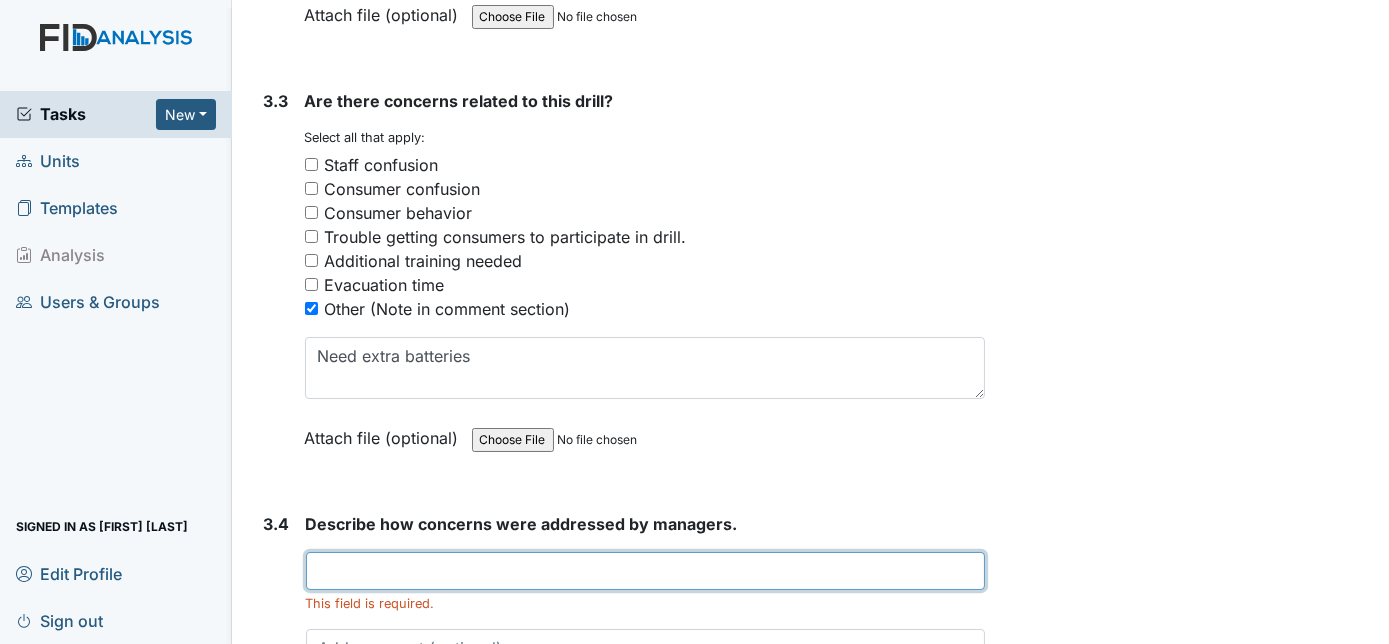 click at bounding box center [646, 571] 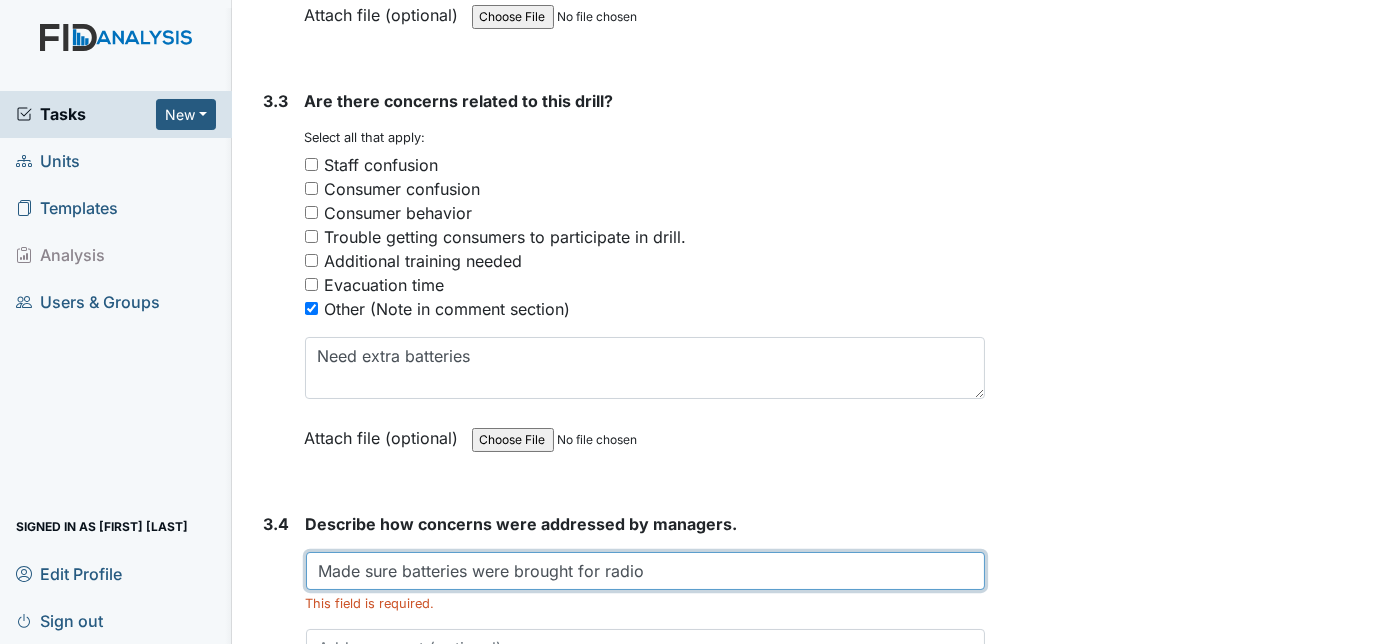 type on "Made sure batteries were brought for radio" 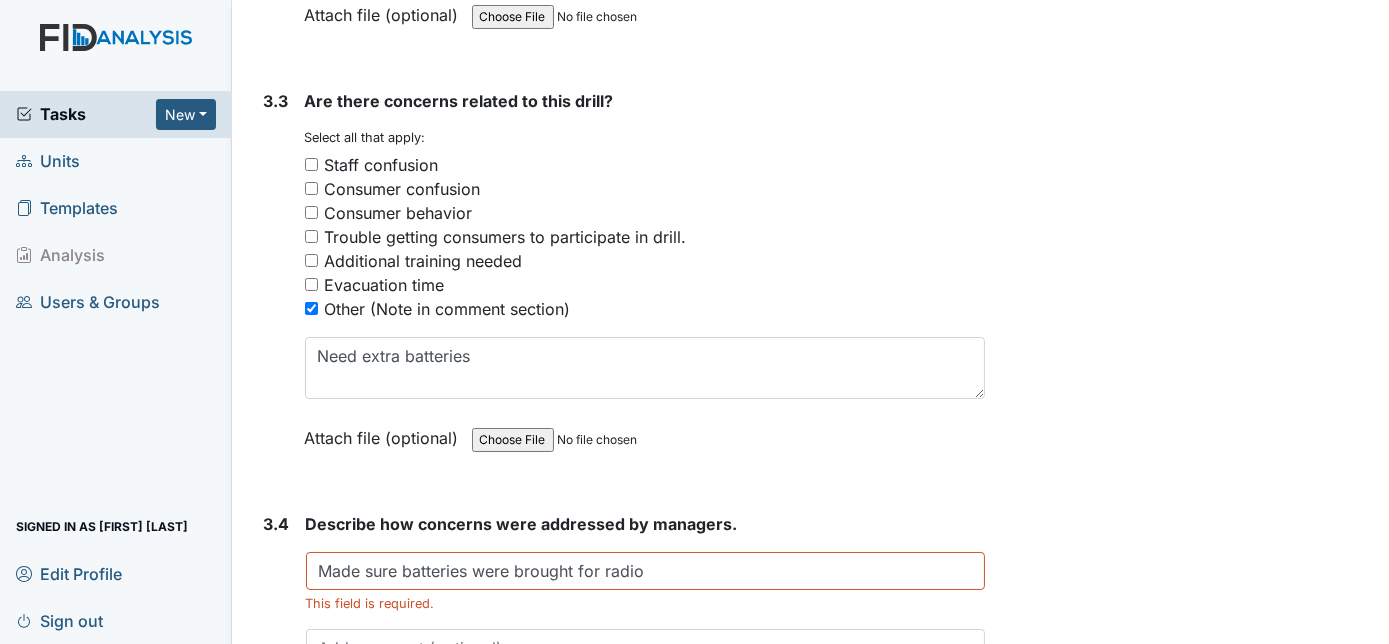 click on "3.3" at bounding box center [276, 284] 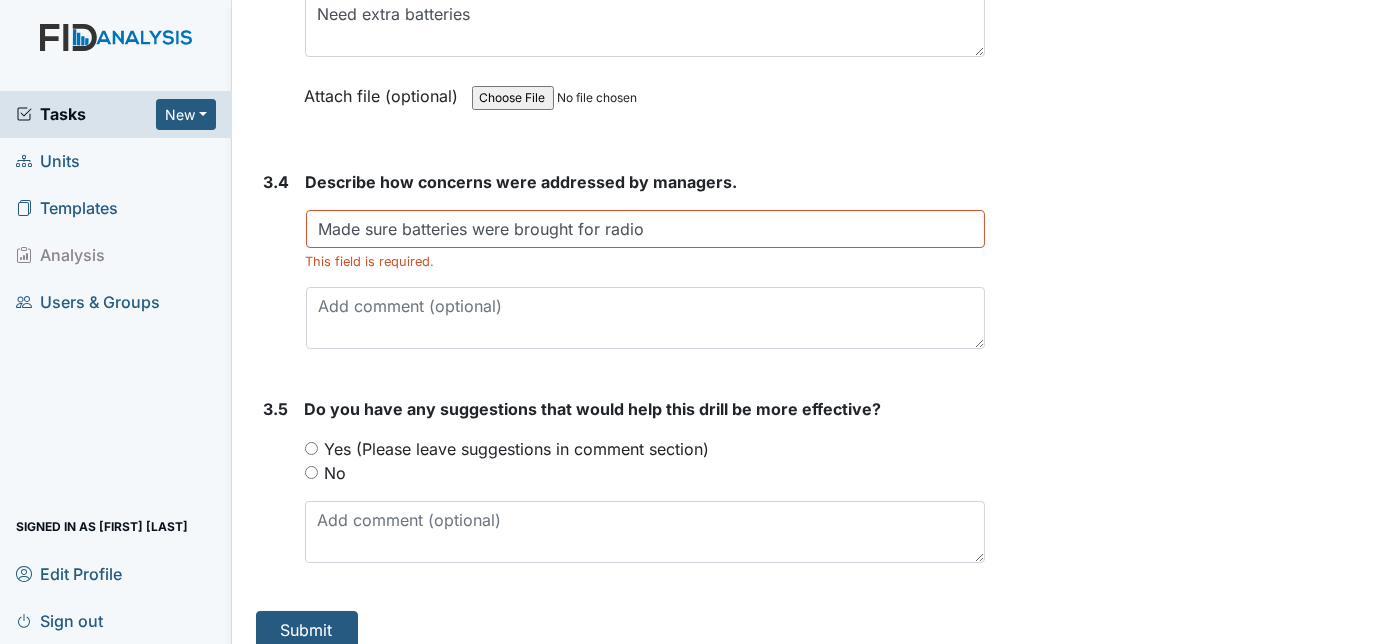 scroll, scrollTop: 3254, scrollLeft: 0, axis: vertical 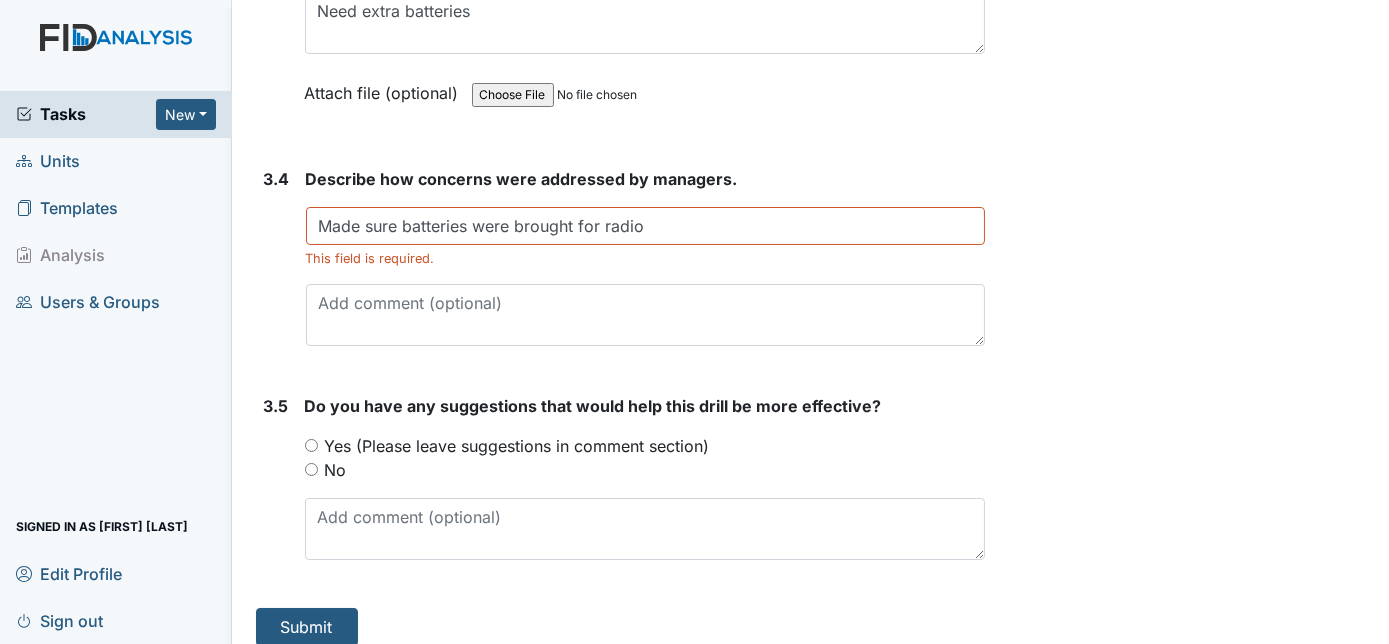 click on "No" at bounding box center (311, 469) 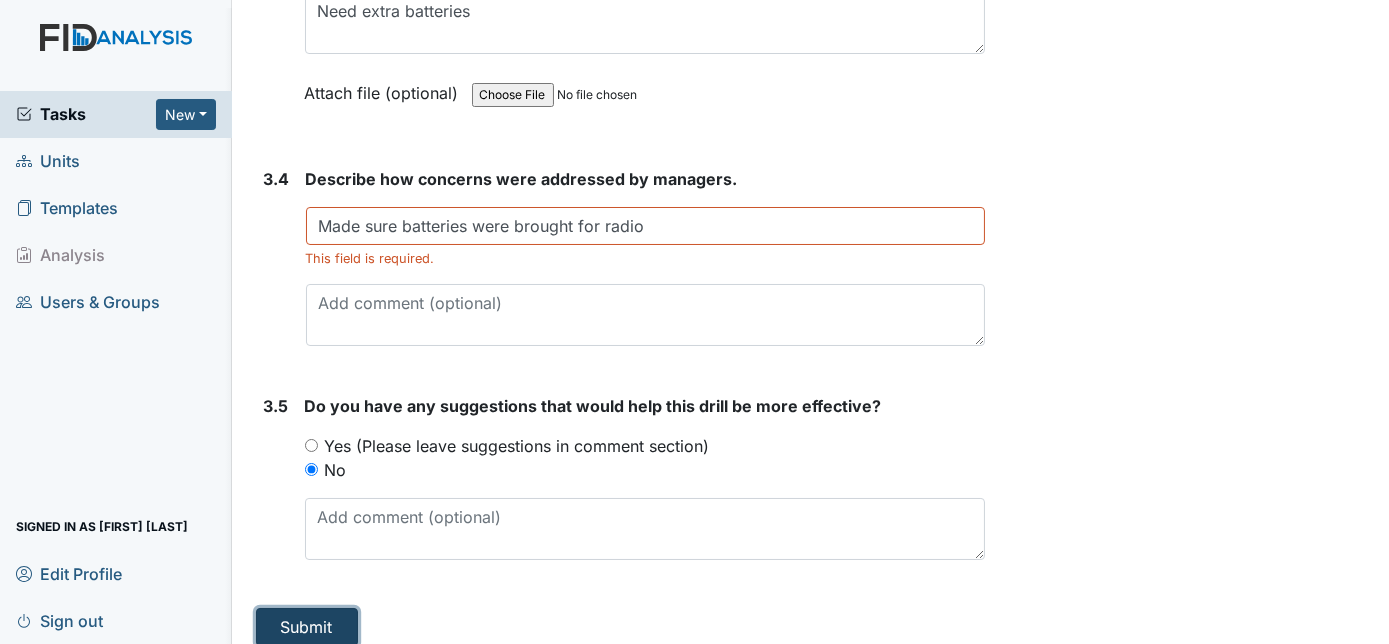 click on "Submit" at bounding box center (307, 627) 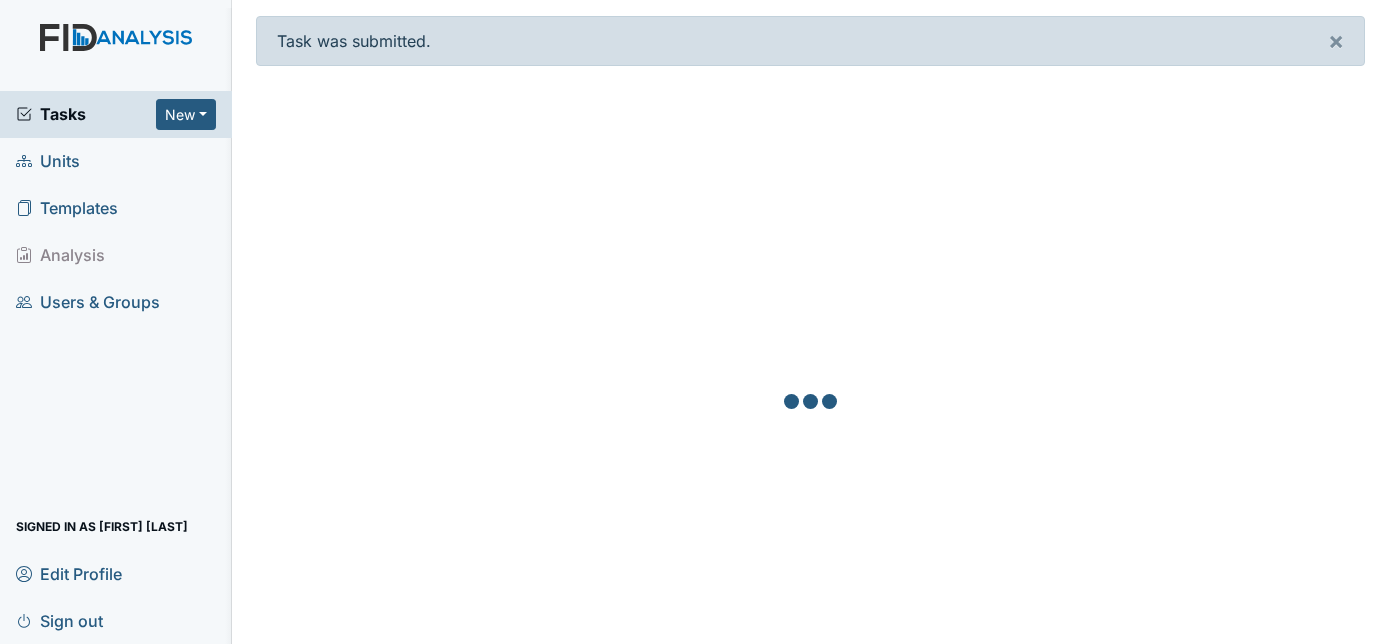 scroll, scrollTop: 0, scrollLeft: 0, axis: both 